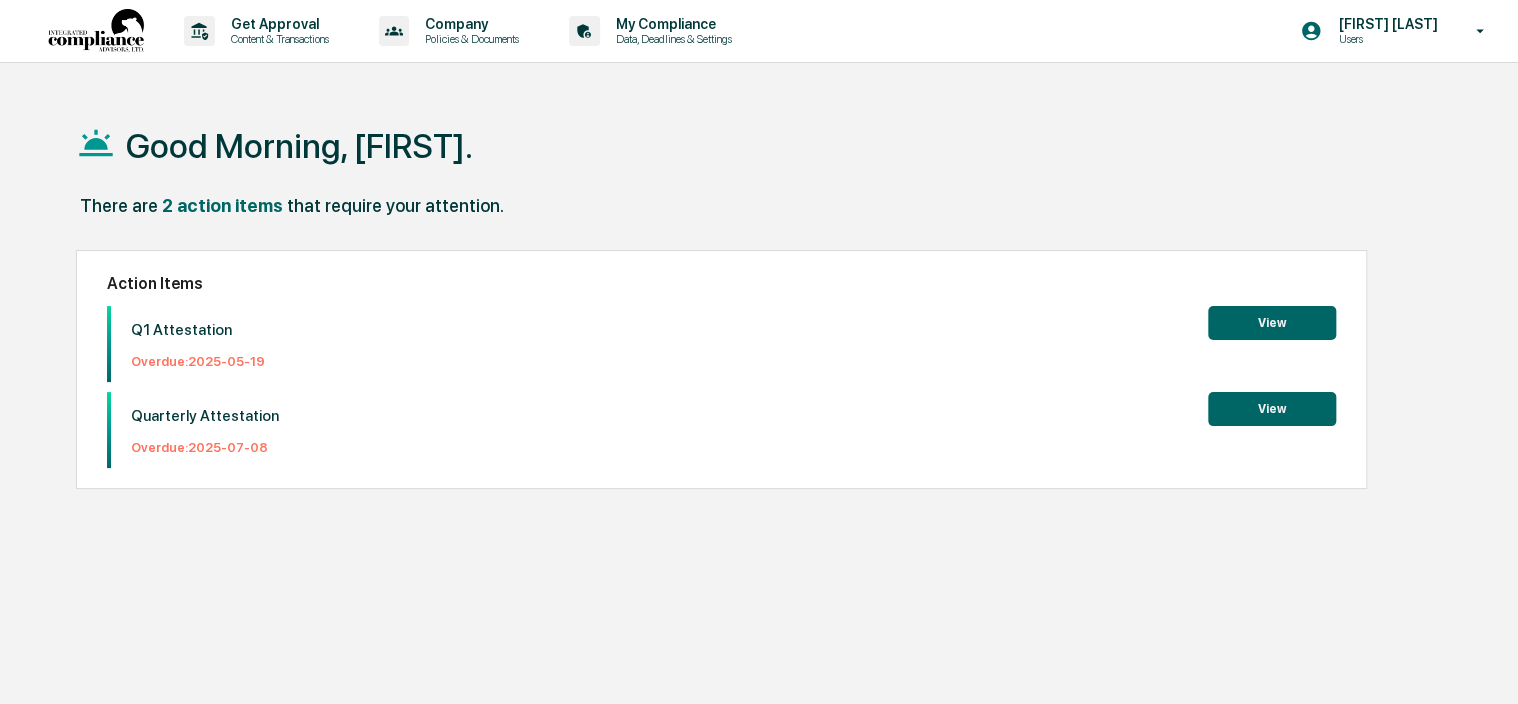 scroll, scrollTop: 0, scrollLeft: 0, axis: both 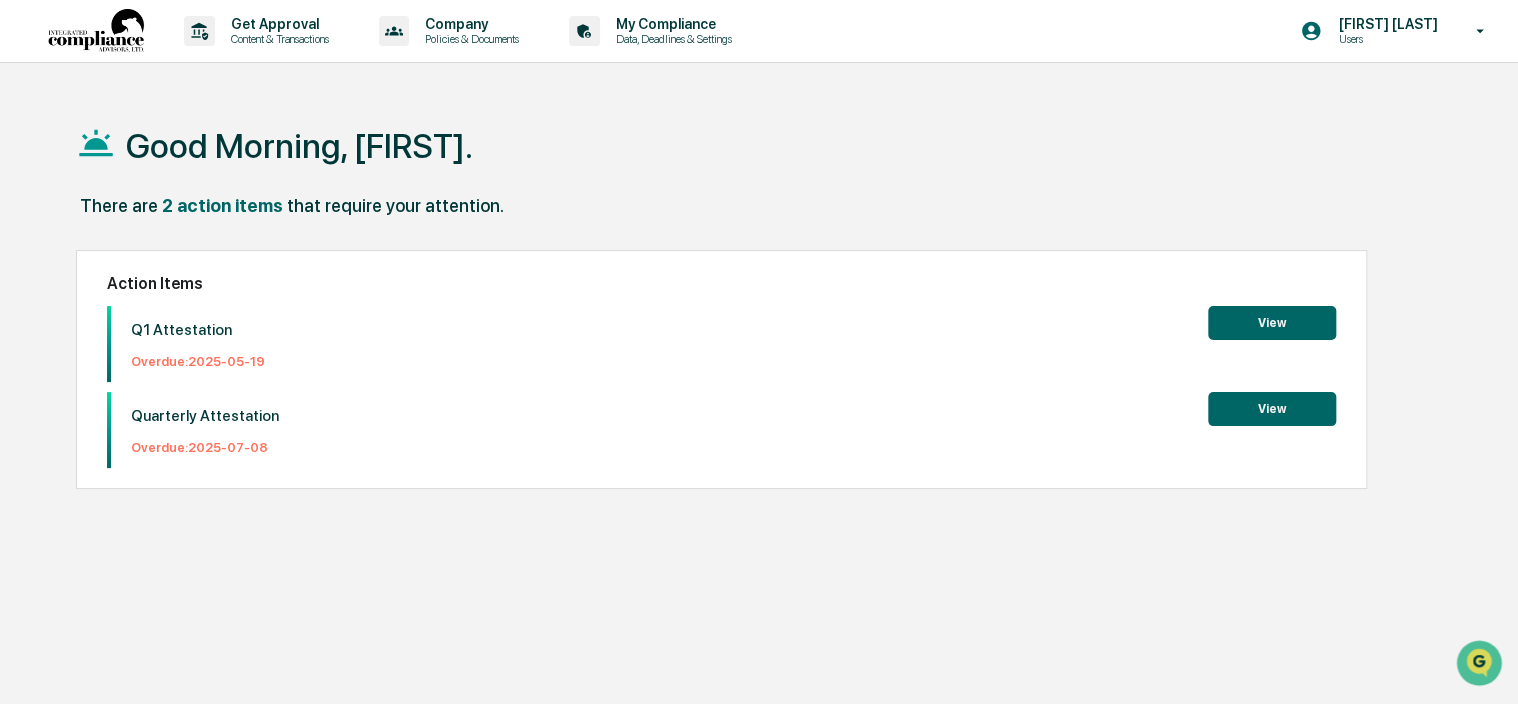 click on "View" at bounding box center (1272, 323) 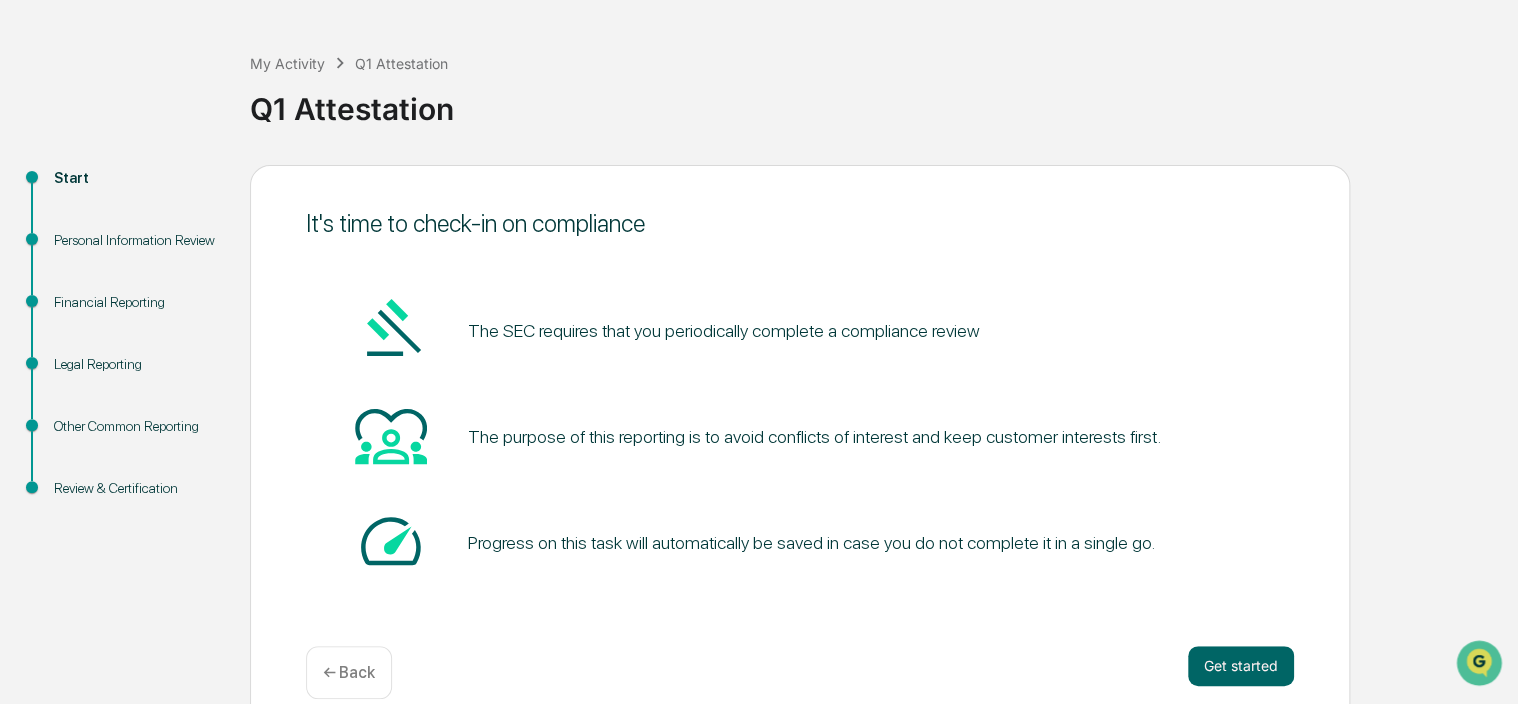scroll, scrollTop: 100, scrollLeft: 0, axis: vertical 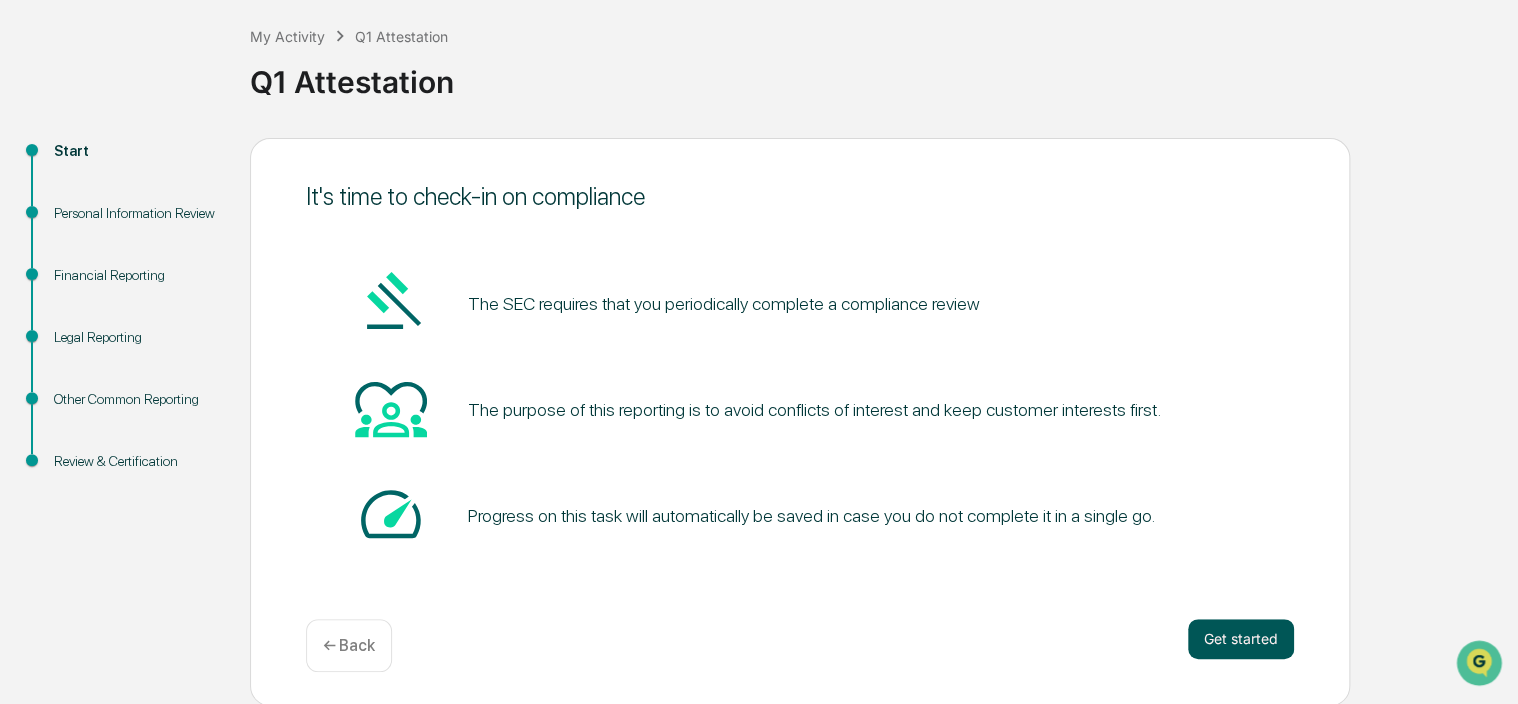 click on "Get started" at bounding box center (1241, 639) 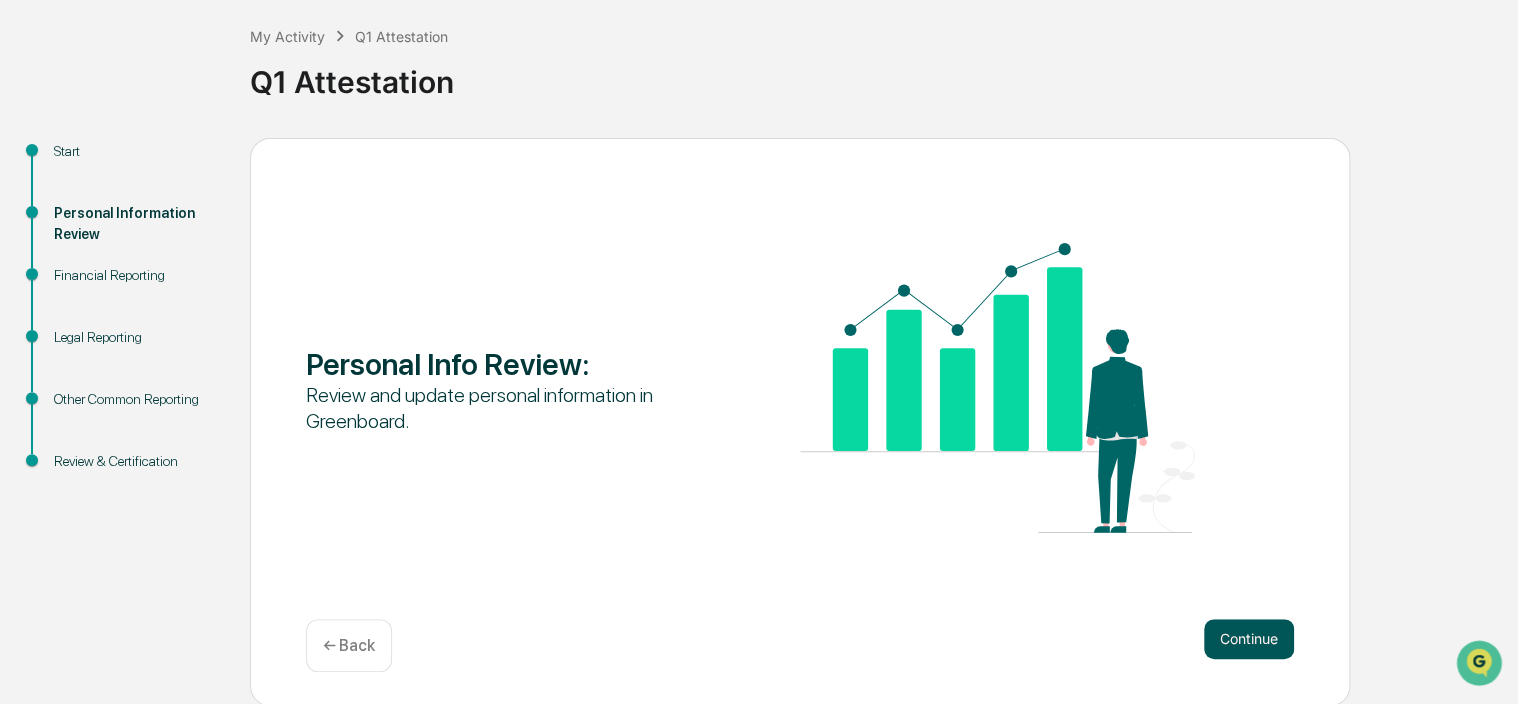 click on "Continue" at bounding box center [1249, 639] 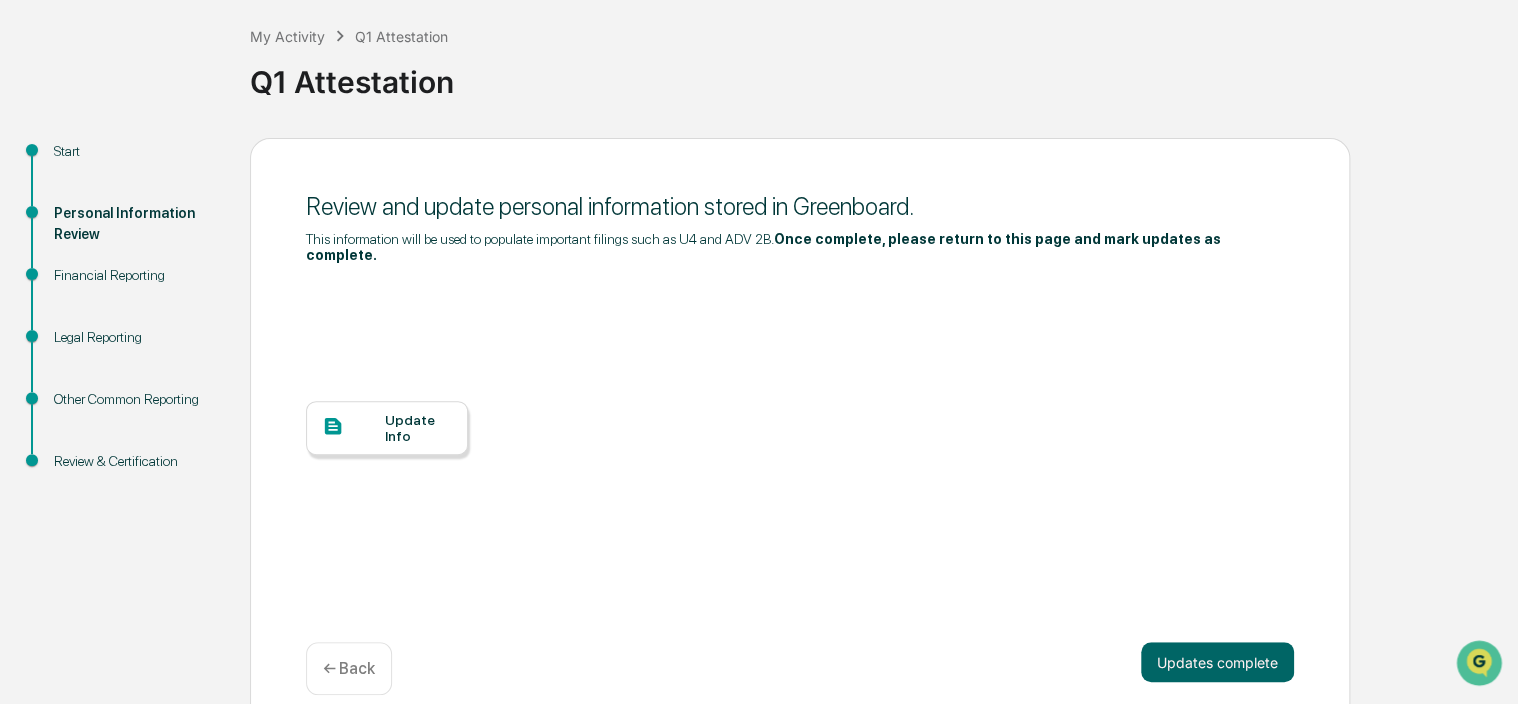 click on "Update Info" at bounding box center [418, 428] 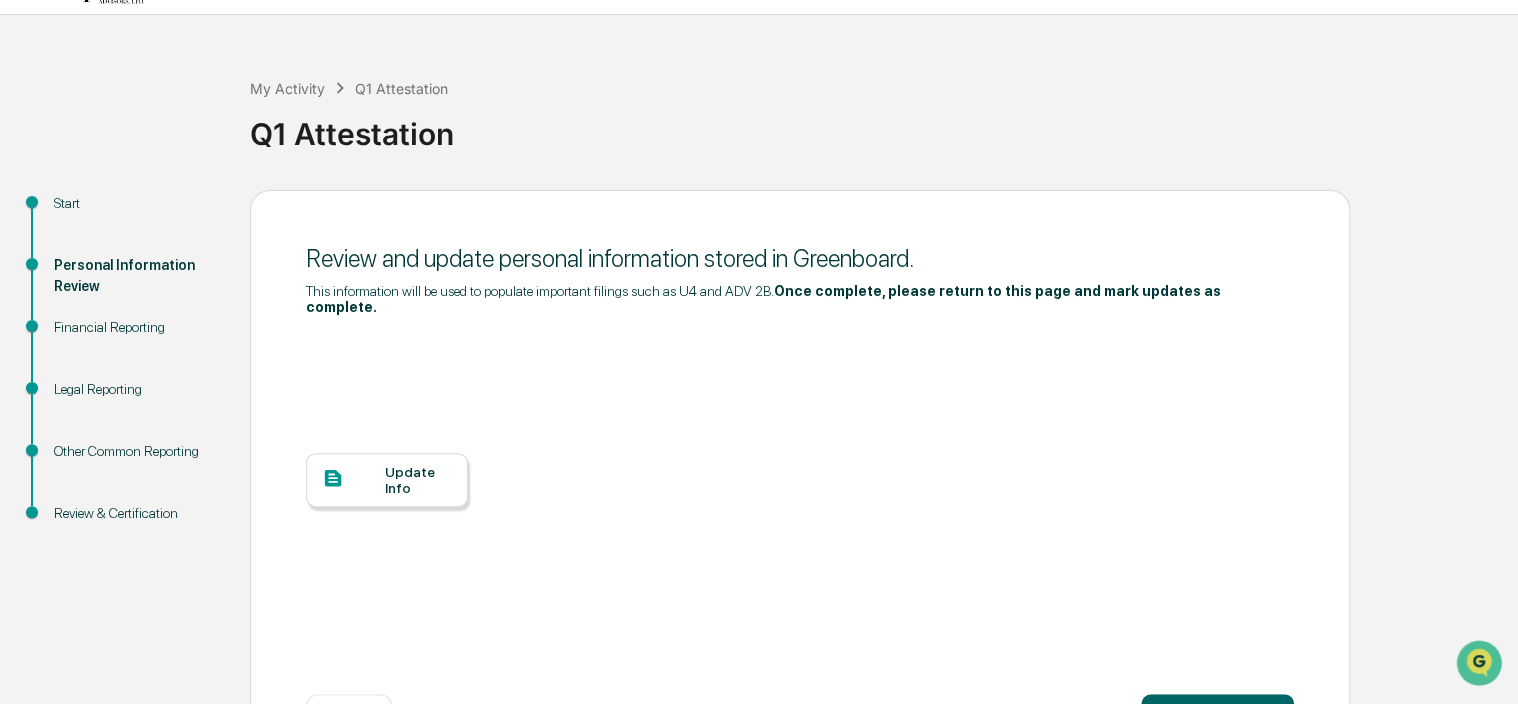 scroll, scrollTop: 0, scrollLeft: 0, axis: both 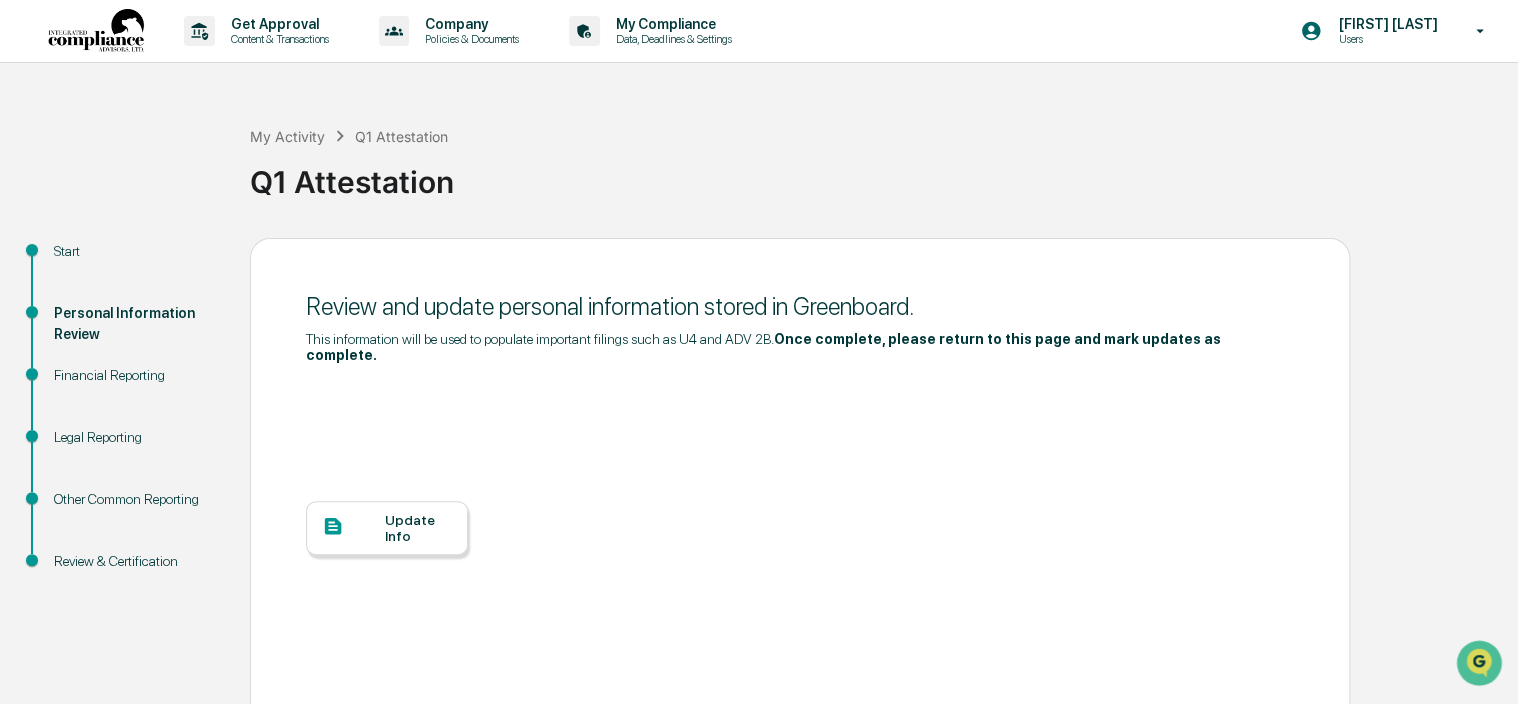 click on "Other Common Reporting" at bounding box center (136, 499) 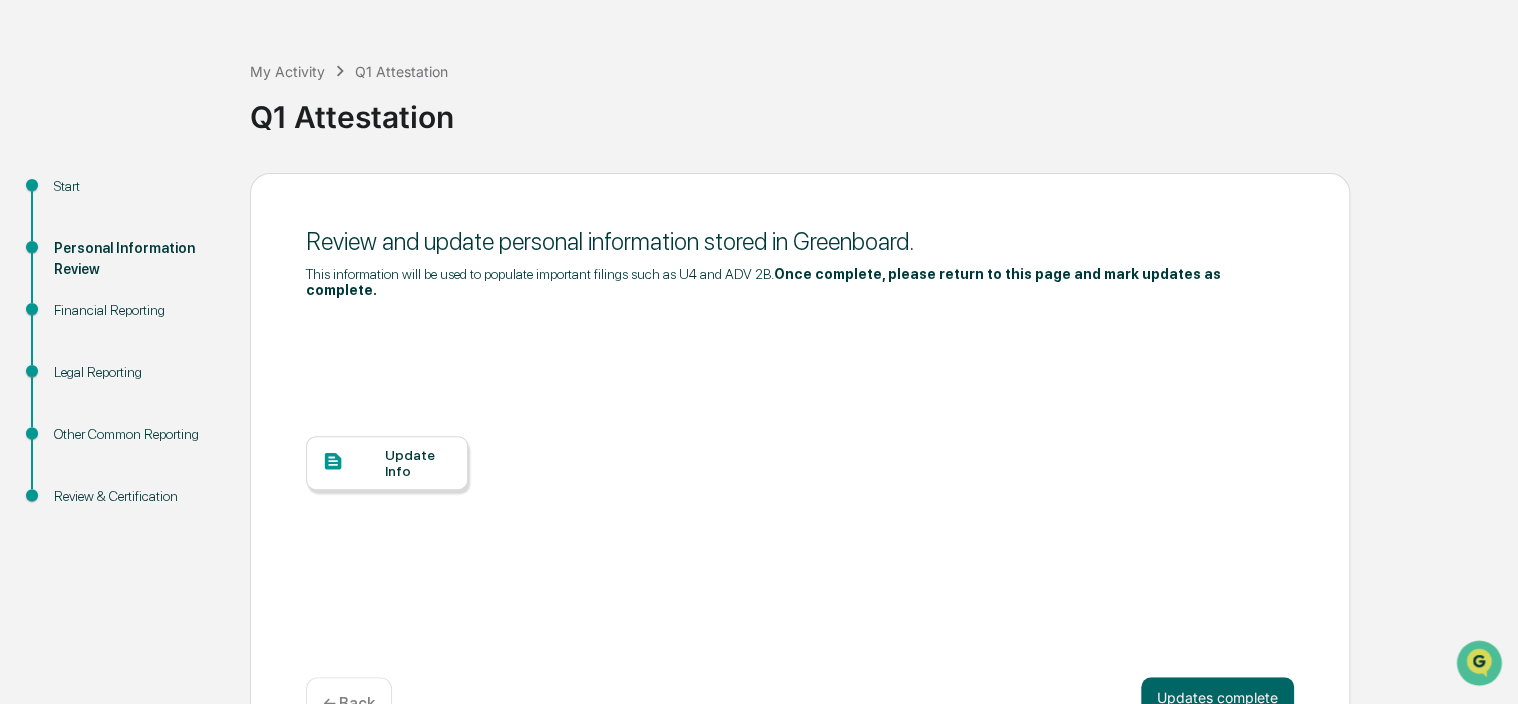 scroll, scrollTop: 100, scrollLeft: 0, axis: vertical 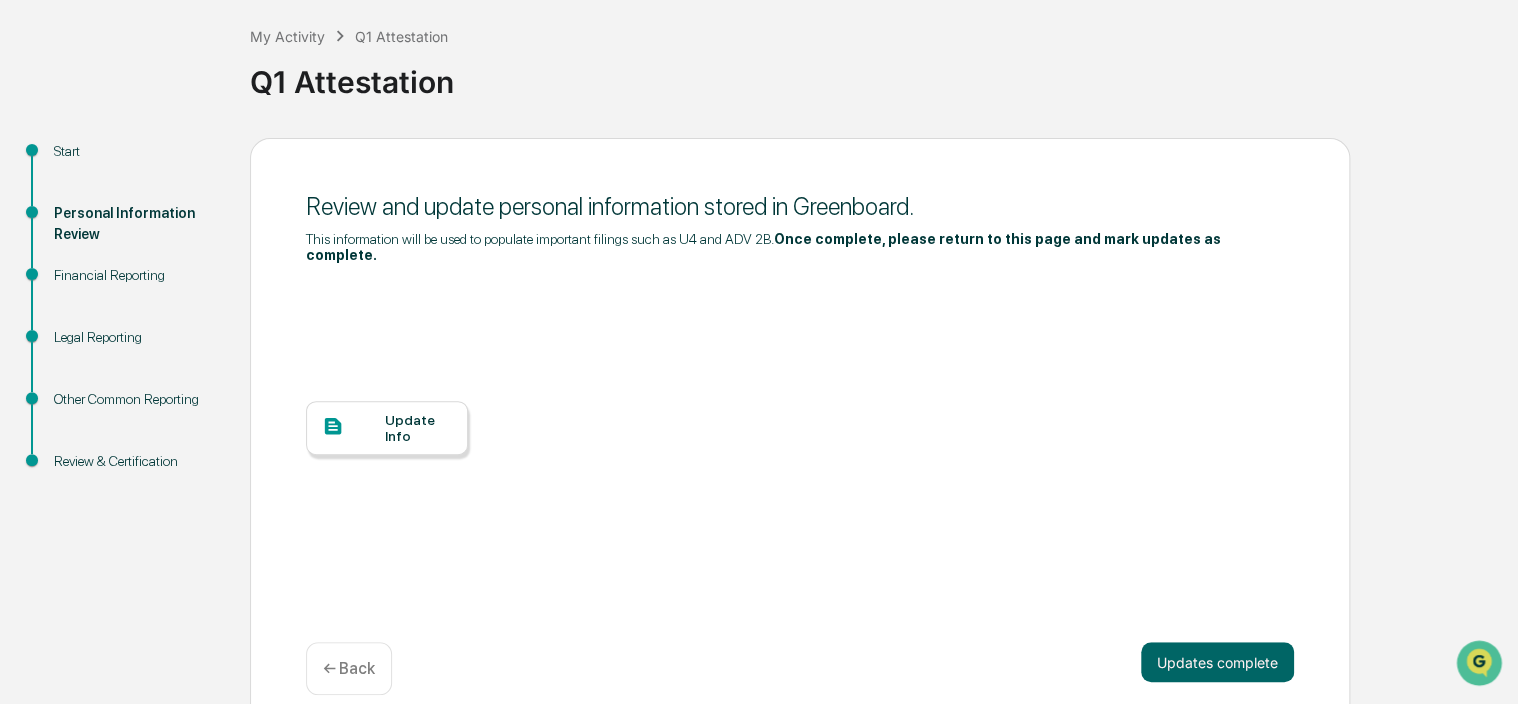 click on "Review & Certification" at bounding box center (136, 461) 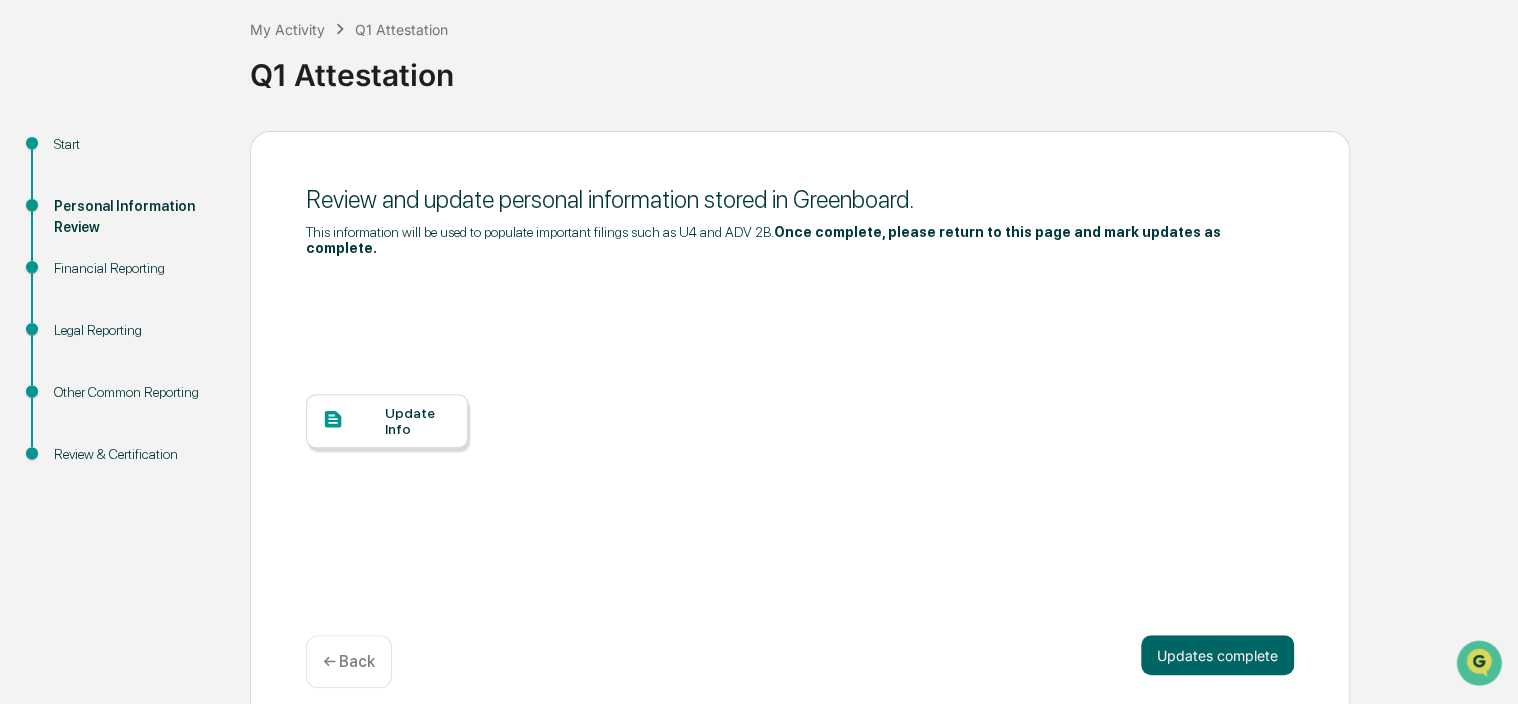 scroll, scrollTop: 109, scrollLeft: 0, axis: vertical 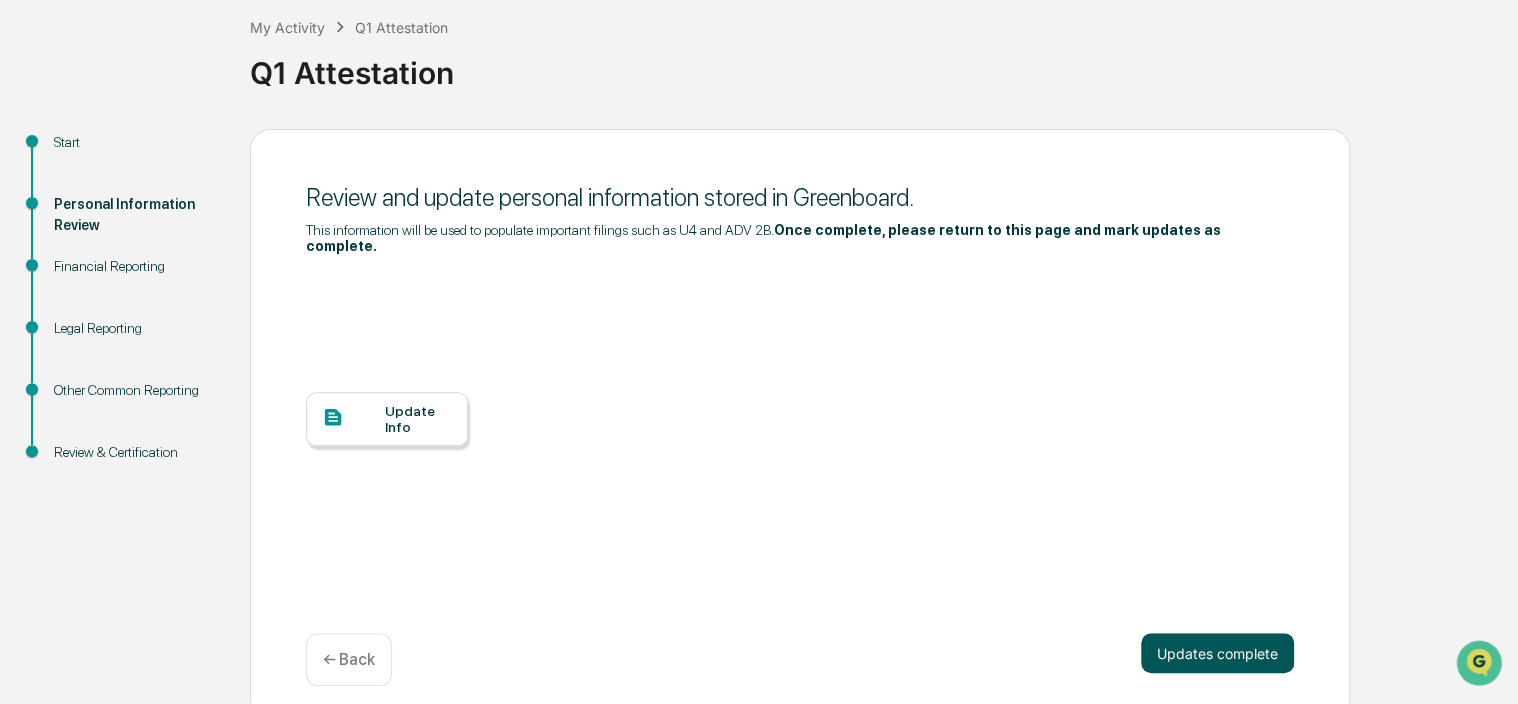 click on "Updates complete" at bounding box center [1217, 653] 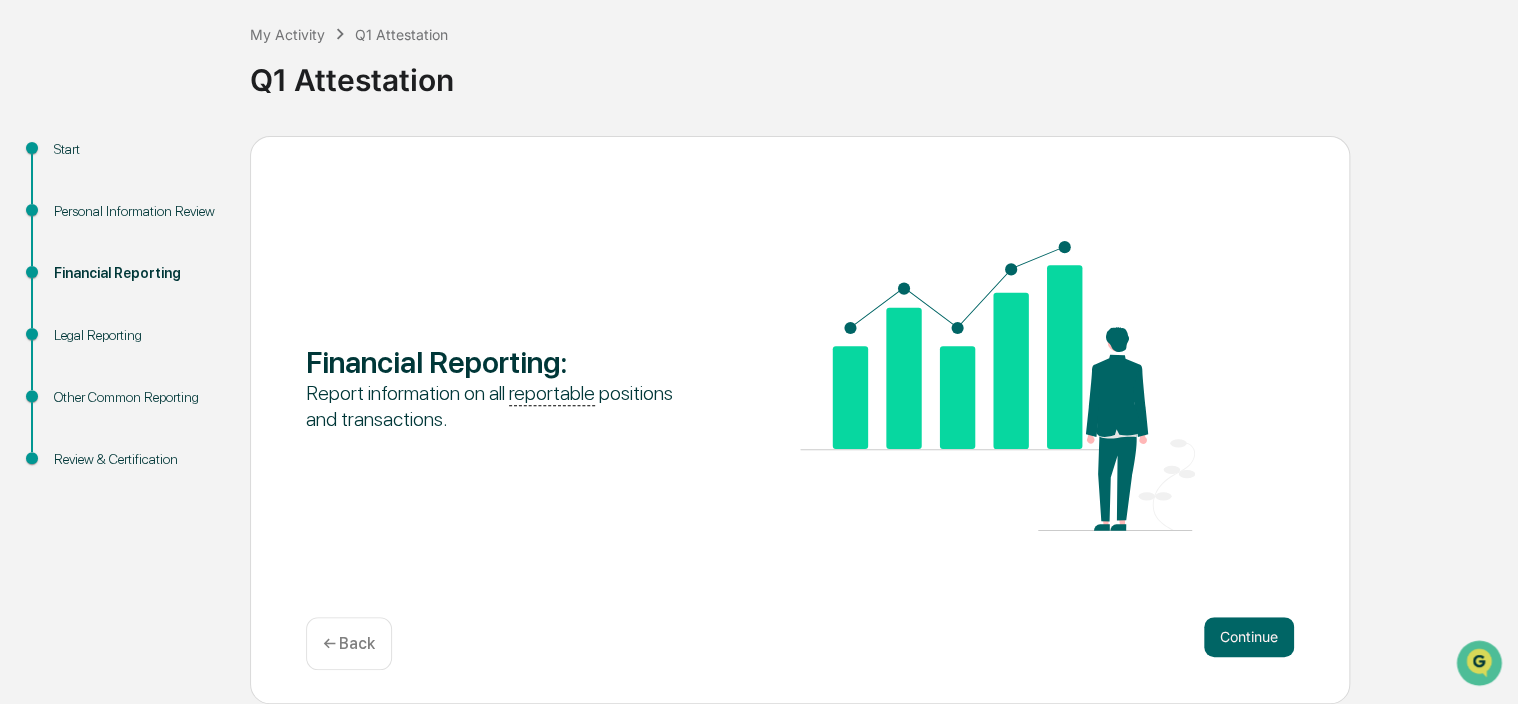 scroll, scrollTop: 100, scrollLeft: 0, axis: vertical 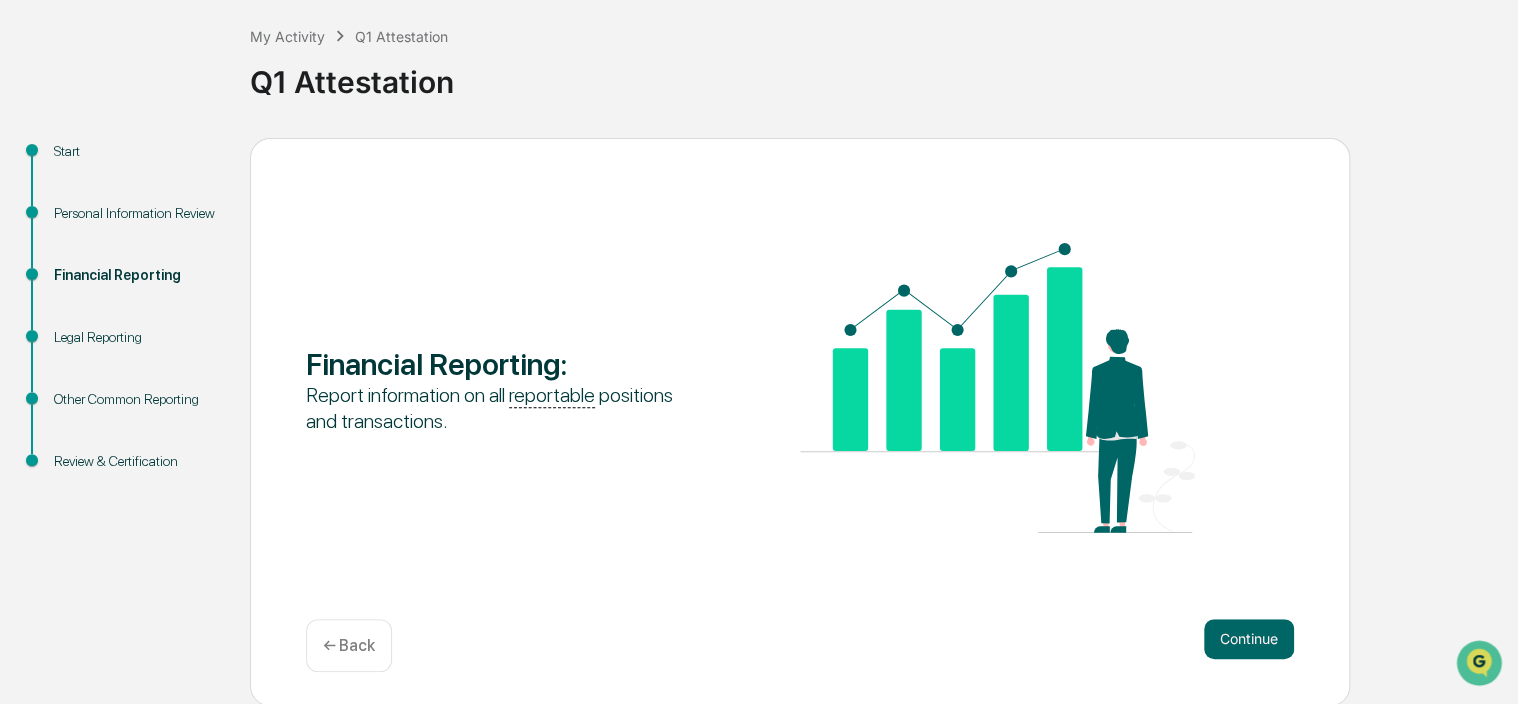 click on "Other Common Reporting" at bounding box center (136, 399) 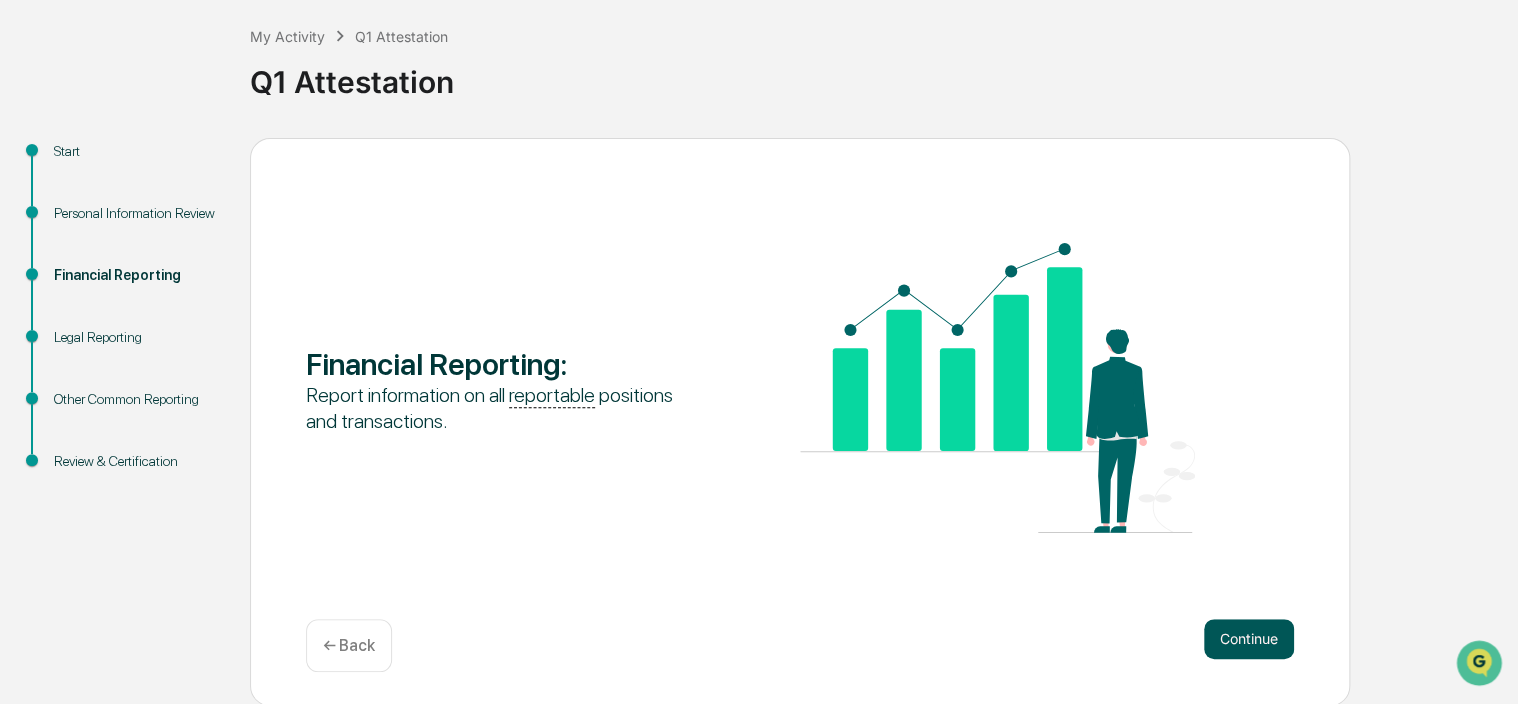 click on "Continue" at bounding box center [1249, 639] 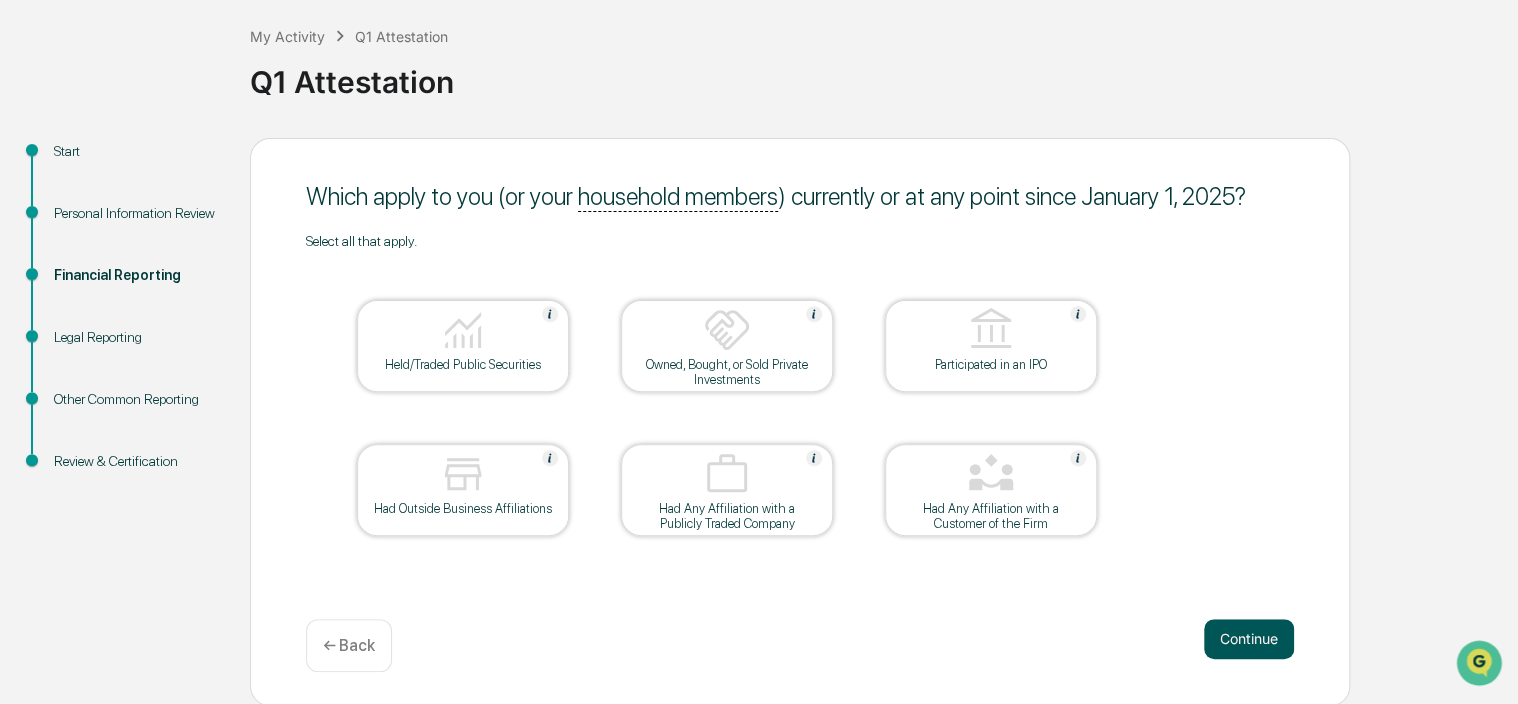 click on "Continue" at bounding box center (1249, 639) 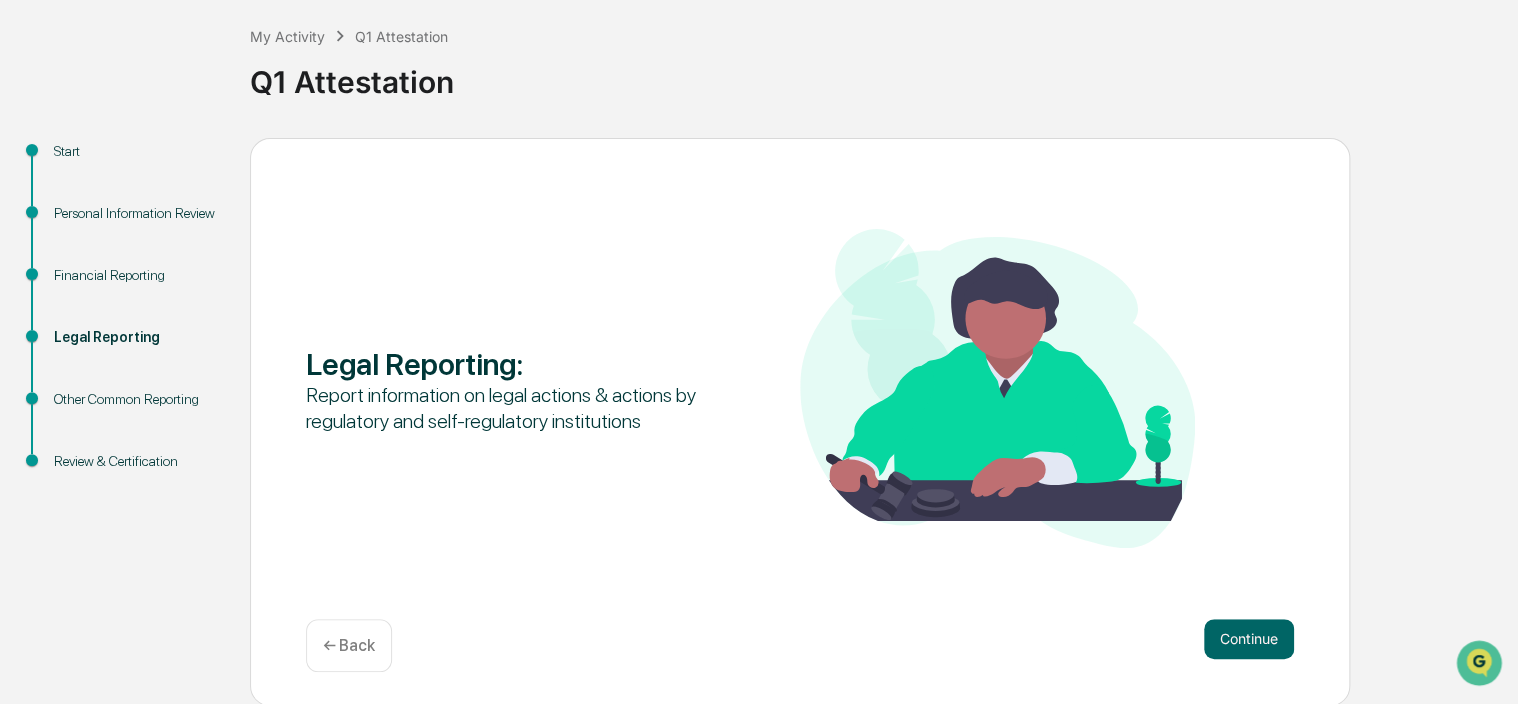 click on "Continue" at bounding box center (1249, 639) 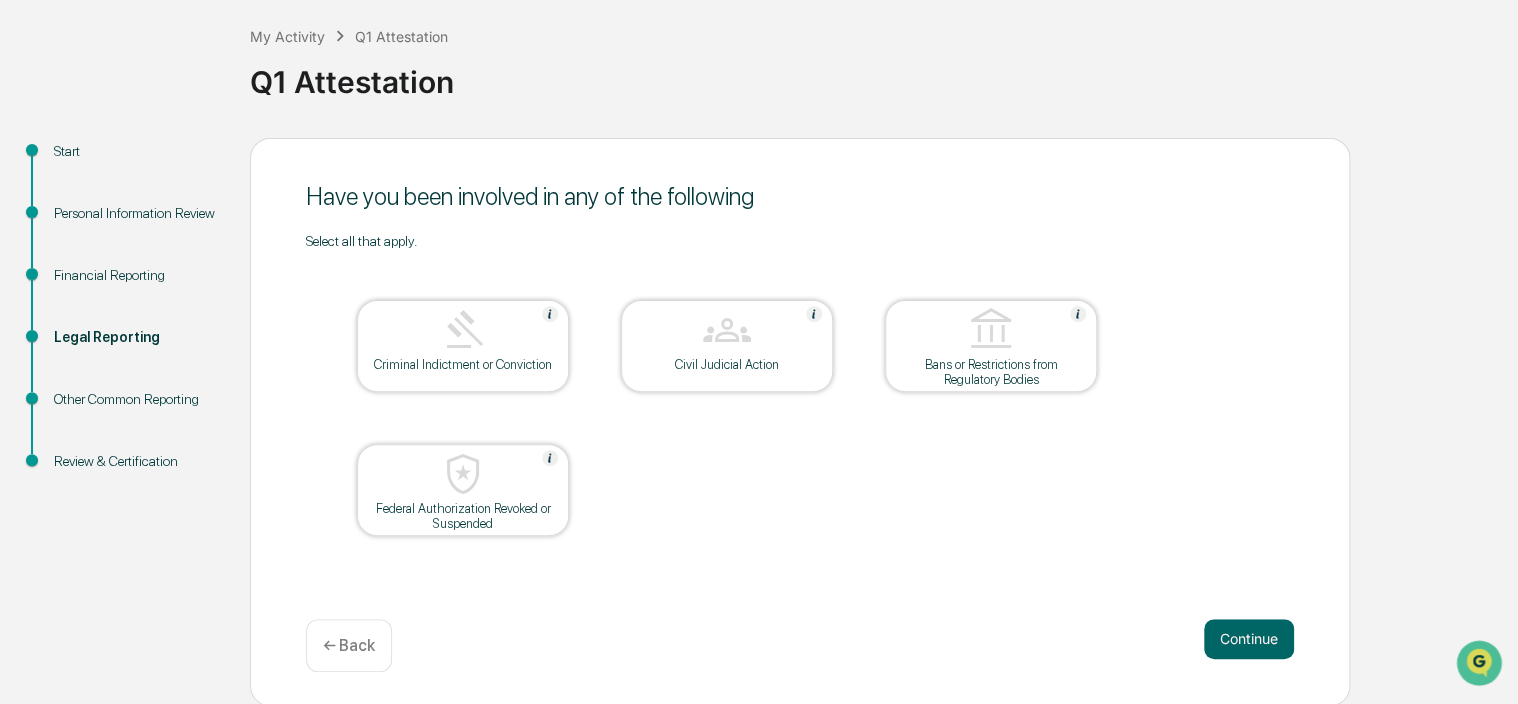 click on "Continue" at bounding box center [1249, 639] 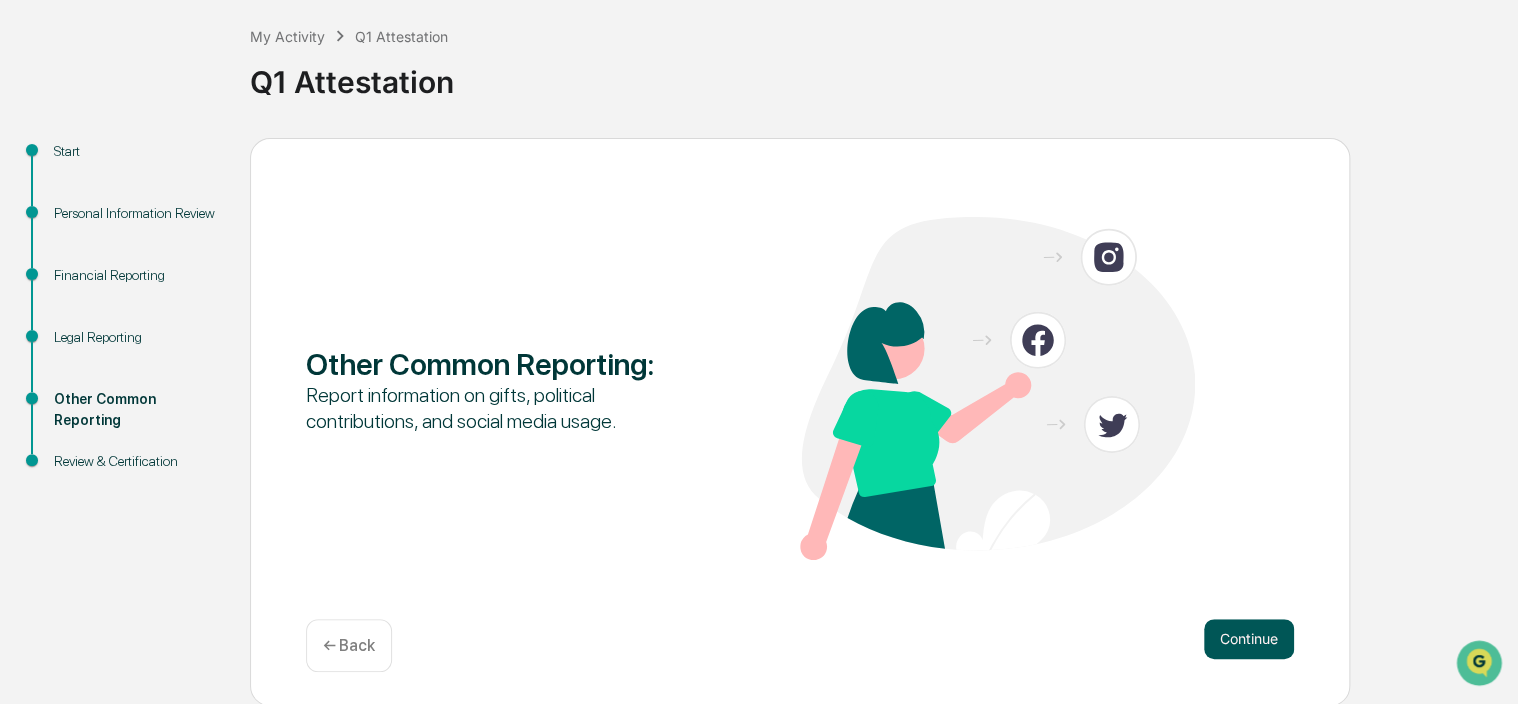 click on "Continue" at bounding box center [1249, 639] 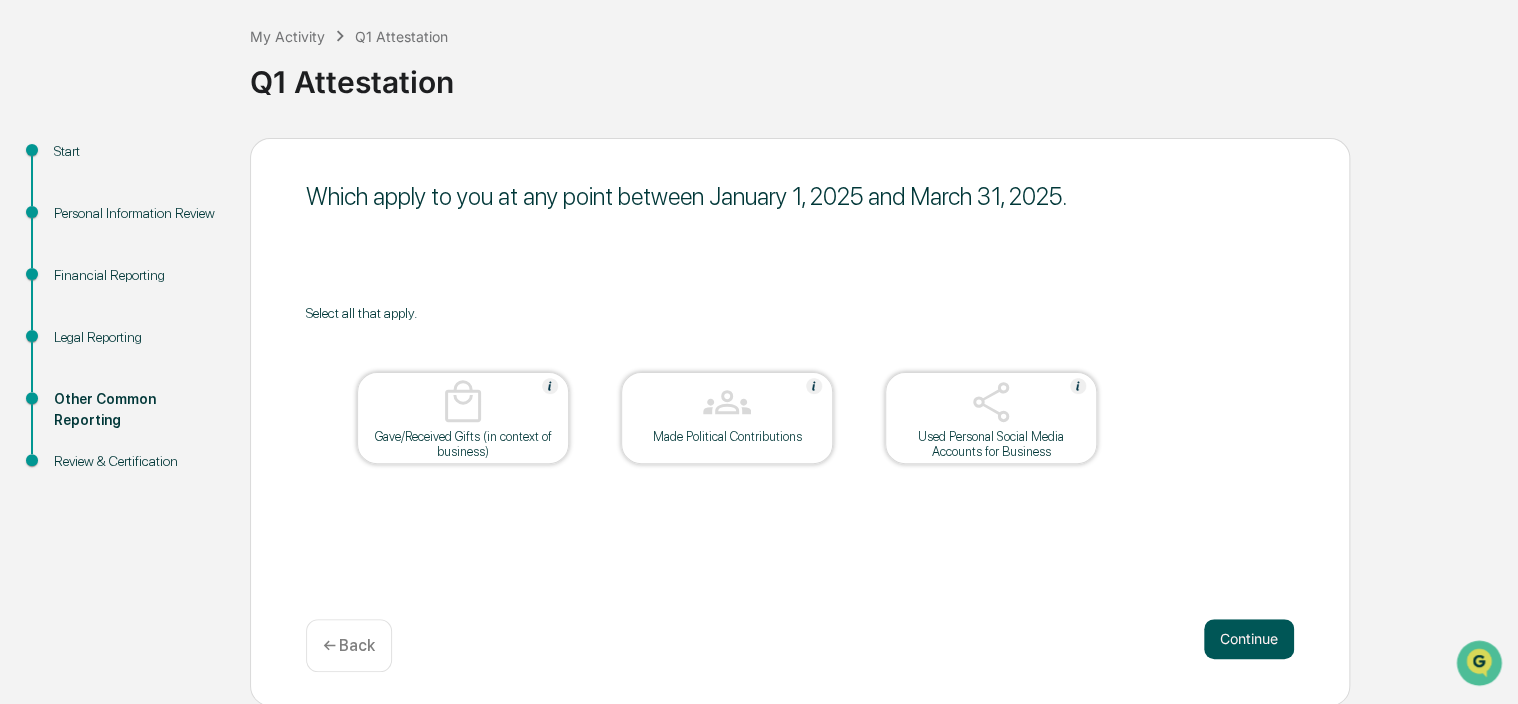 click on "Continue" at bounding box center [1249, 639] 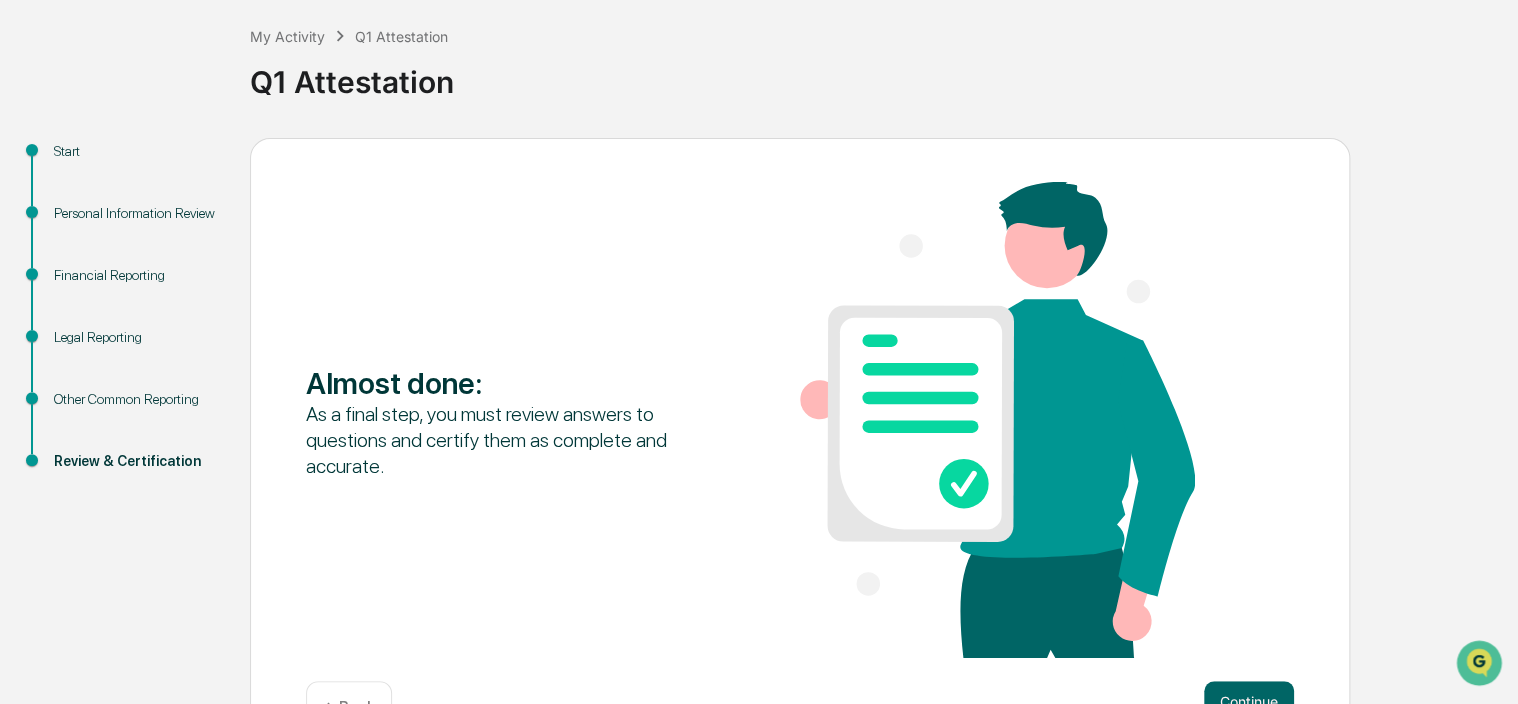 scroll, scrollTop: 164, scrollLeft: 0, axis: vertical 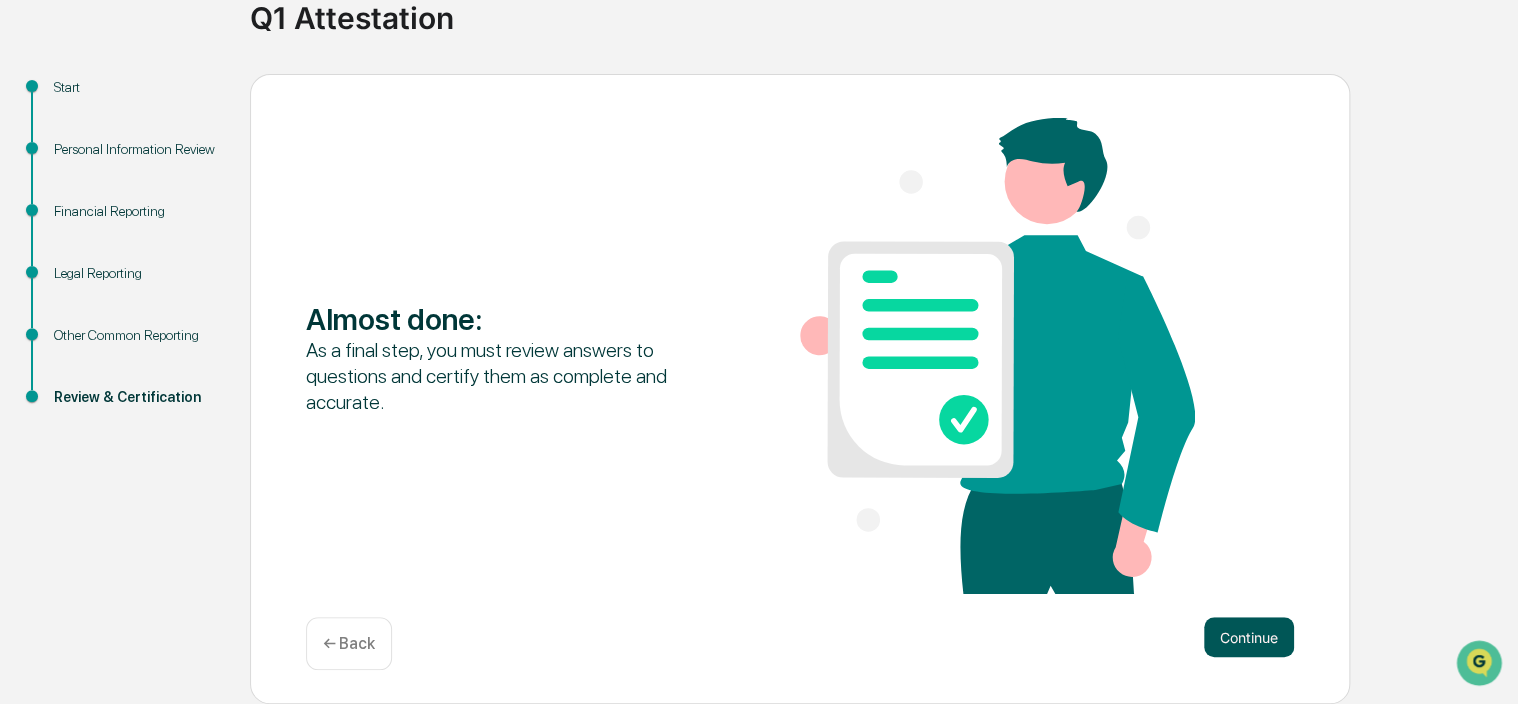 click on "Continue" at bounding box center [1249, 637] 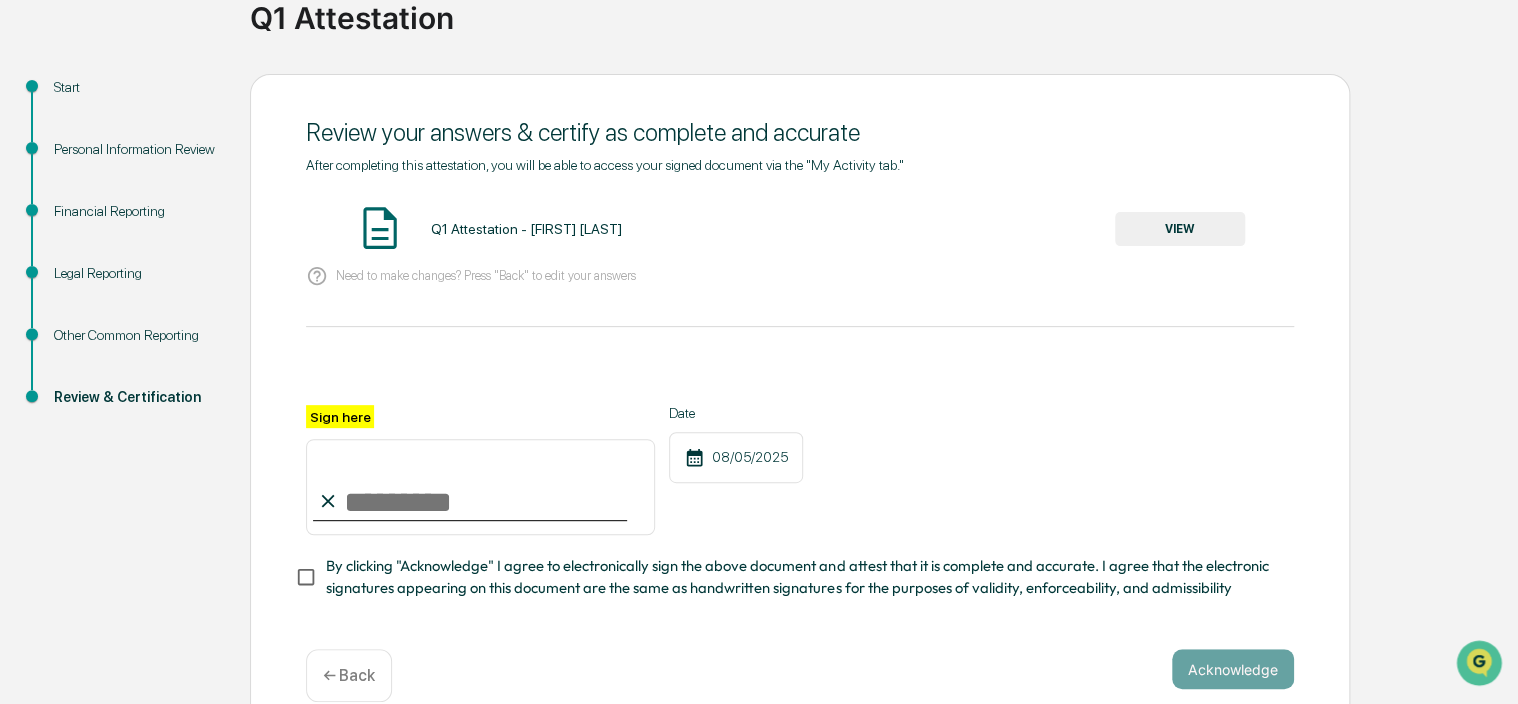 click on "VIEW" at bounding box center [1180, 229] 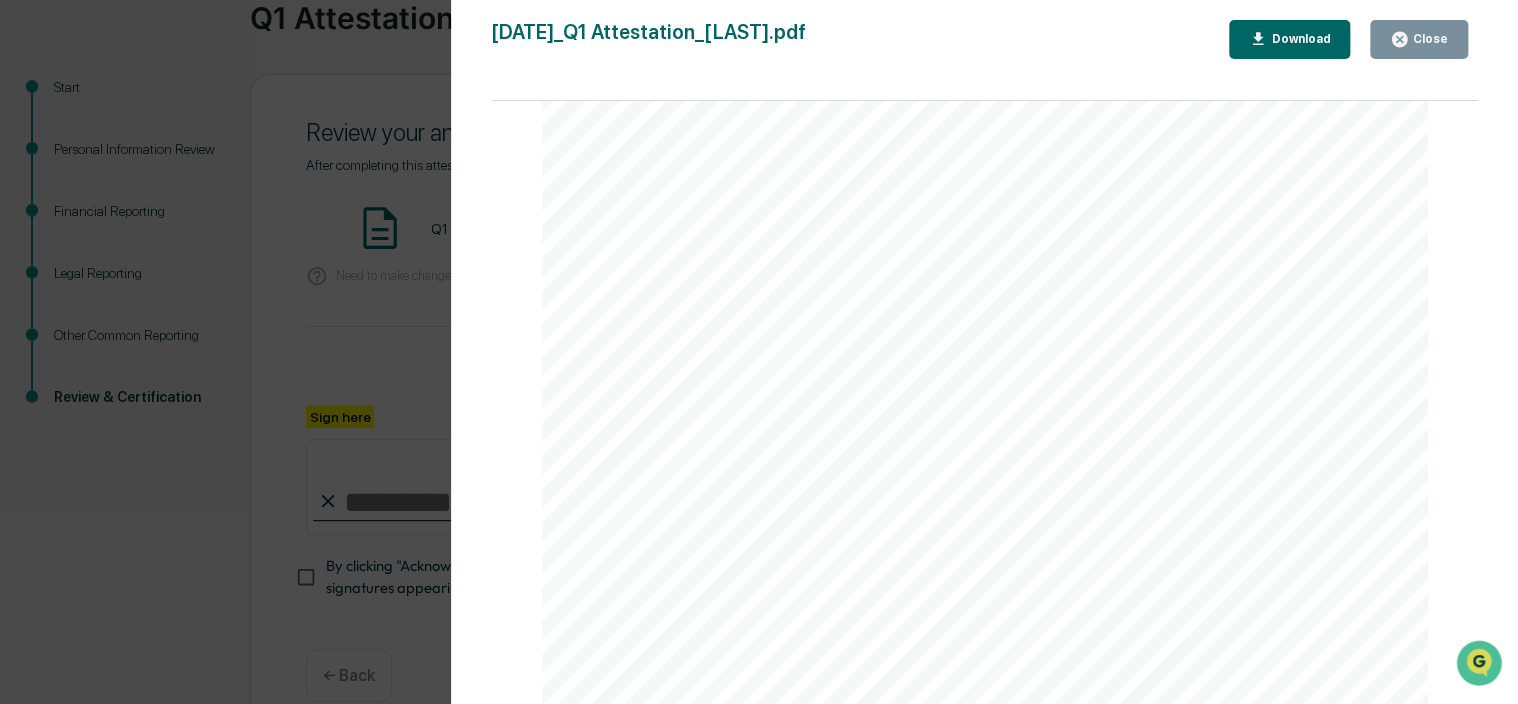 scroll, scrollTop: 4500, scrollLeft: 0, axis: vertical 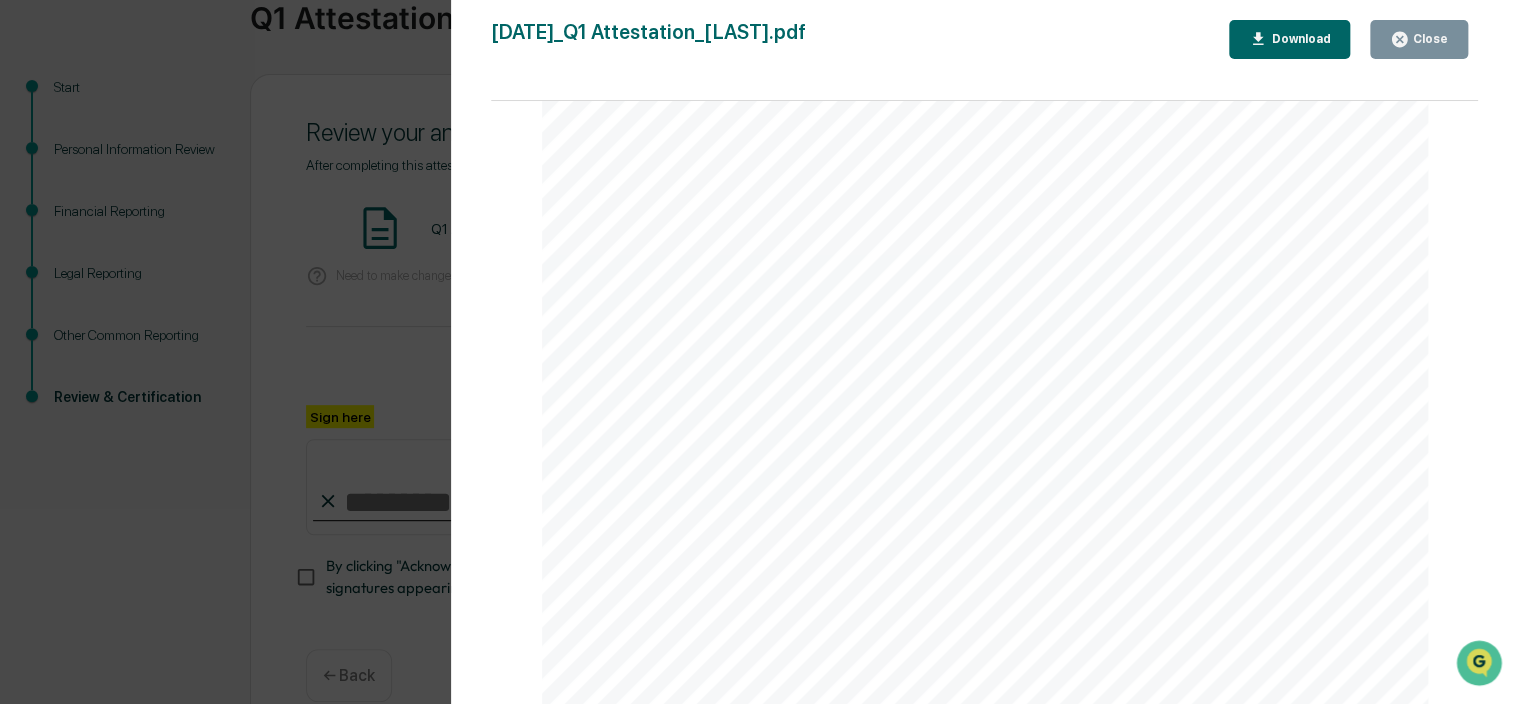 click on "Close" at bounding box center (1428, 39) 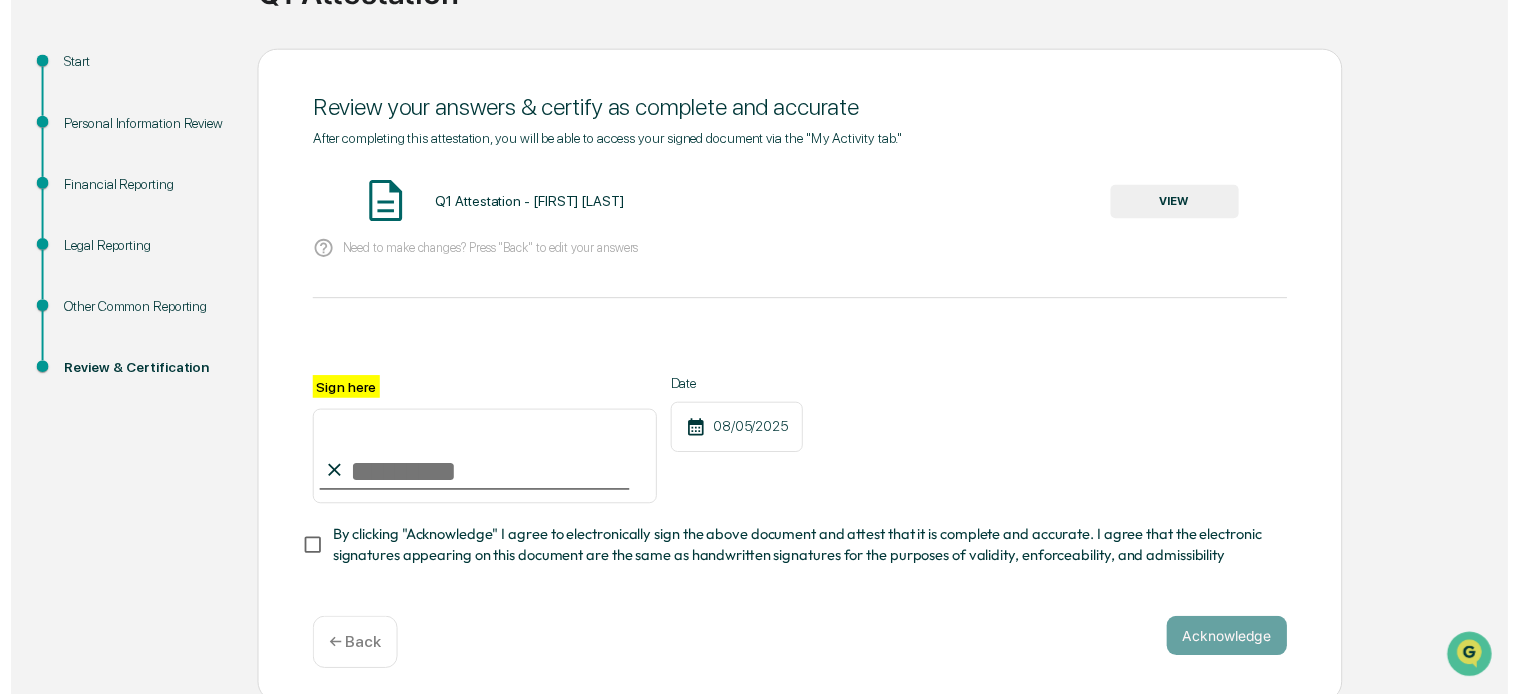 scroll, scrollTop: 203, scrollLeft: 0, axis: vertical 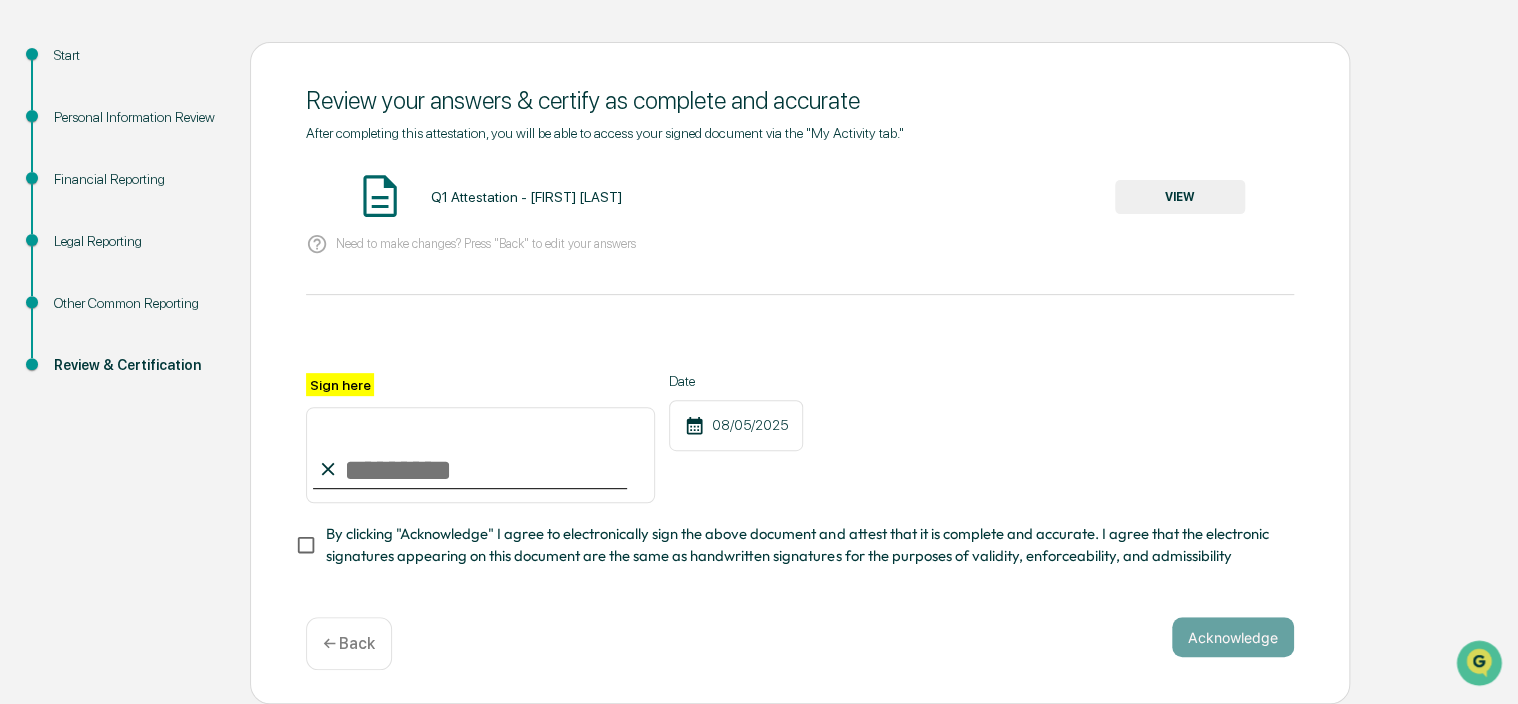 click on "Sign here" at bounding box center [480, 455] 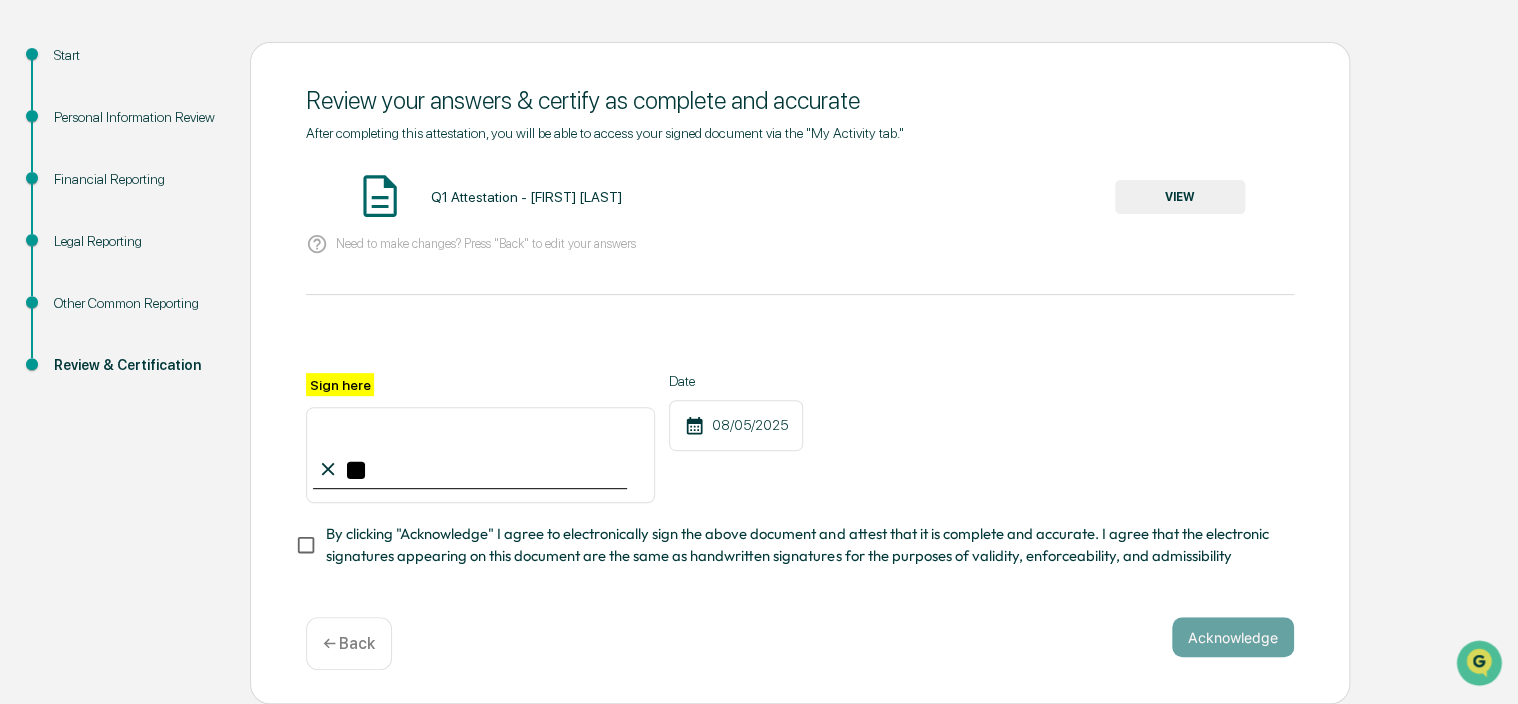 type on "**********" 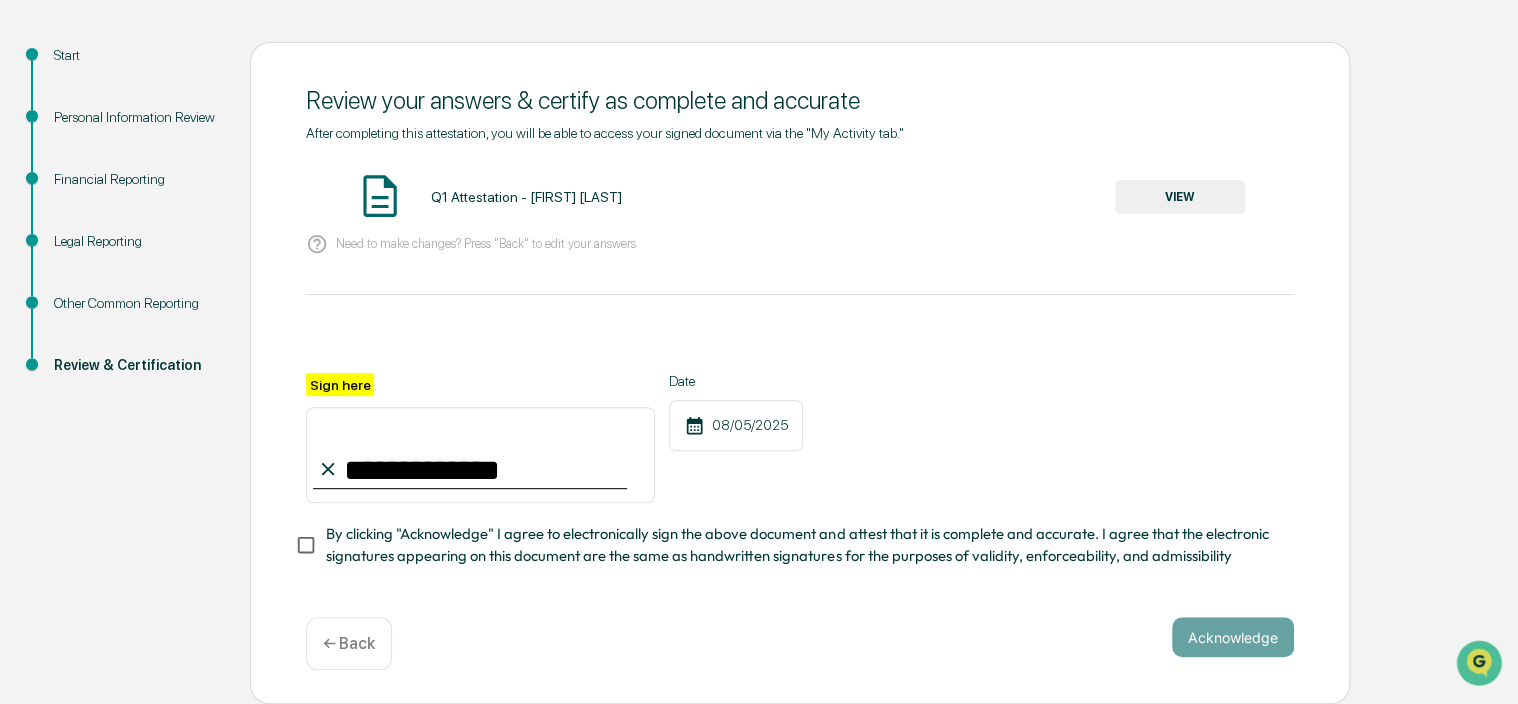 click at bounding box center [800, 349] 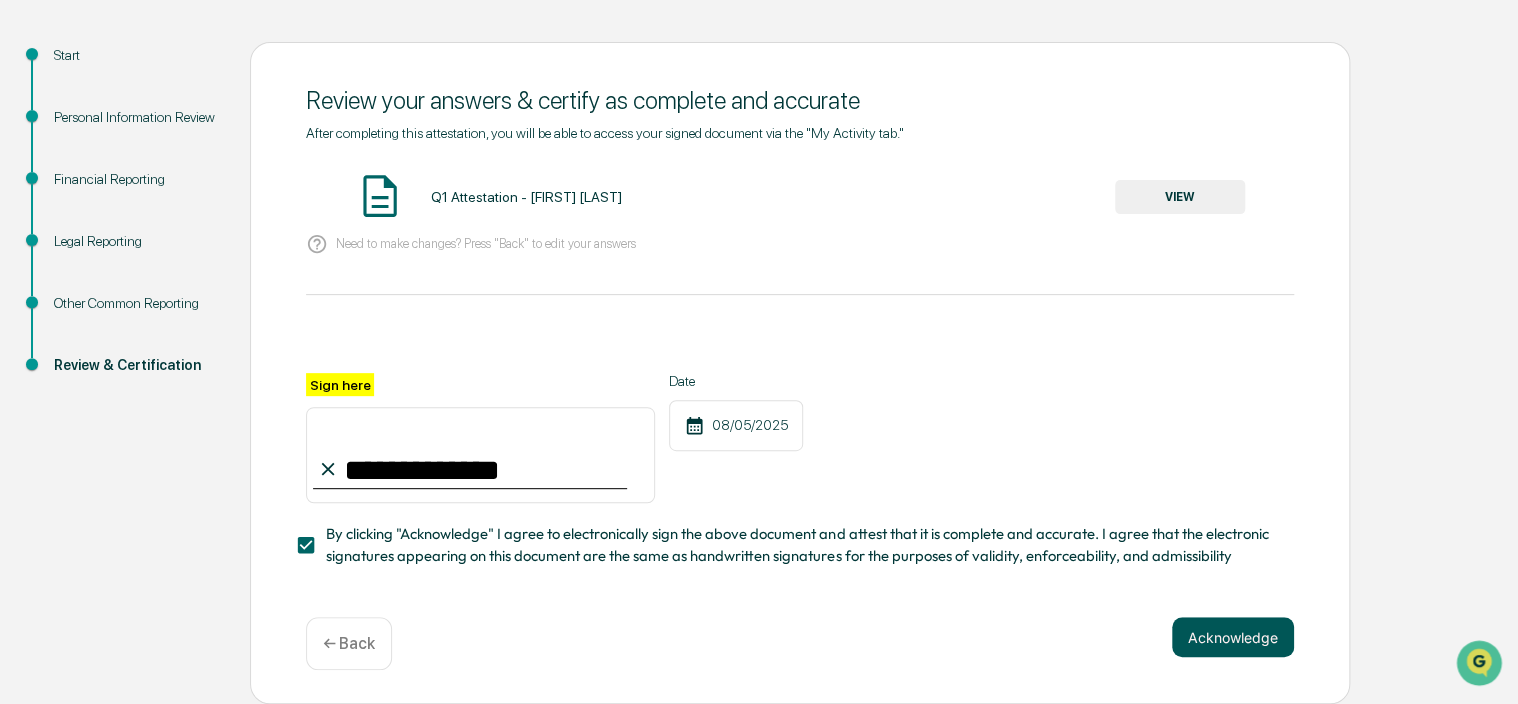 click on "Acknowledge" at bounding box center (1233, 637) 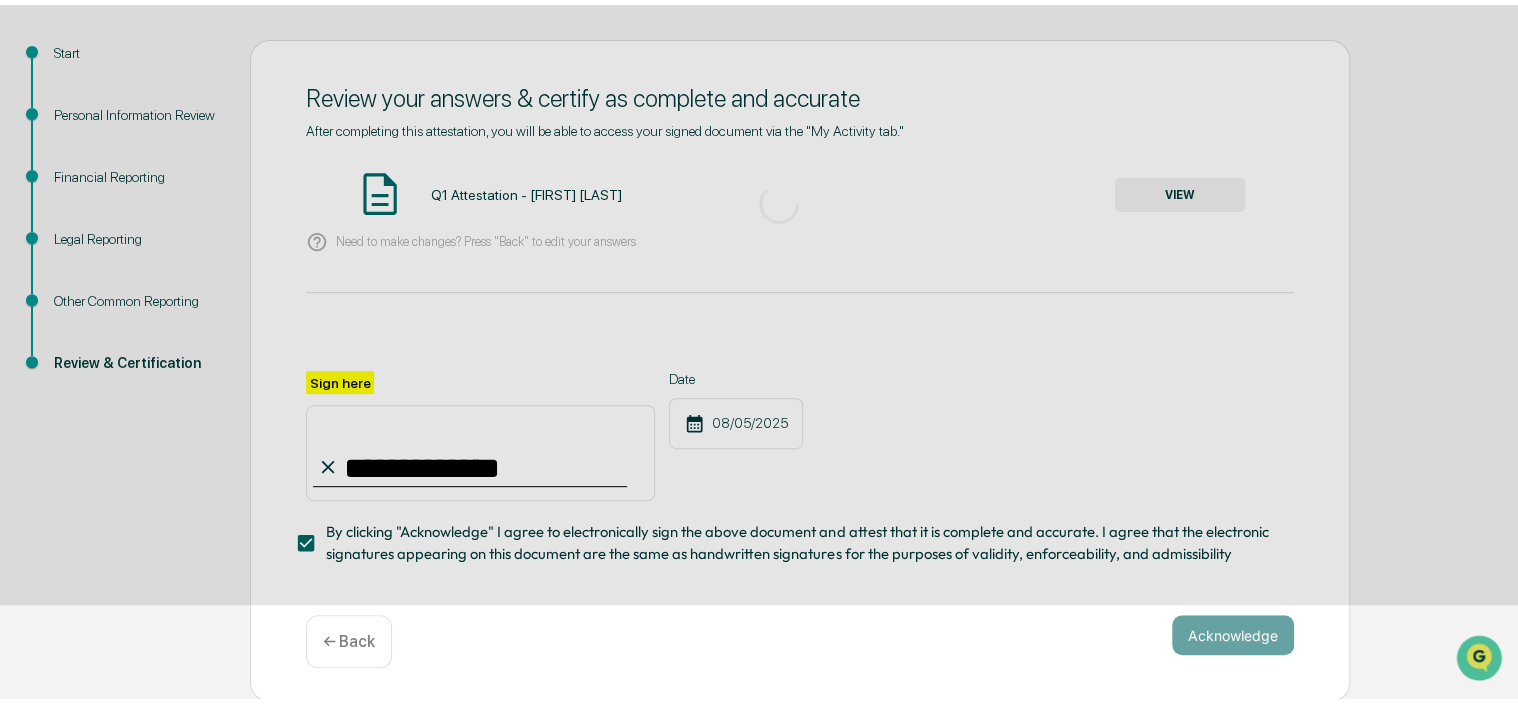 scroll, scrollTop: 100, scrollLeft: 0, axis: vertical 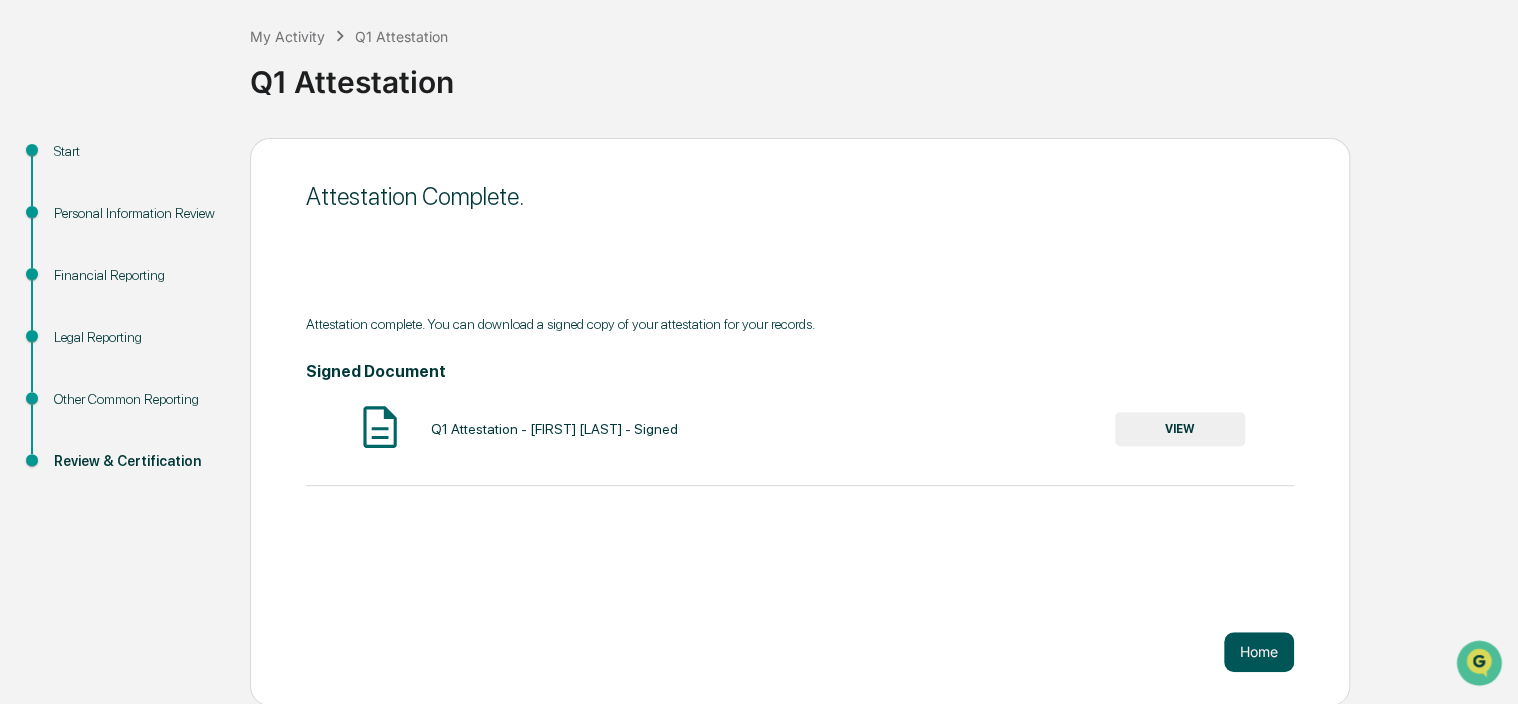 click on "Home" at bounding box center [1259, 652] 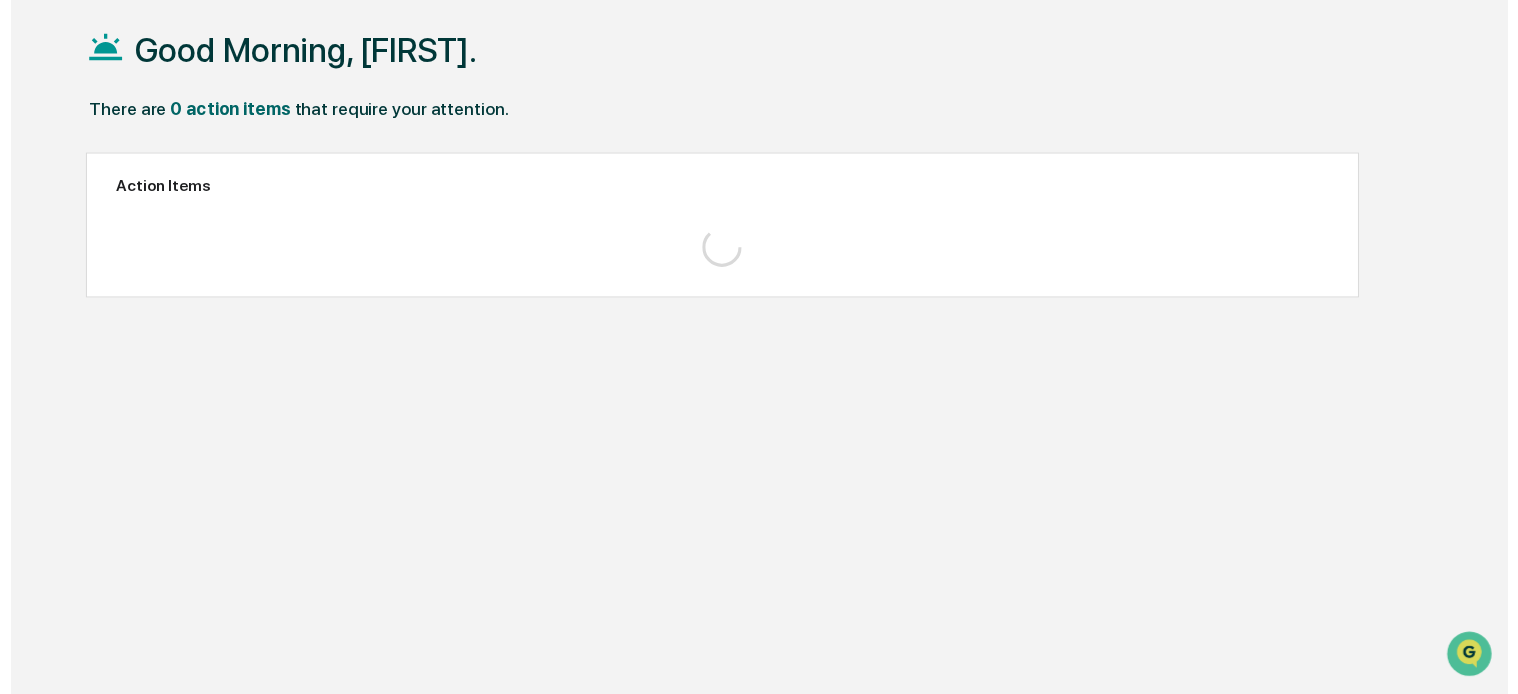 scroll, scrollTop: 95, scrollLeft: 0, axis: vertical 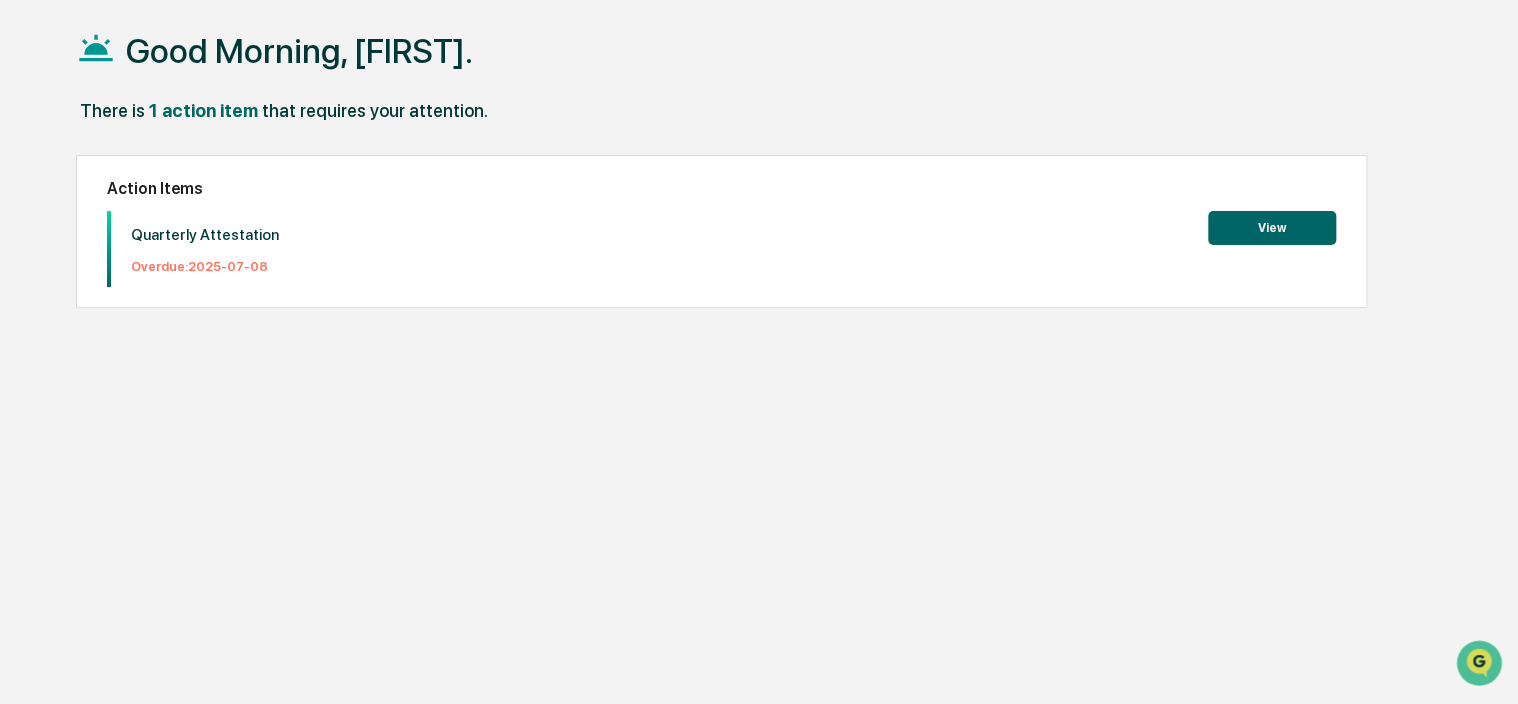 click on "View" at bounding box center (1272, 228) 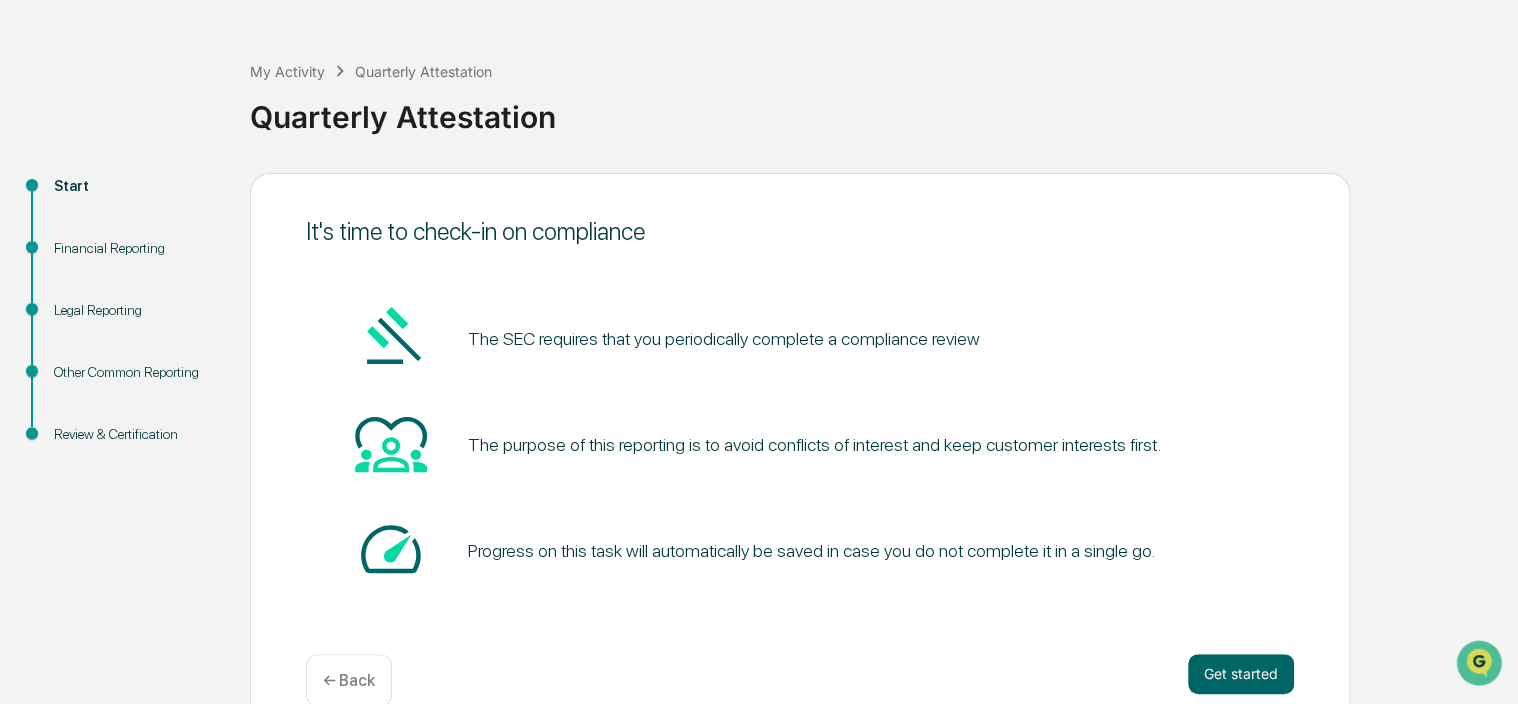 scroll, scrollTop: 100, scrollLeft: 0, axis: vertical 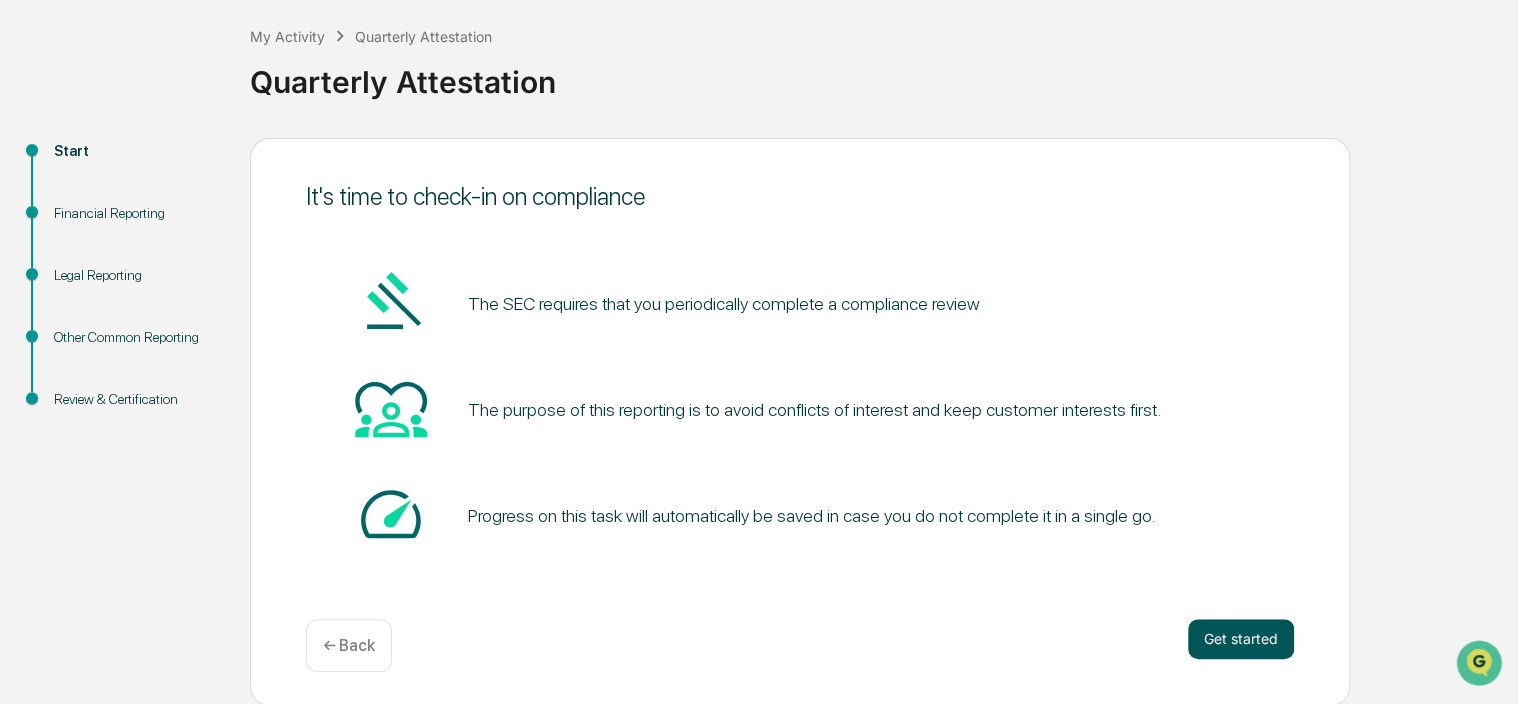 click on "Get started" at bounding box center (1241, 639) 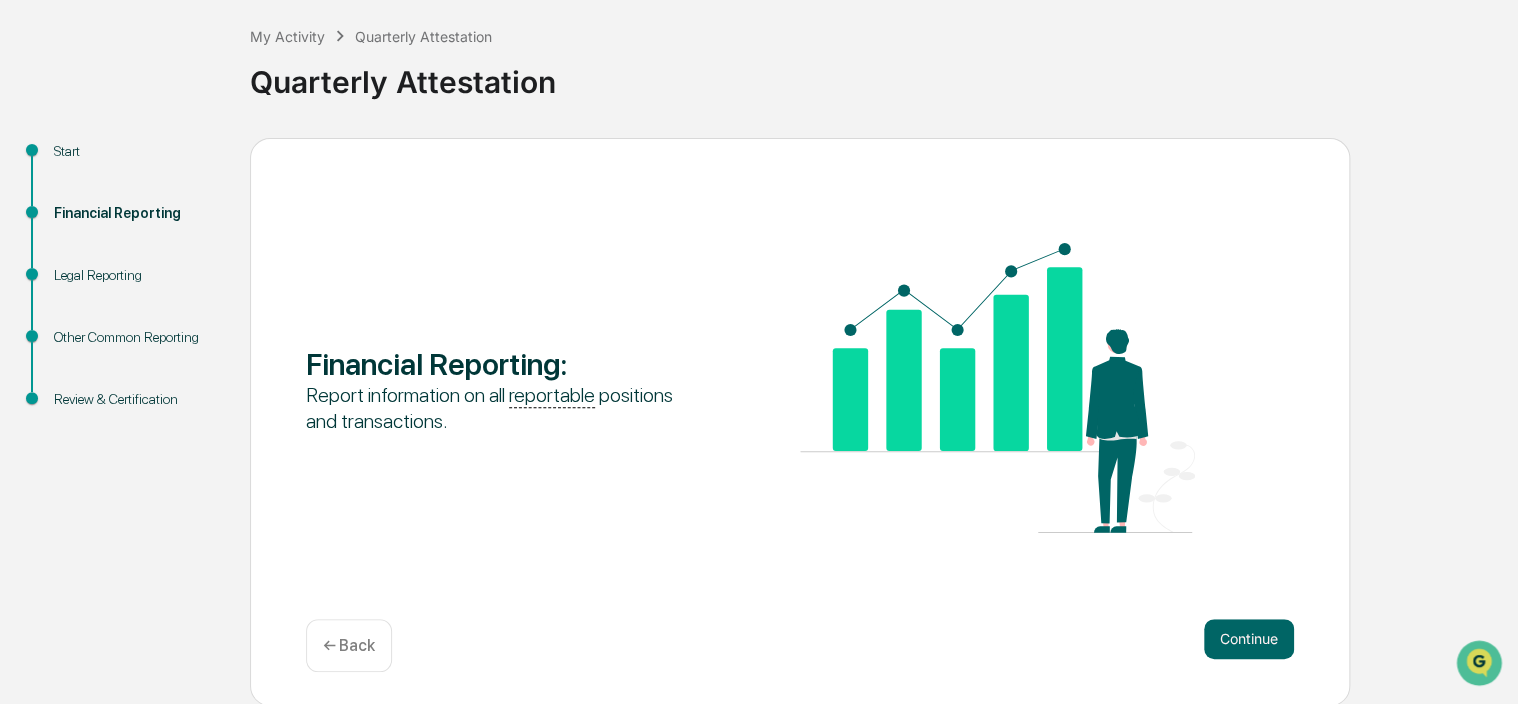 scroll, scrollTop: 100, scrollLeft: 0, axis: vertical 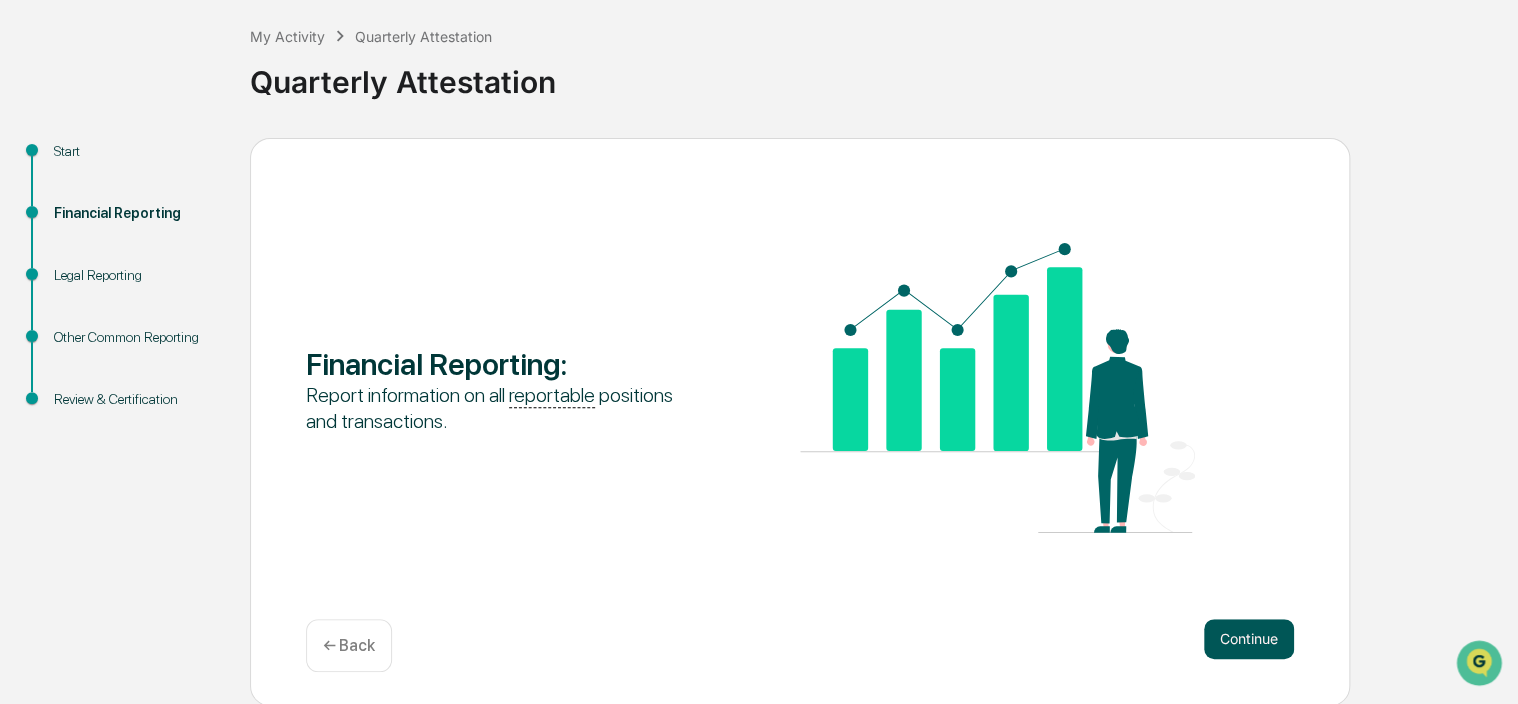click on "Continue" at bounding box center [1249, 639] 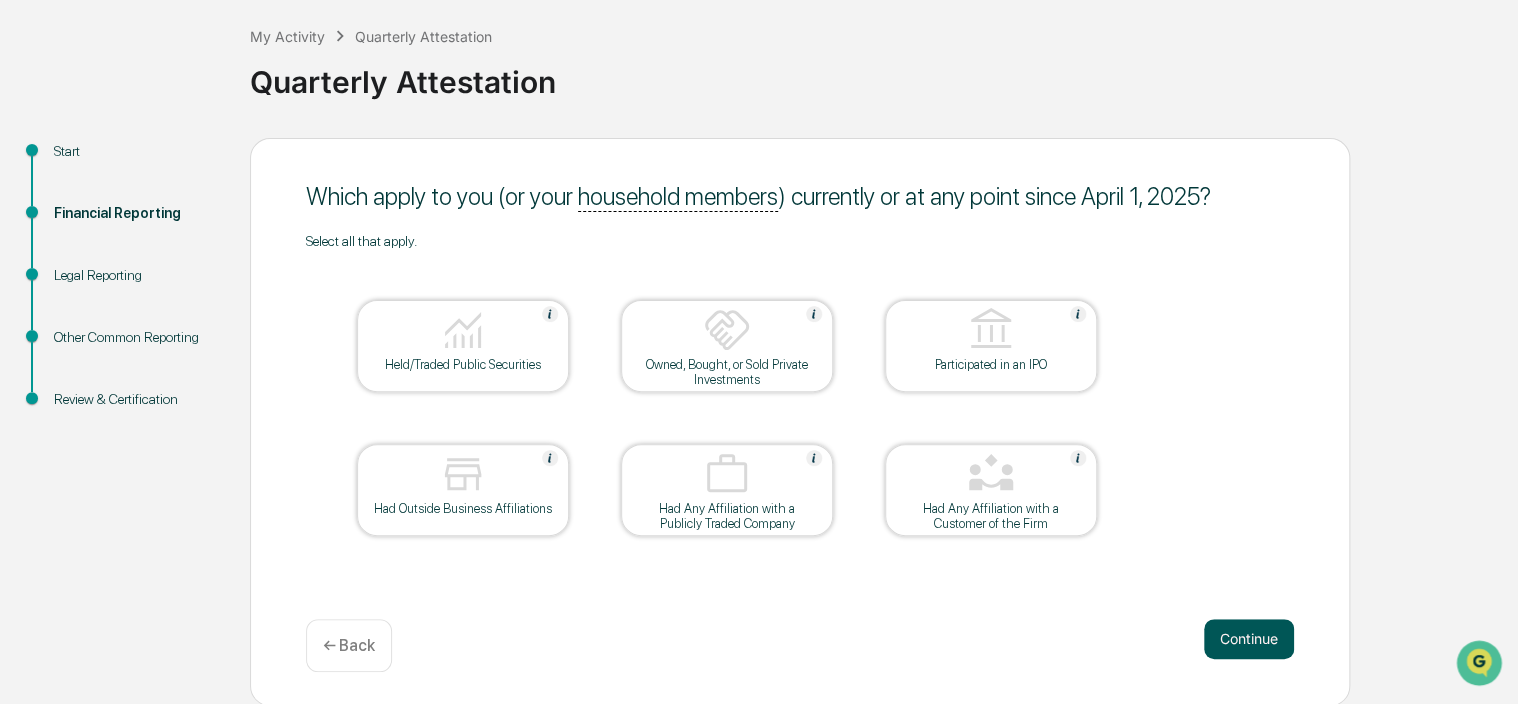 click on "Continue" at bounding box center [1249, 639] 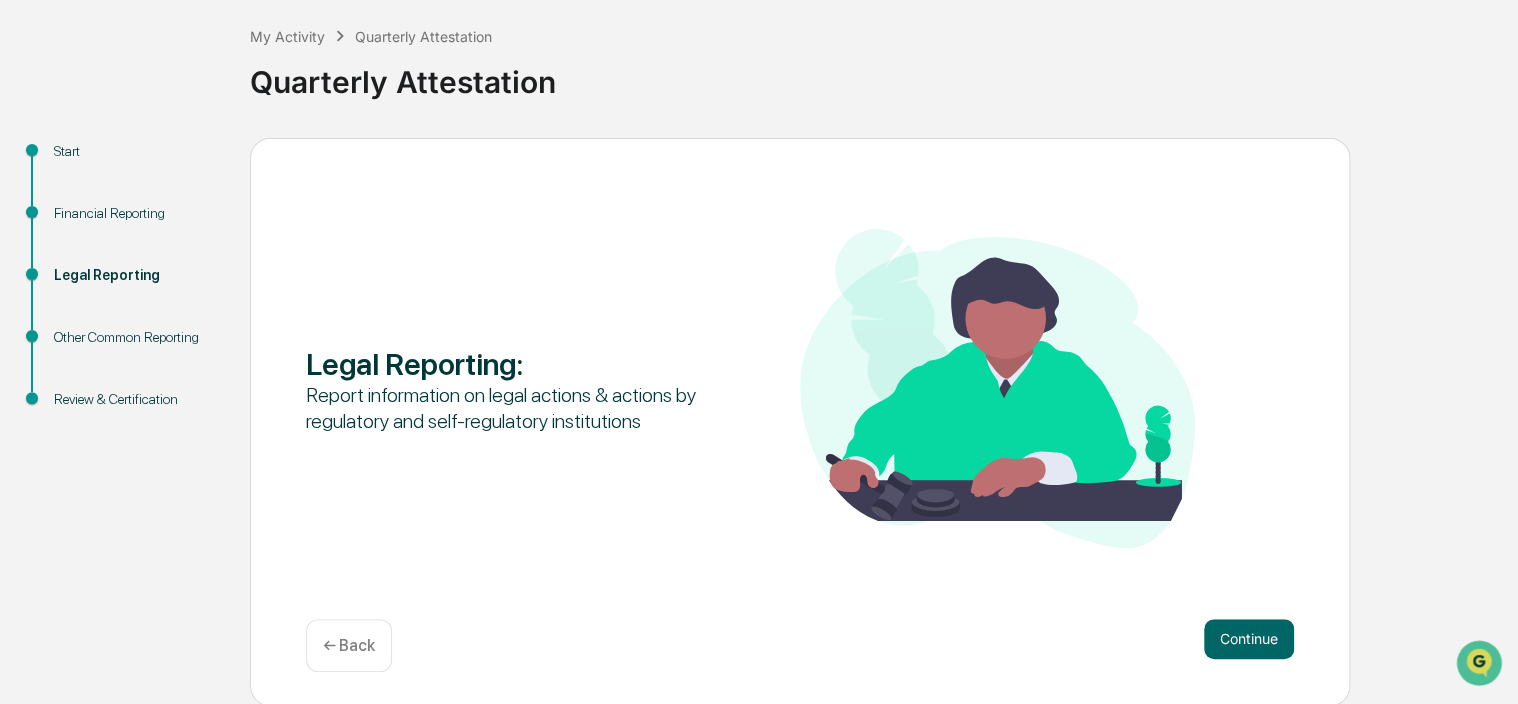 click on "Continue" at bounding box center (1249, 639) 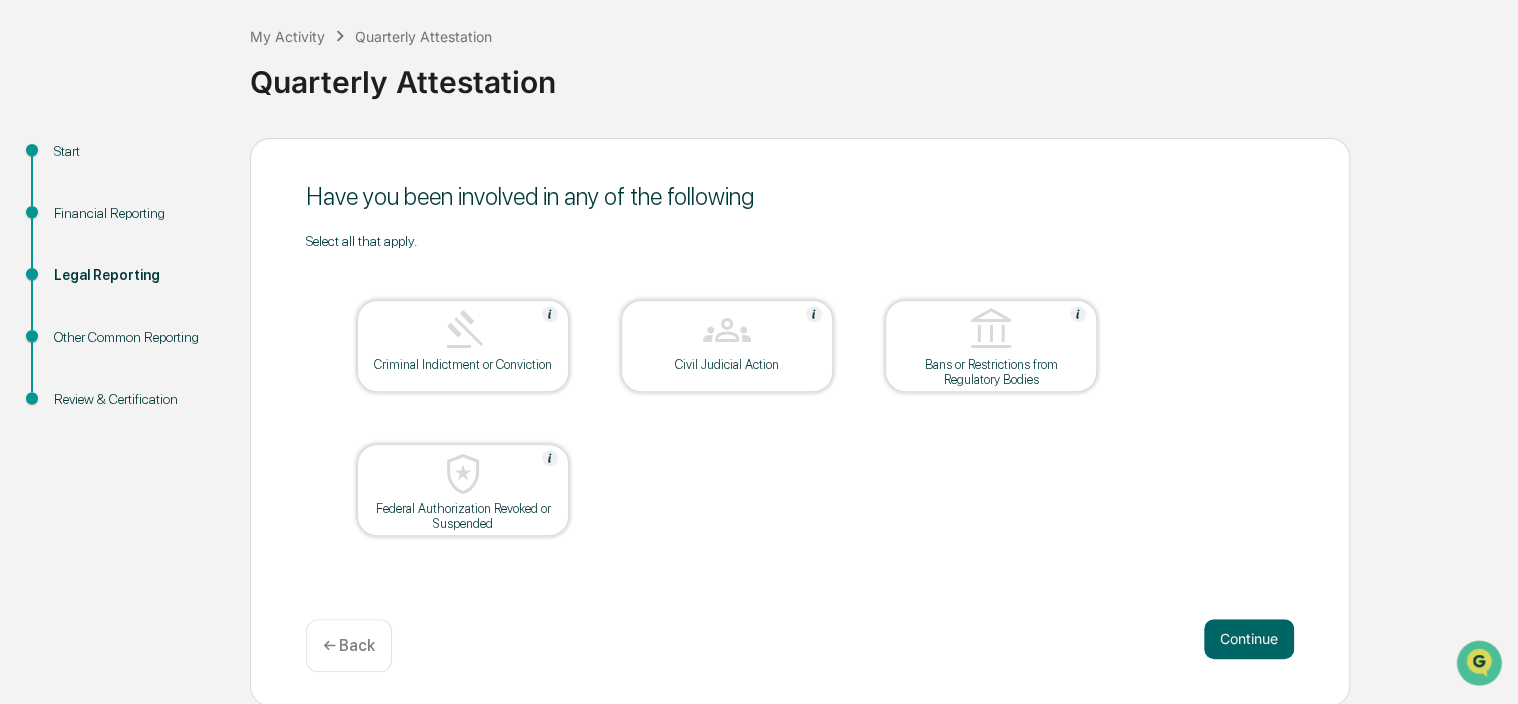 click on "Continue" at bounding box center (1249, 639) 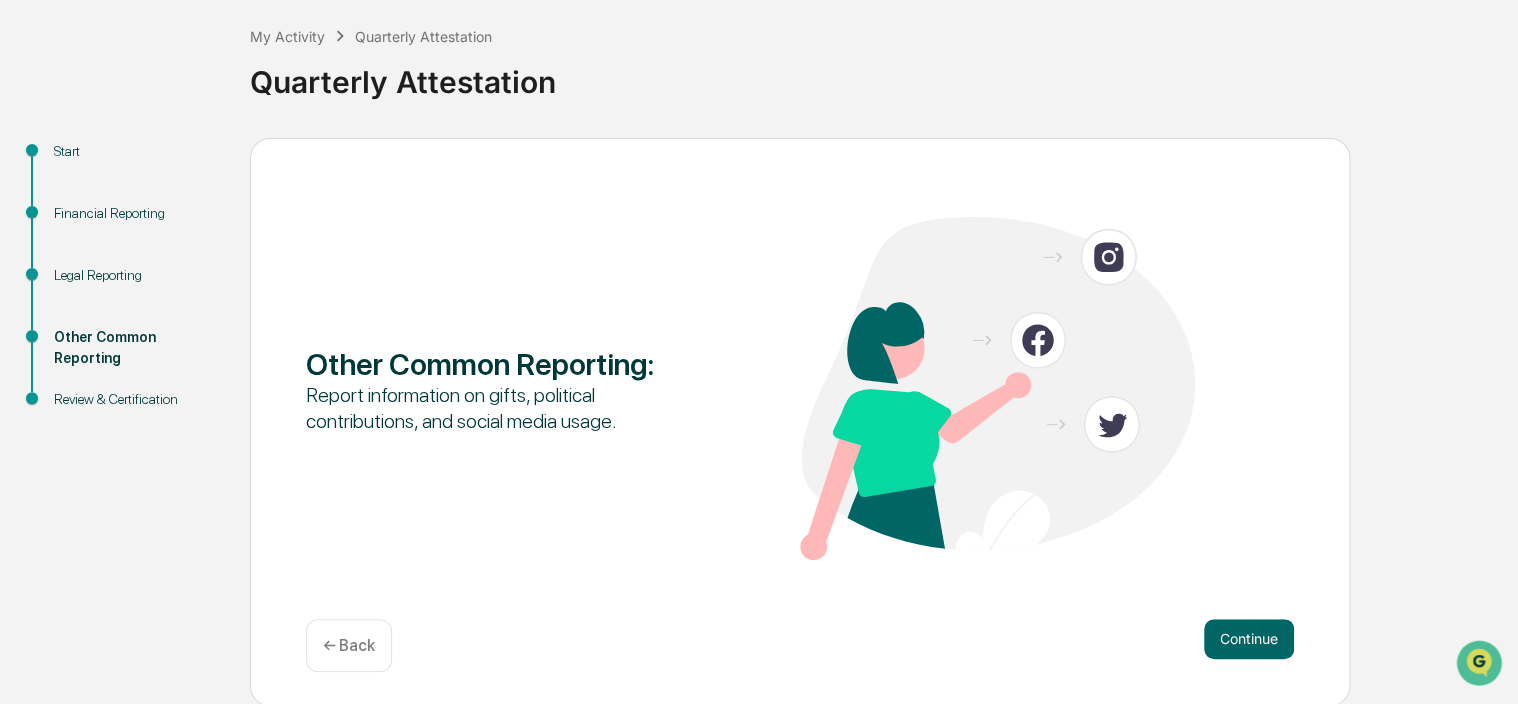 click on "Continue" at bounding box center [1249, 639] 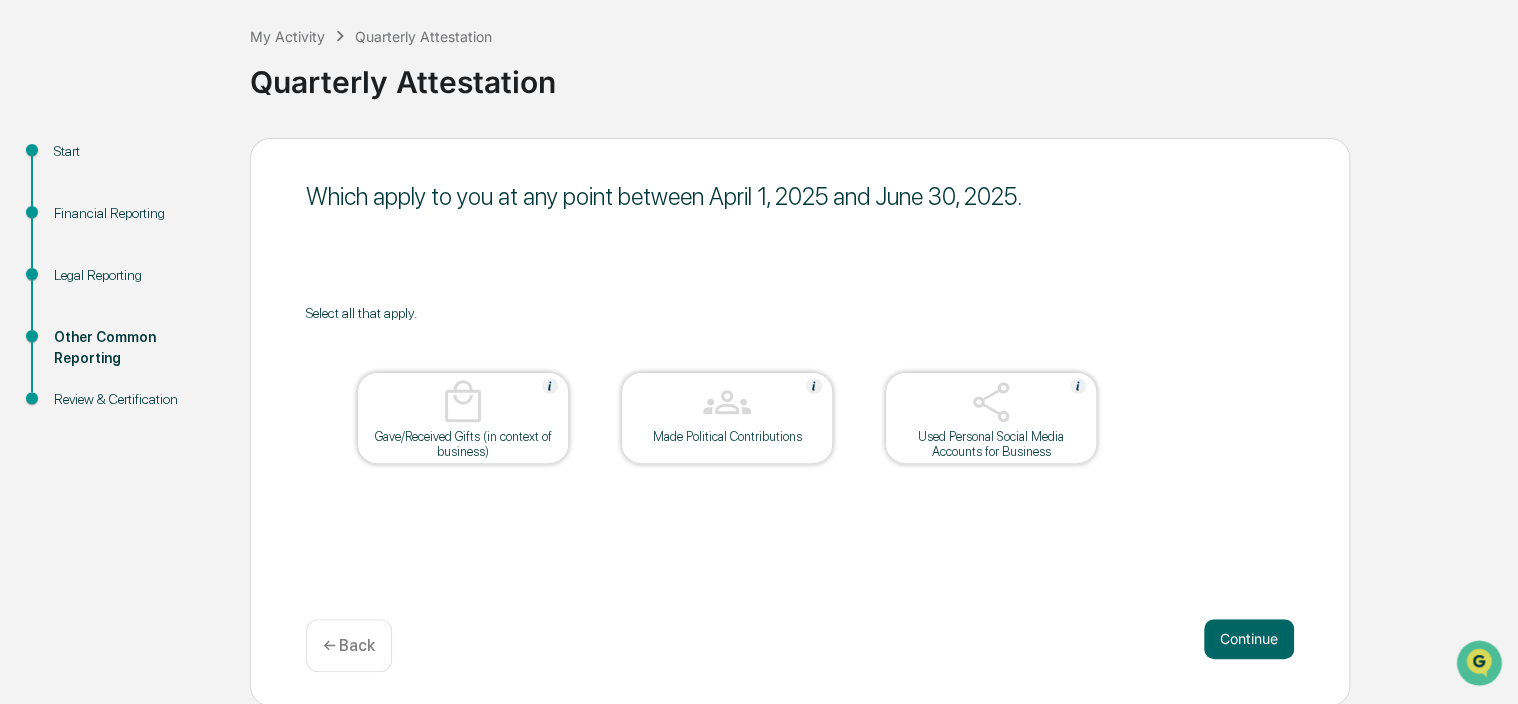 click on "Continue" at bounding box center (1249, 639) 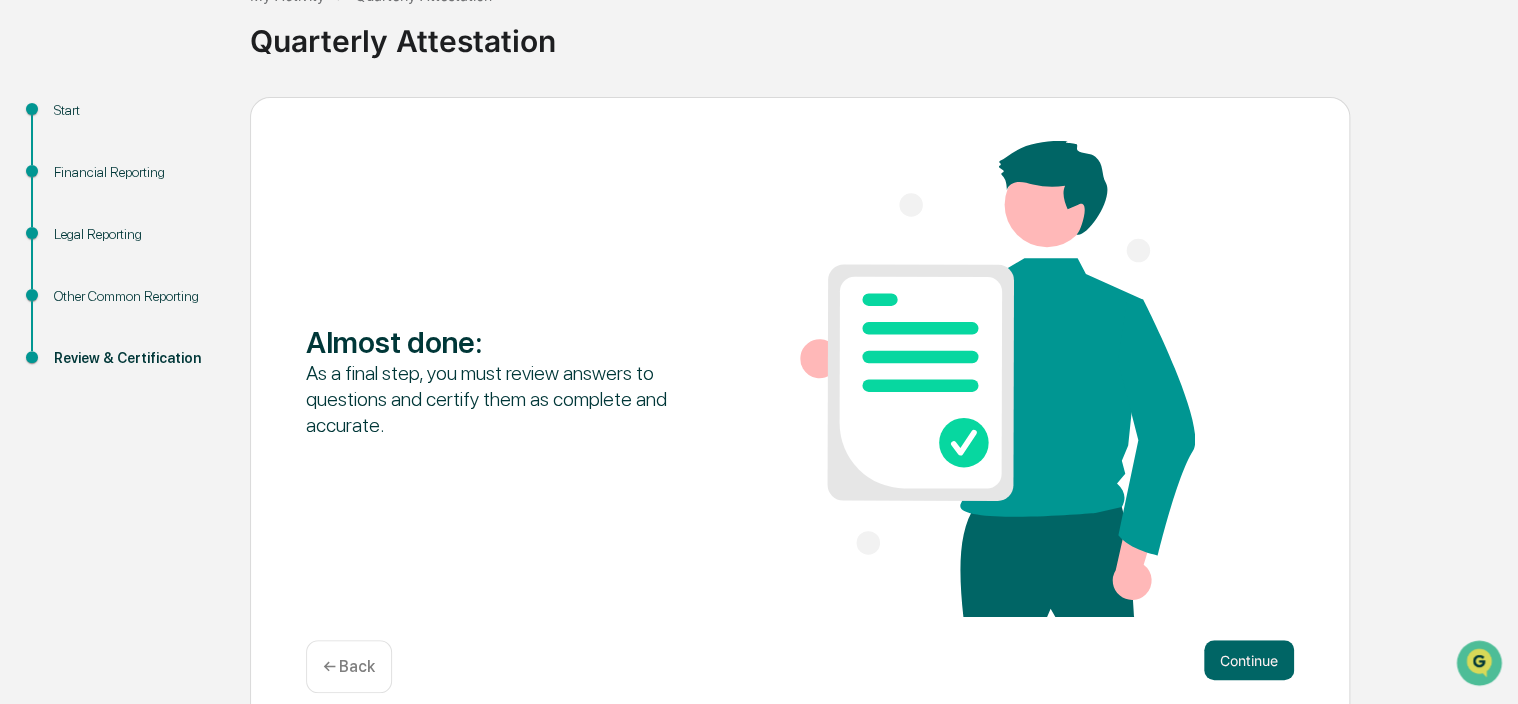 scroll, scrollTop: 164, scrollLeft: 0, axis: vertical 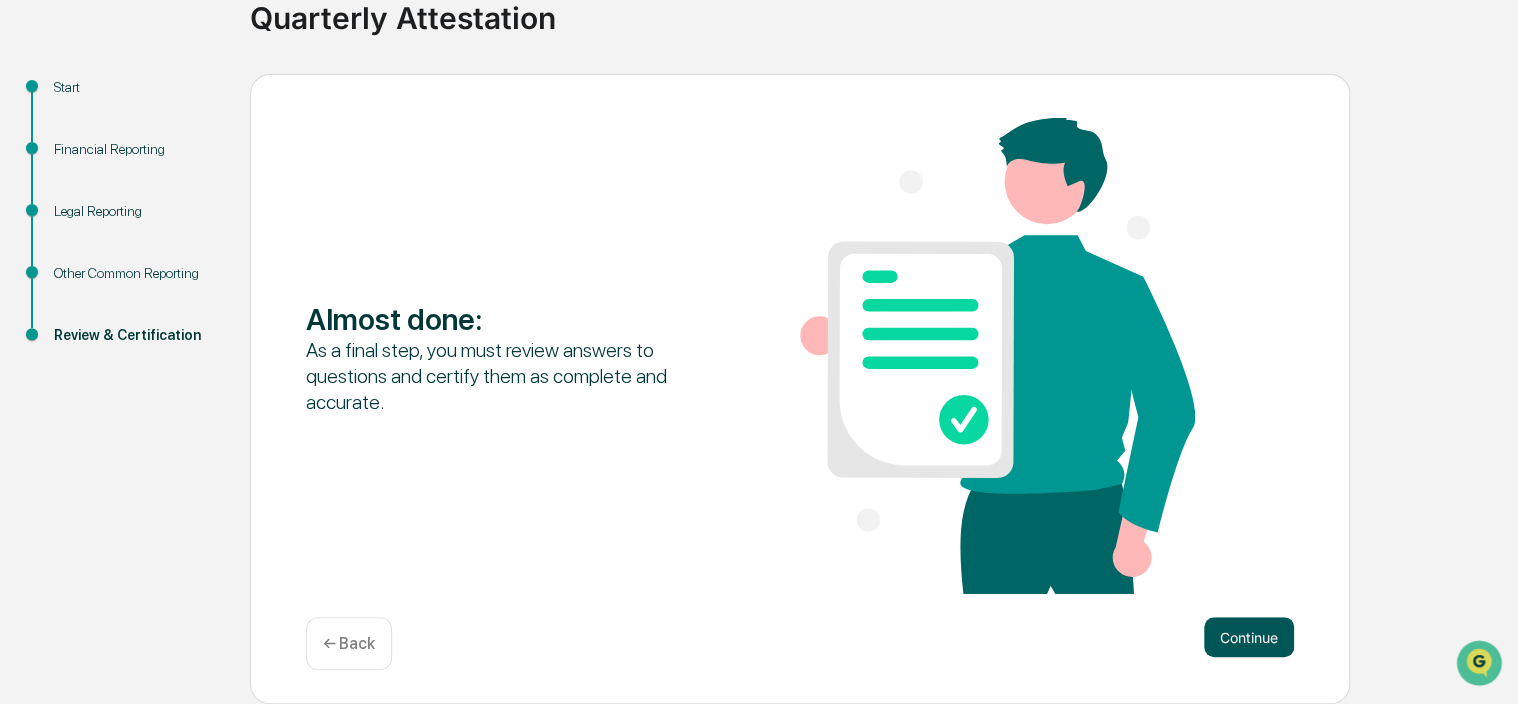 click on "Continue" at bounding box center (1249, 637) 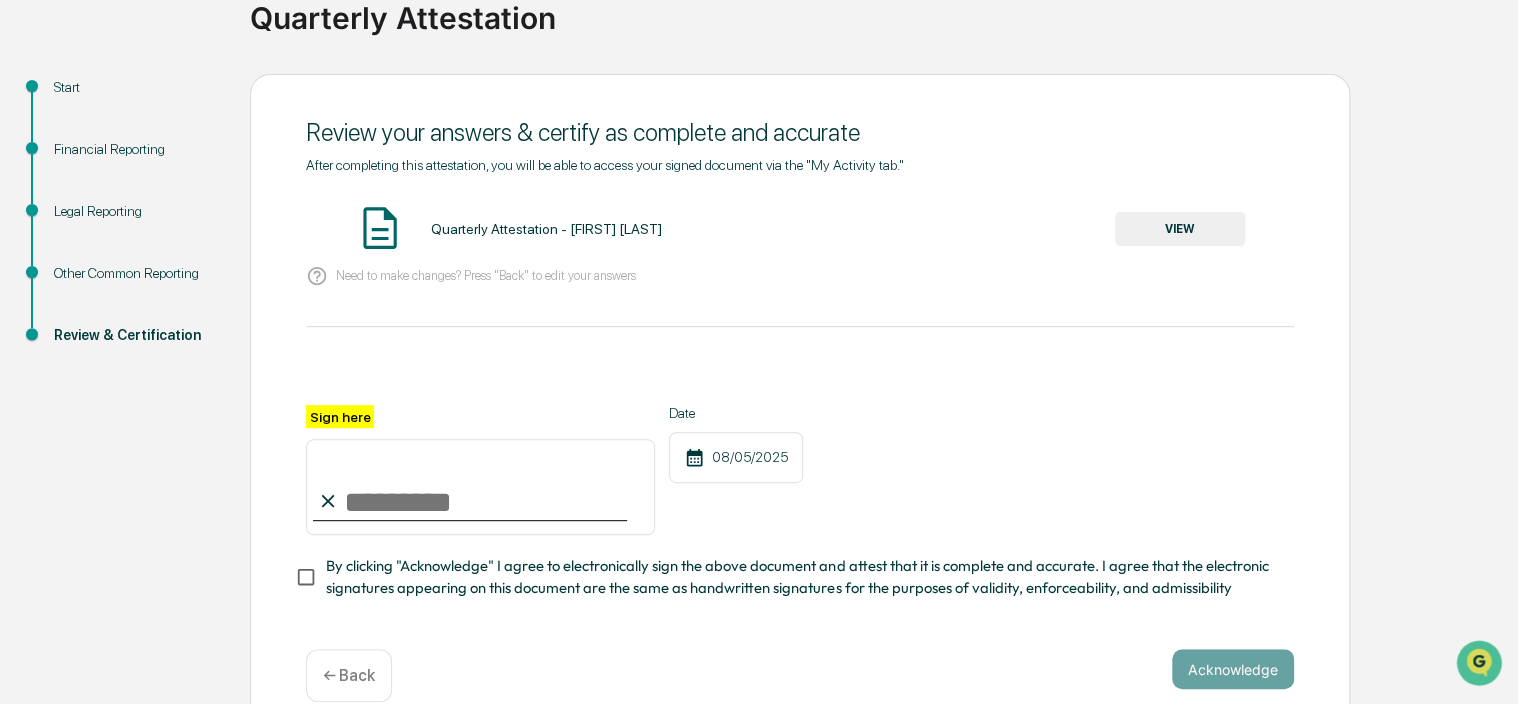 click on "Sign here" at bounding box center [480, 487] 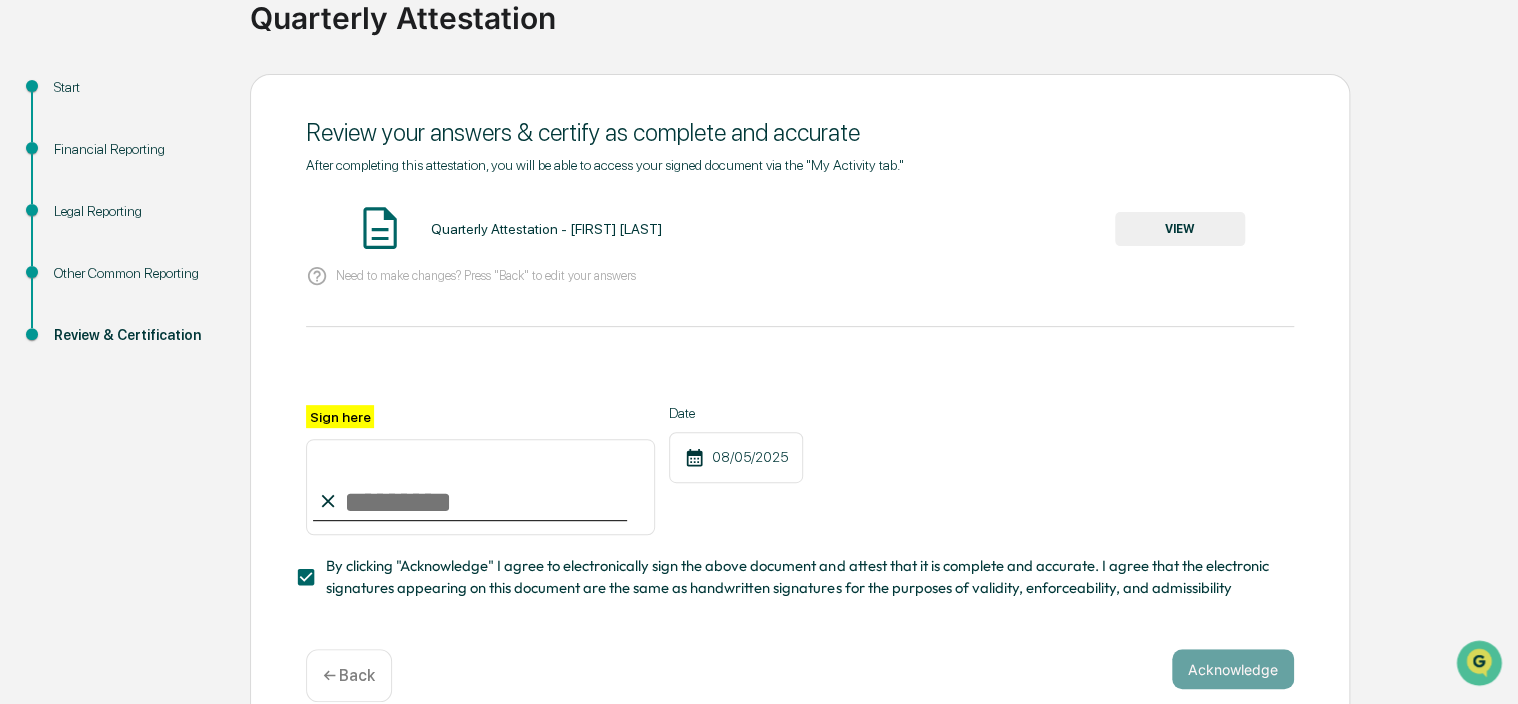click on "Sign here" at bounding box center [480, 487] 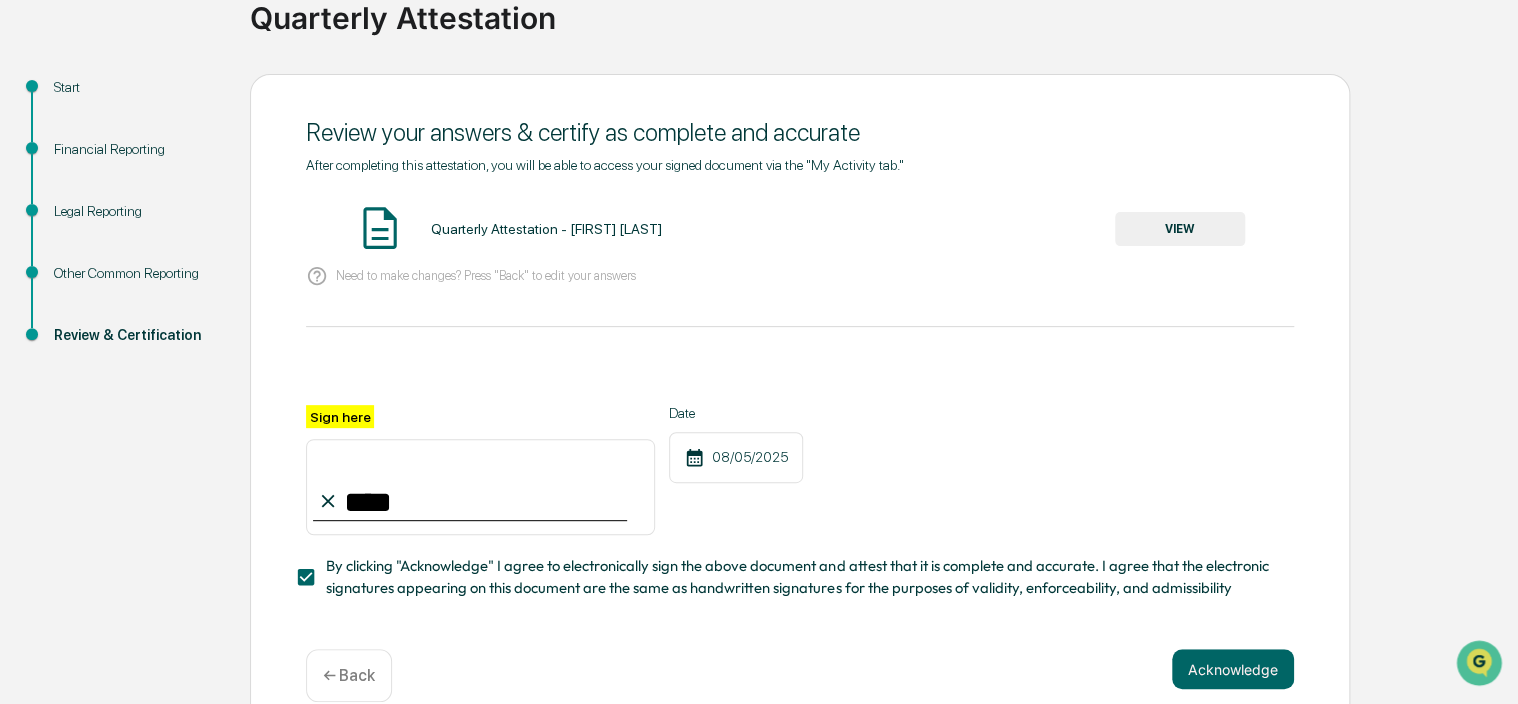 type on "**********" 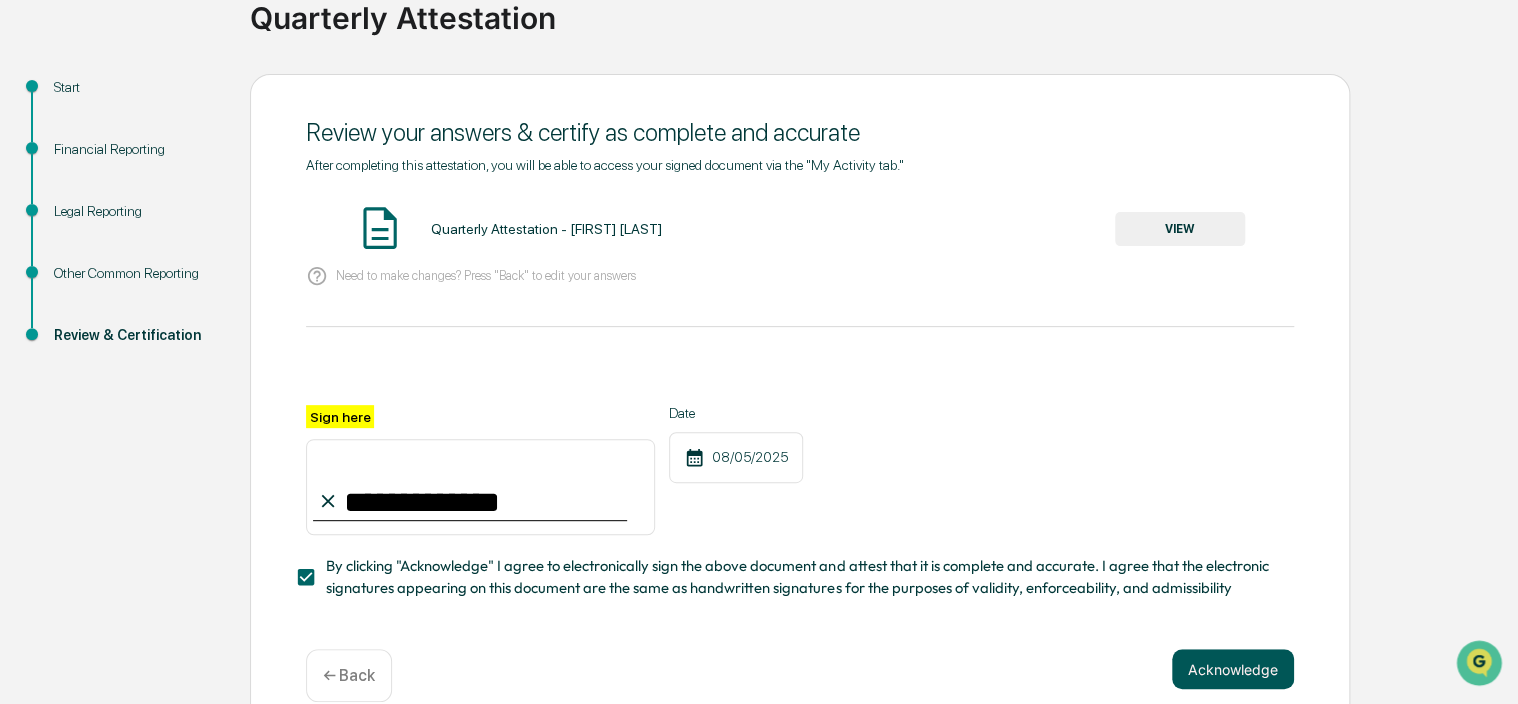 click on "Acknowledge" at bounding box center [1233, 669] 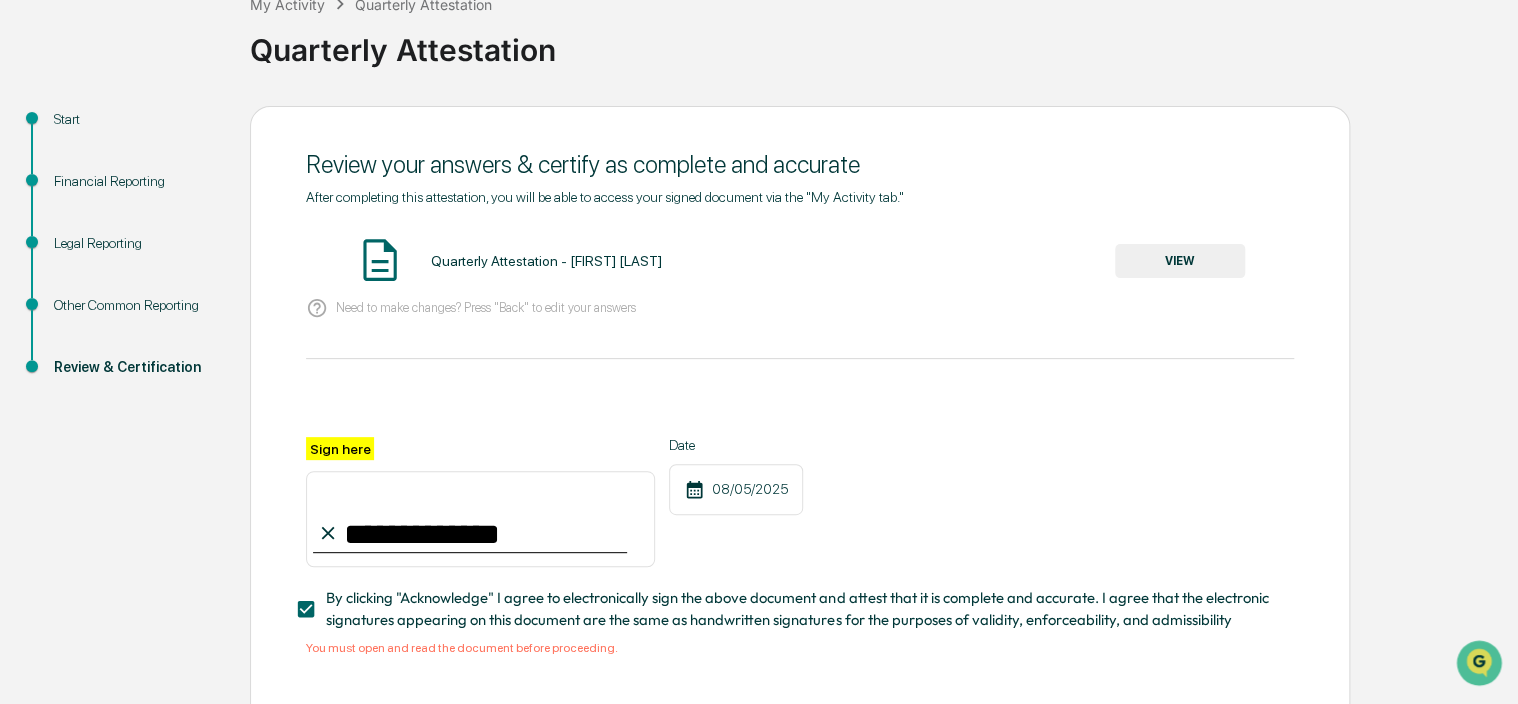 scroll, scrollTop: 0, scrollLeft: 0, axis: both 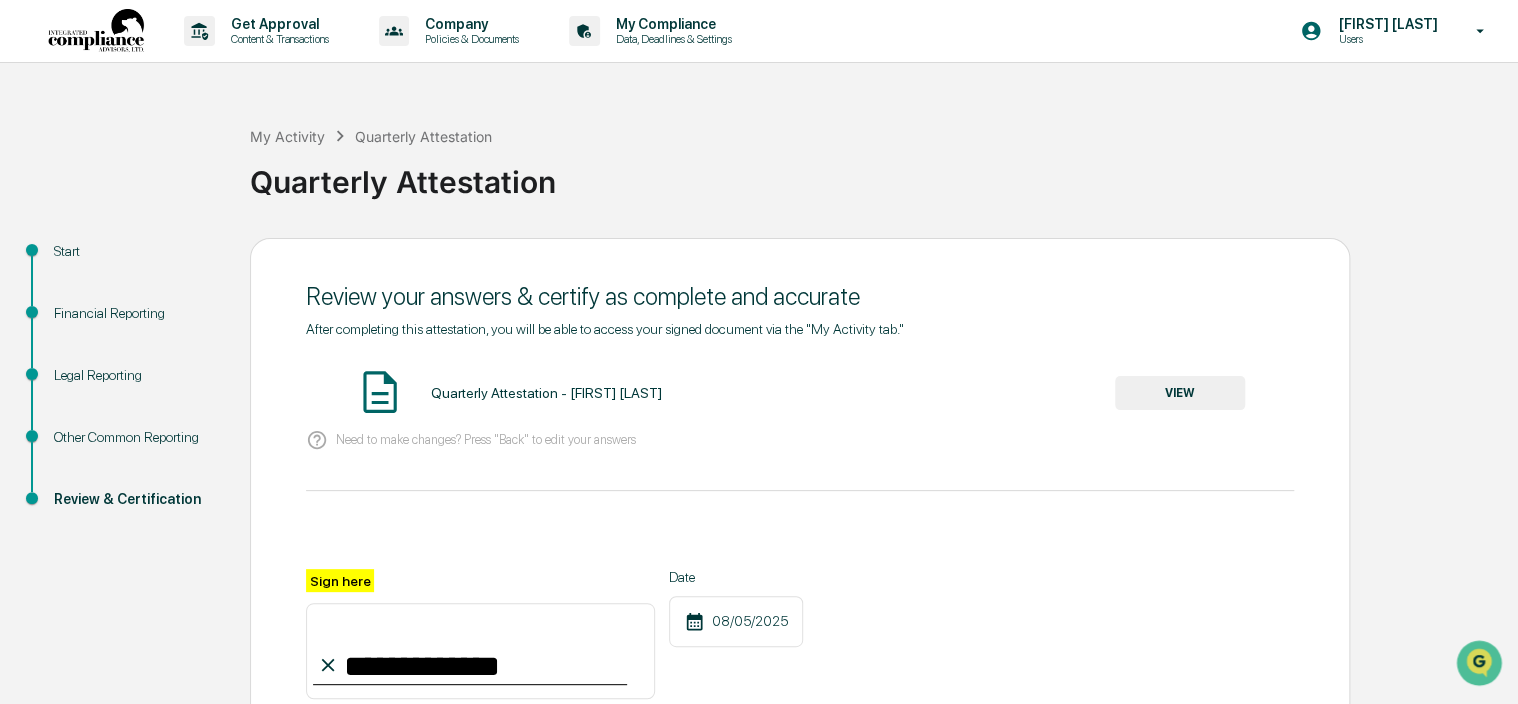 click on "VIEW" at bounding box center (1180, 393) 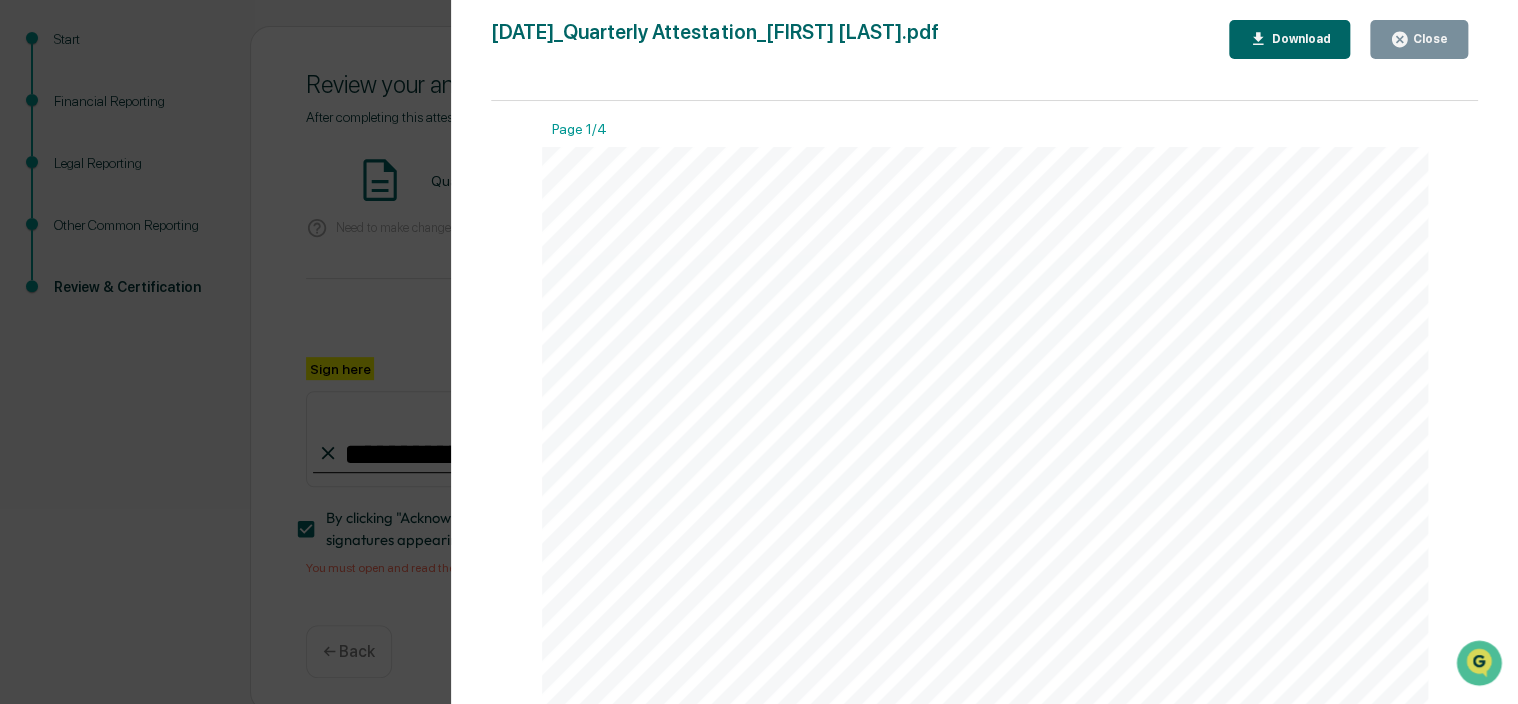 scroll, scrollTop: 227, scrollLeft: 0, axis: vertical 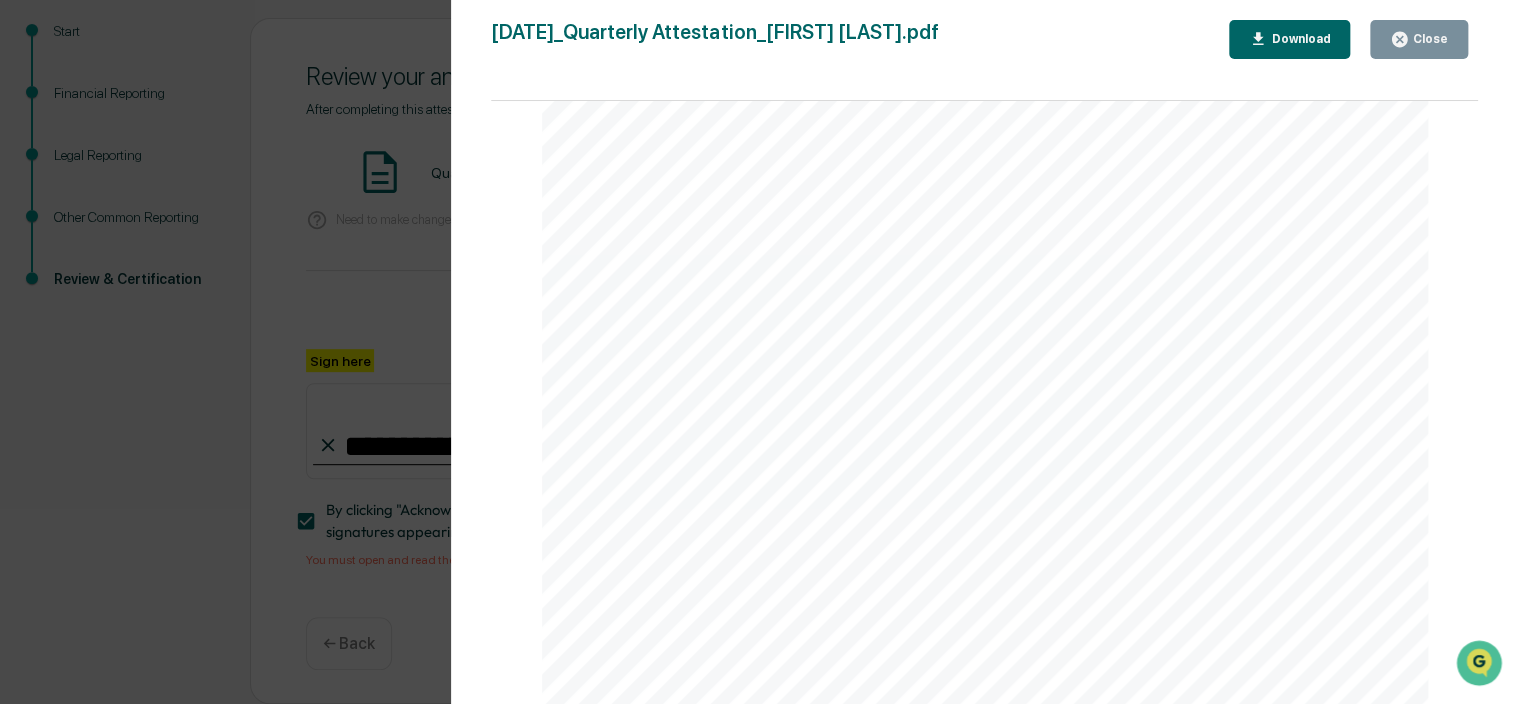 click on "Close" at bounding box center [1428, 39] 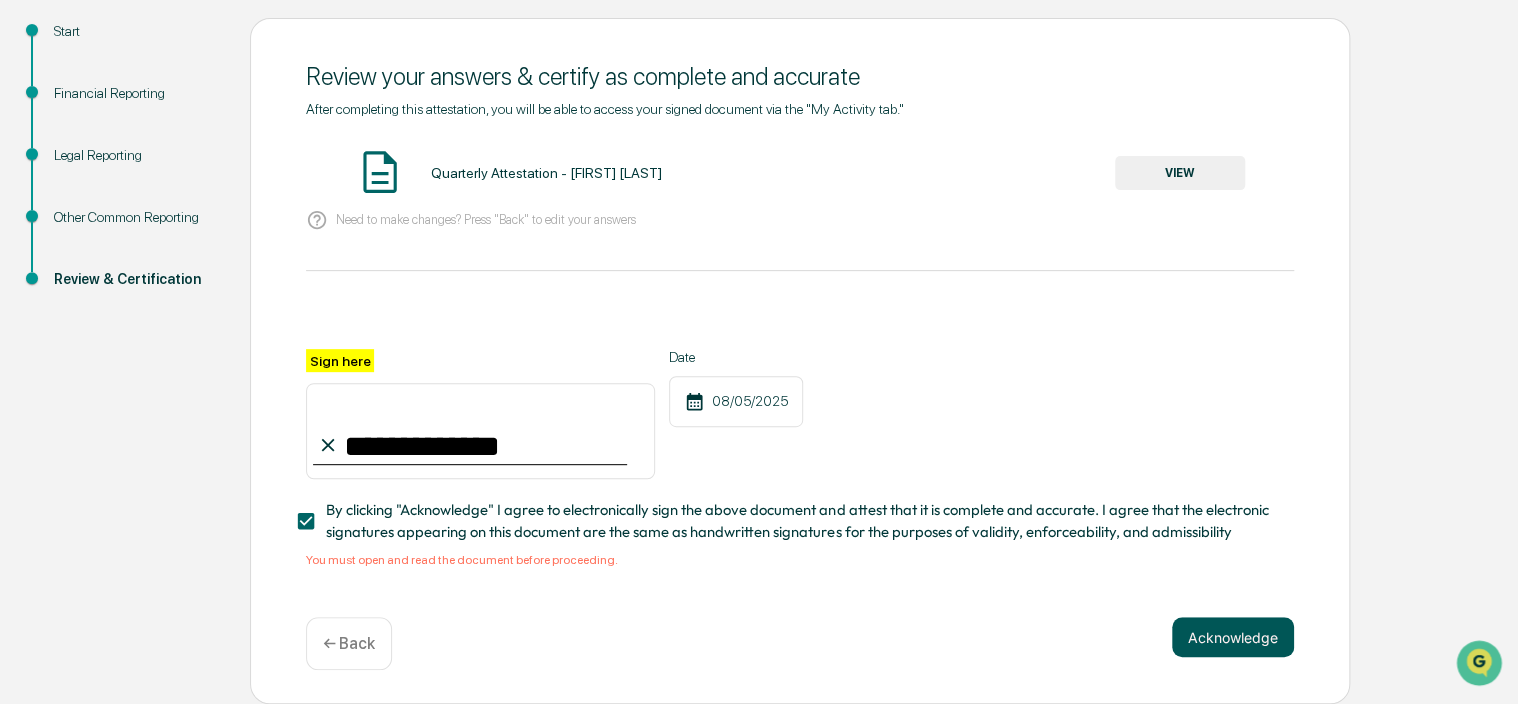 click on "Acknowledge" at bounding box center [1233, 637] 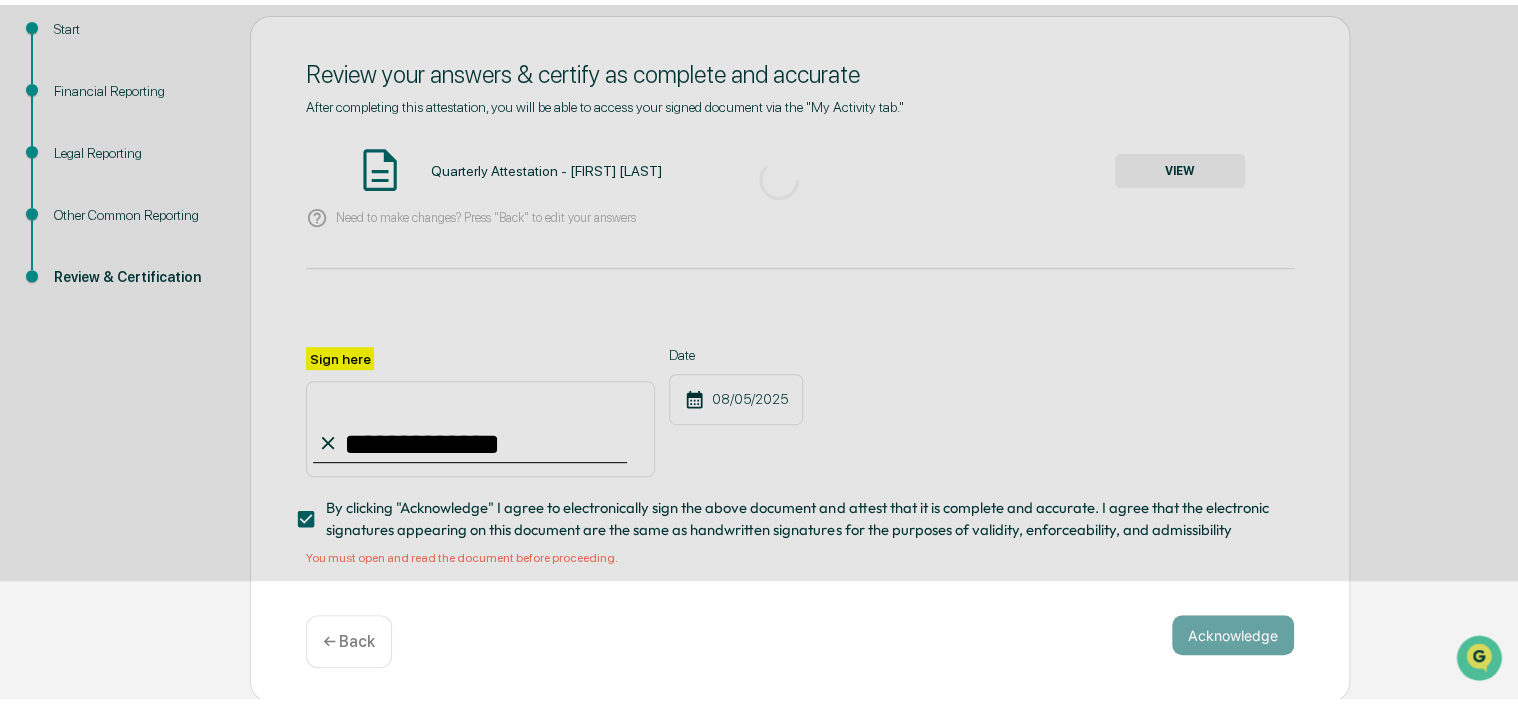 scroll, scrollTop: 100, scrollLeft: 0, axis: vertical 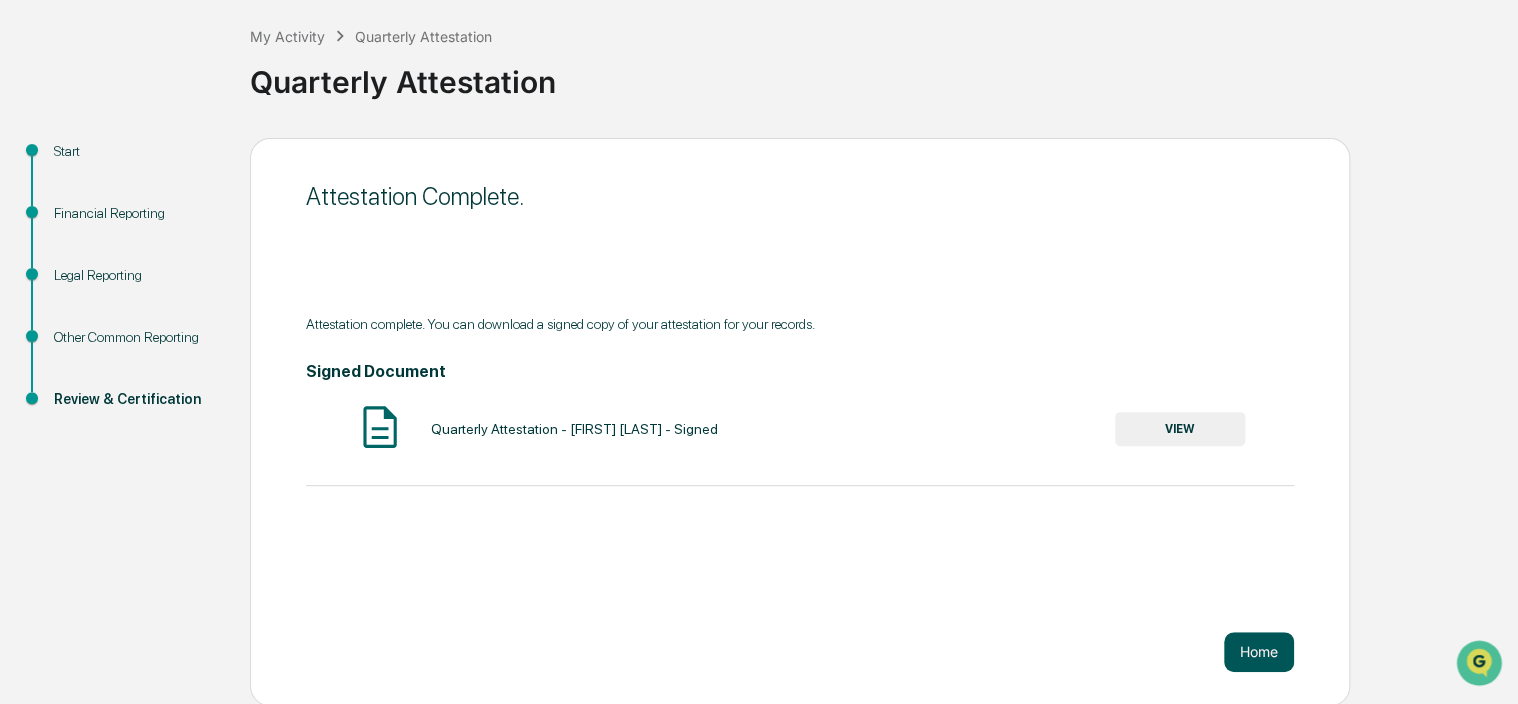 click on "Home" at bounding box center (1259, 652) 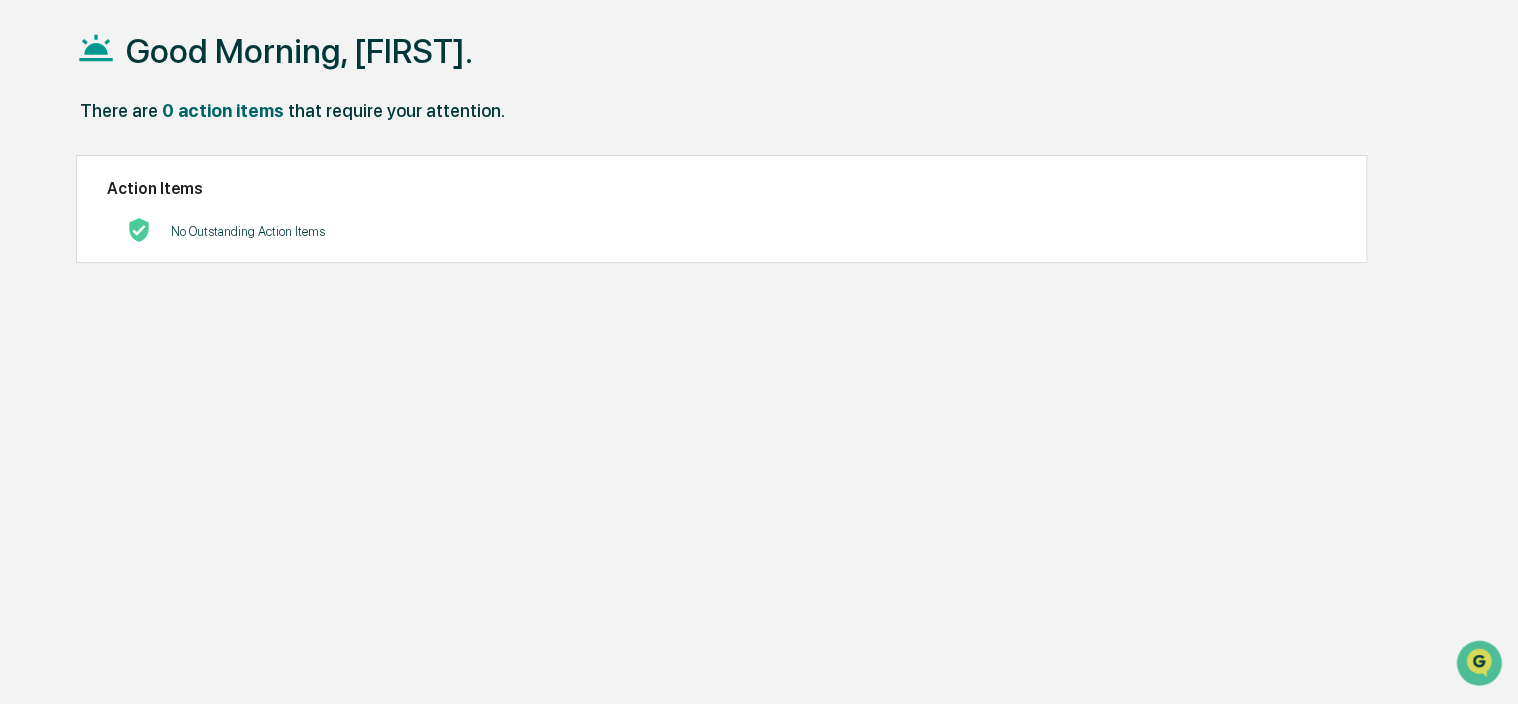 drag, startPoint x: 481, startPoint y: 381, endPoint x: 352, endPoint y: 310, distance: 147.2481 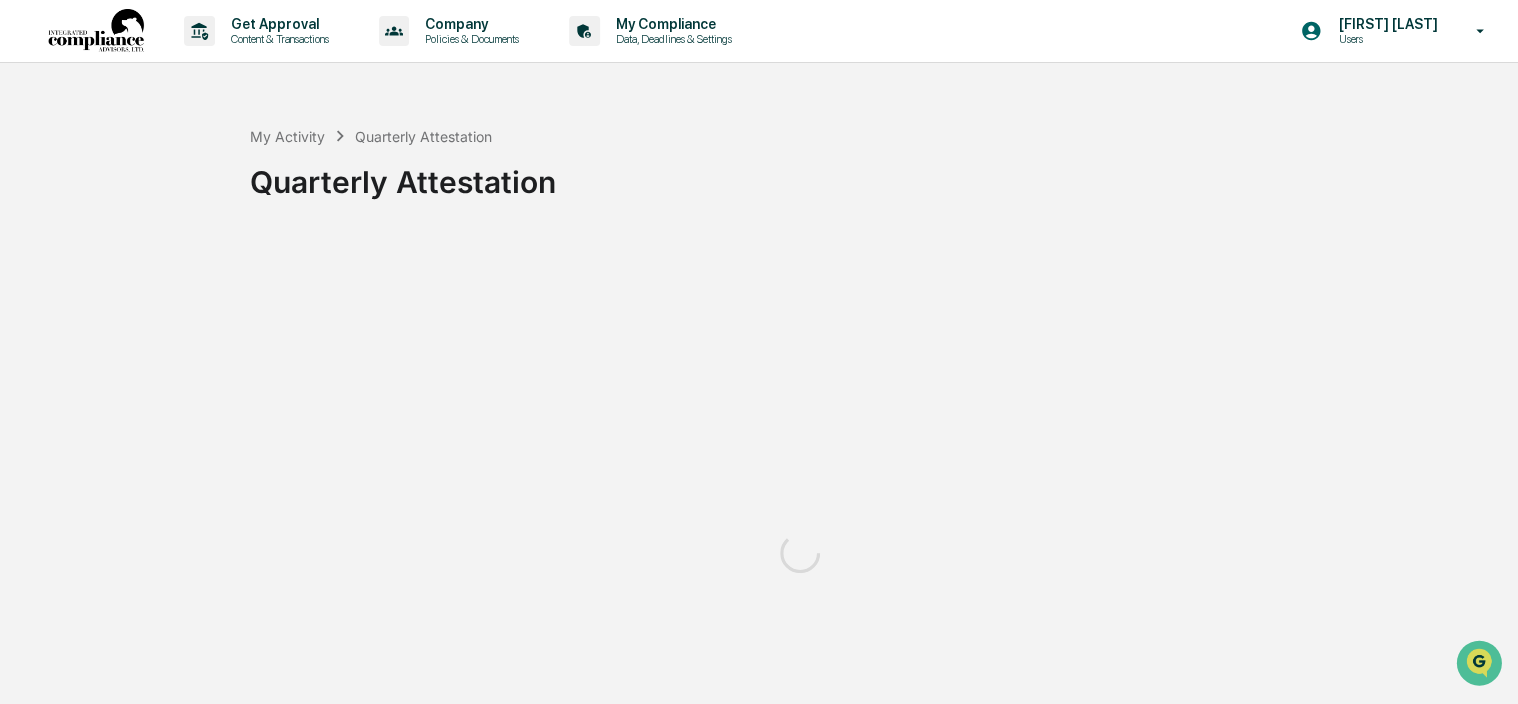 scroll, scrollTop: 0, scrollLeft: 0, axis: both 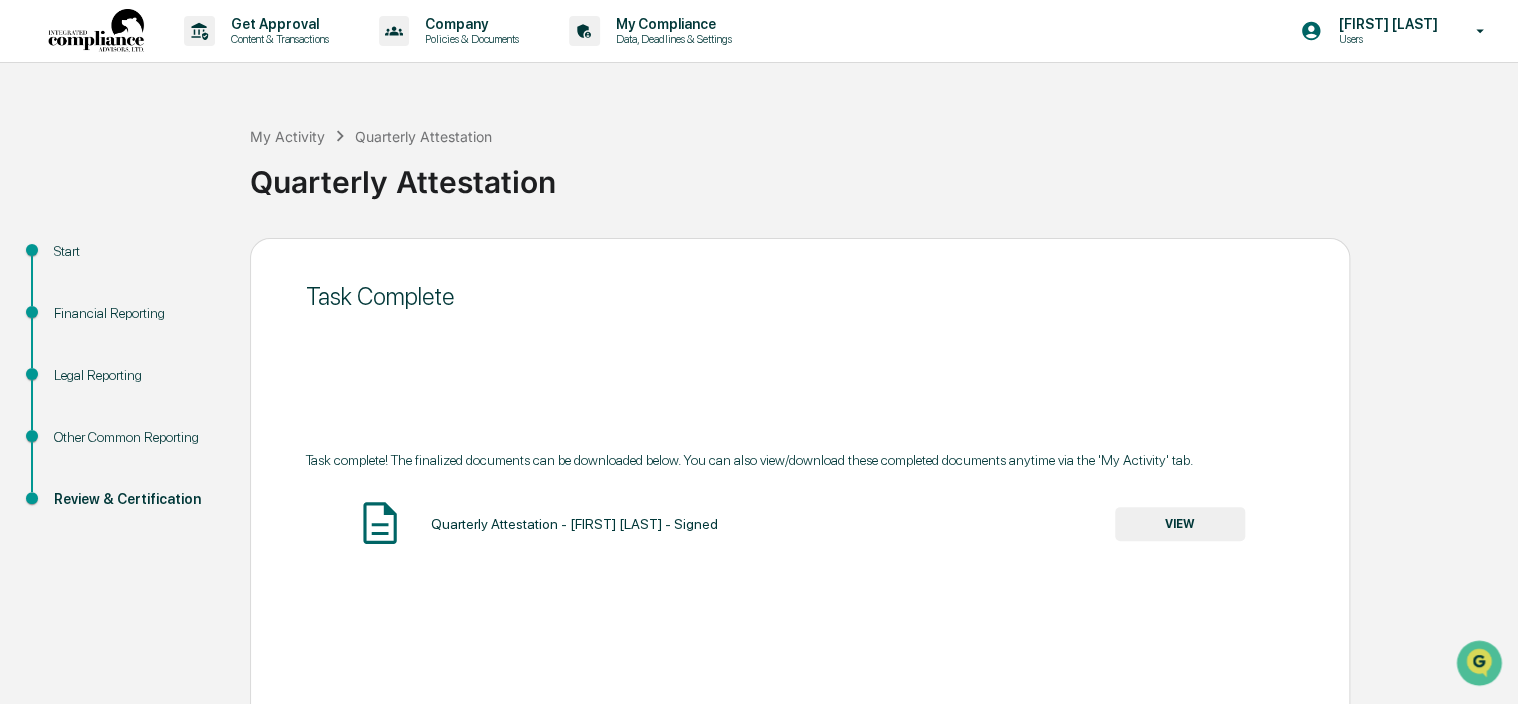 click on "Start Financial Reporting Legal Reporting Other Common Reporting Review & Certification Task Complete Task complete! The finalized documents can be downloaded below. You can also view/download these completed documents anytime via the 'My Activity' tab. Quarterly Attestation - Martin Zahn - Signed VIEW Home" at bounding box center [759, 522] 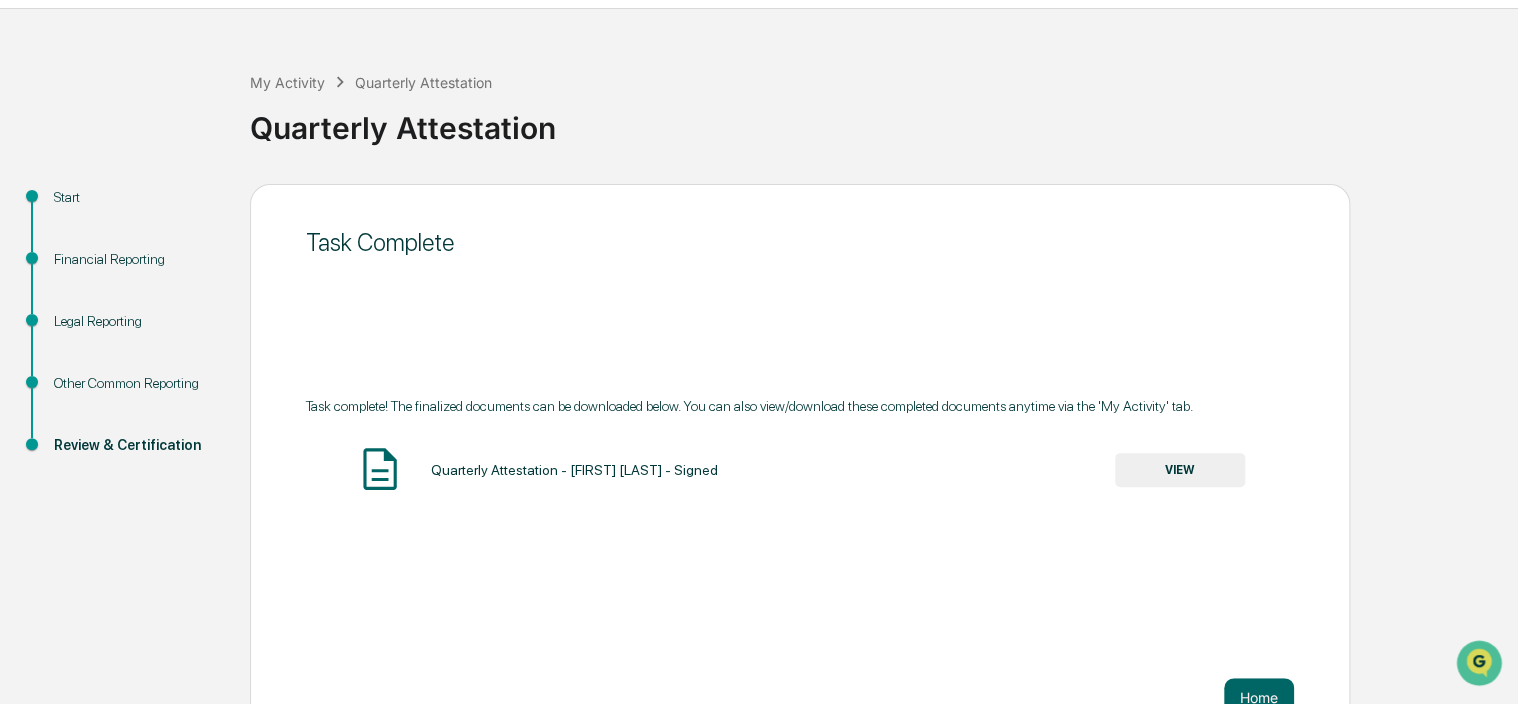scroll, scrollTop: 100, scrollLeft: 0, axis: vertical 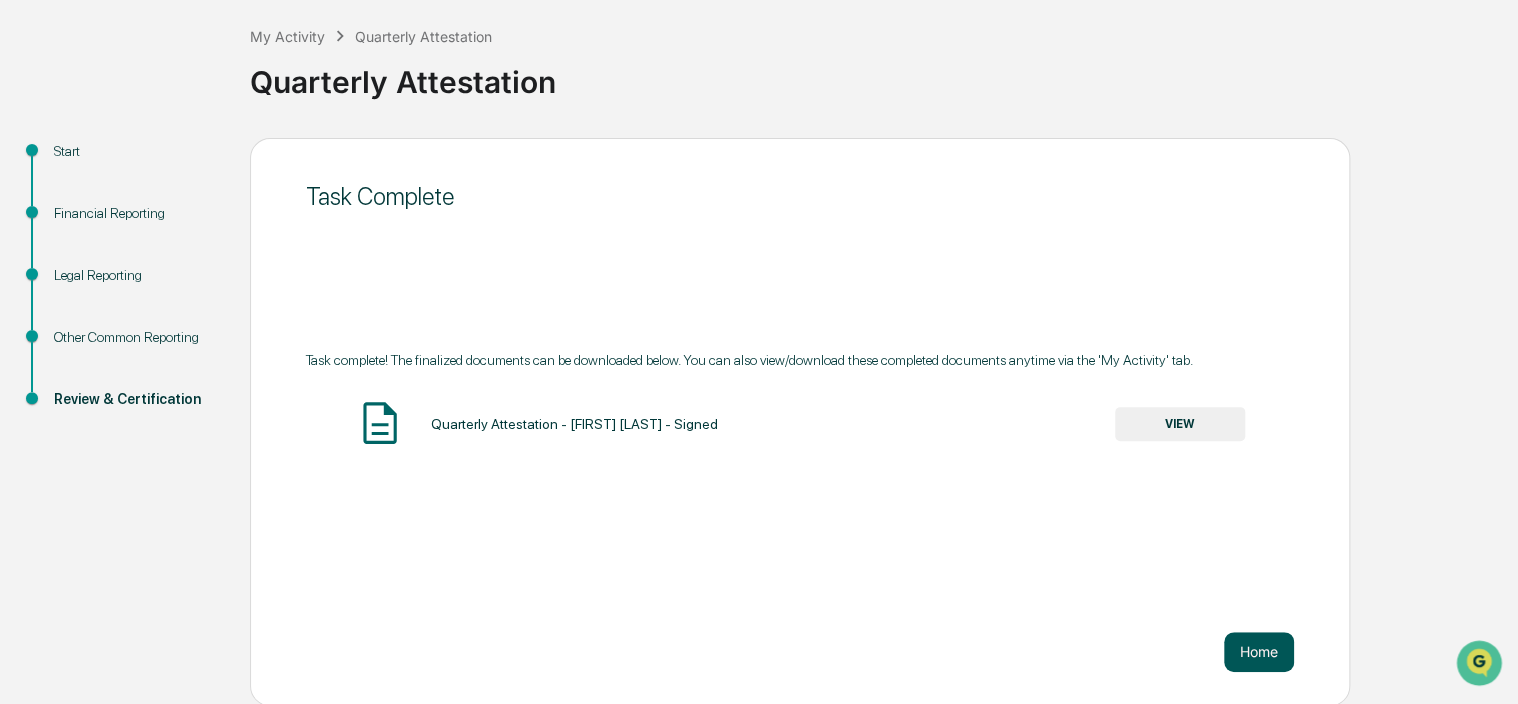 click on "Home" at bounding box center (1259, 652) 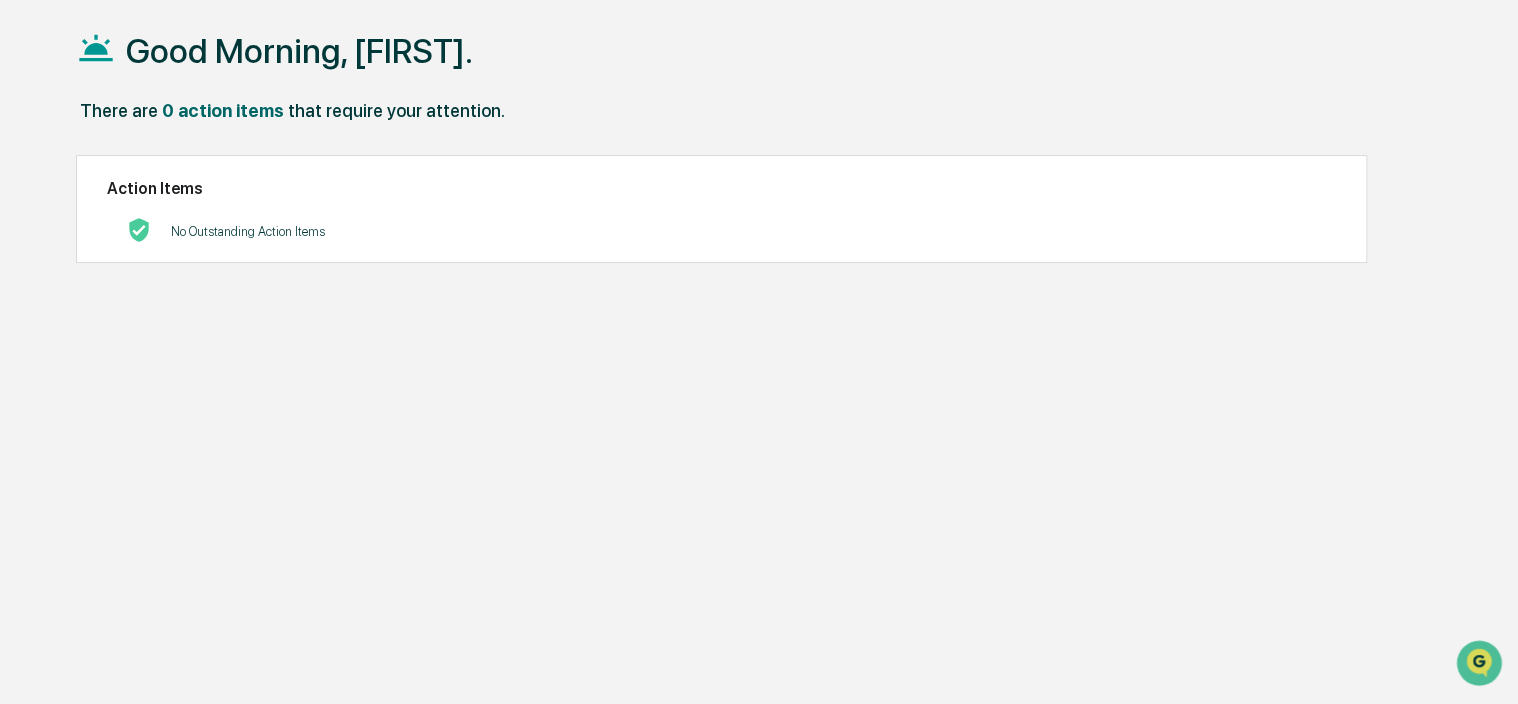 click on "Good Morning, [FIRST]." at bounding box center (299, 51) 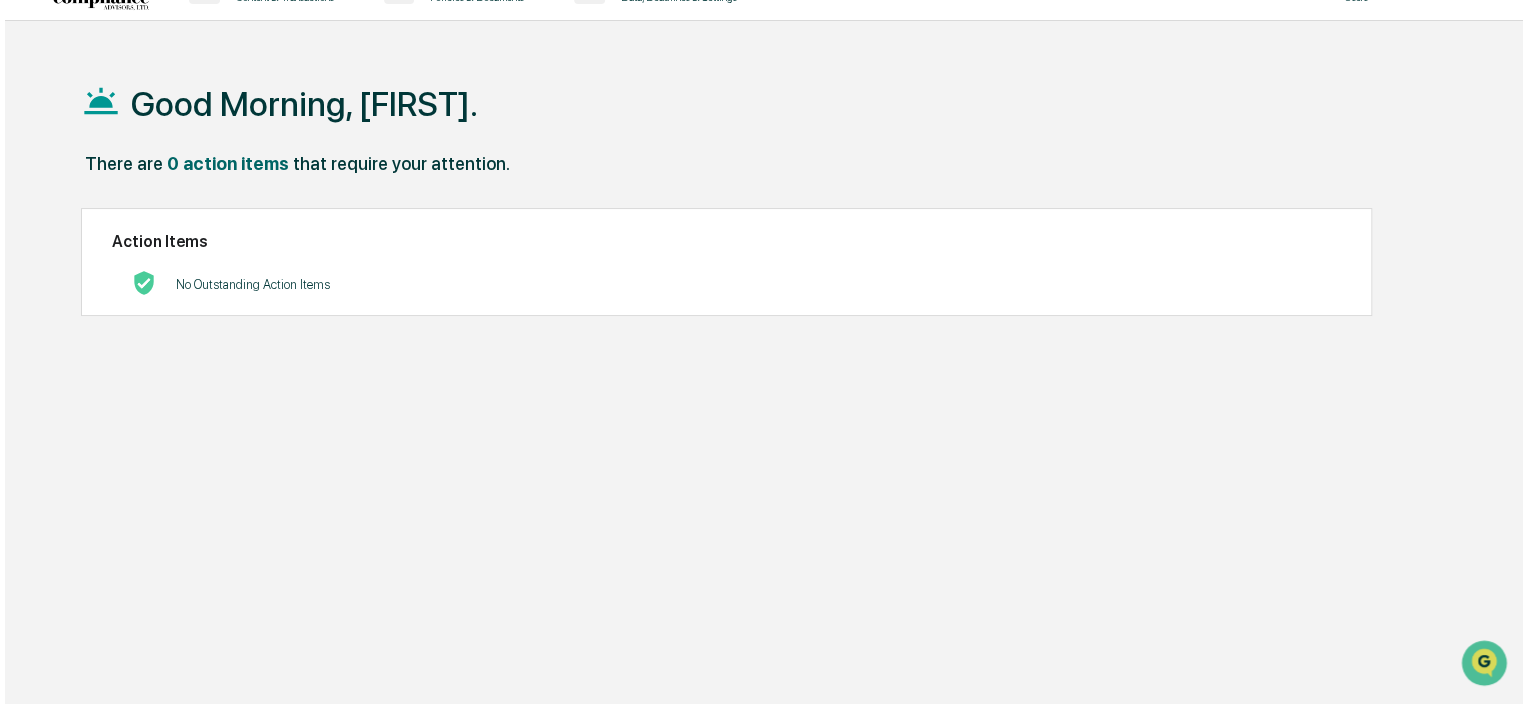 scroll, scrollTop: 0, scrollLeft: 0, axis: both 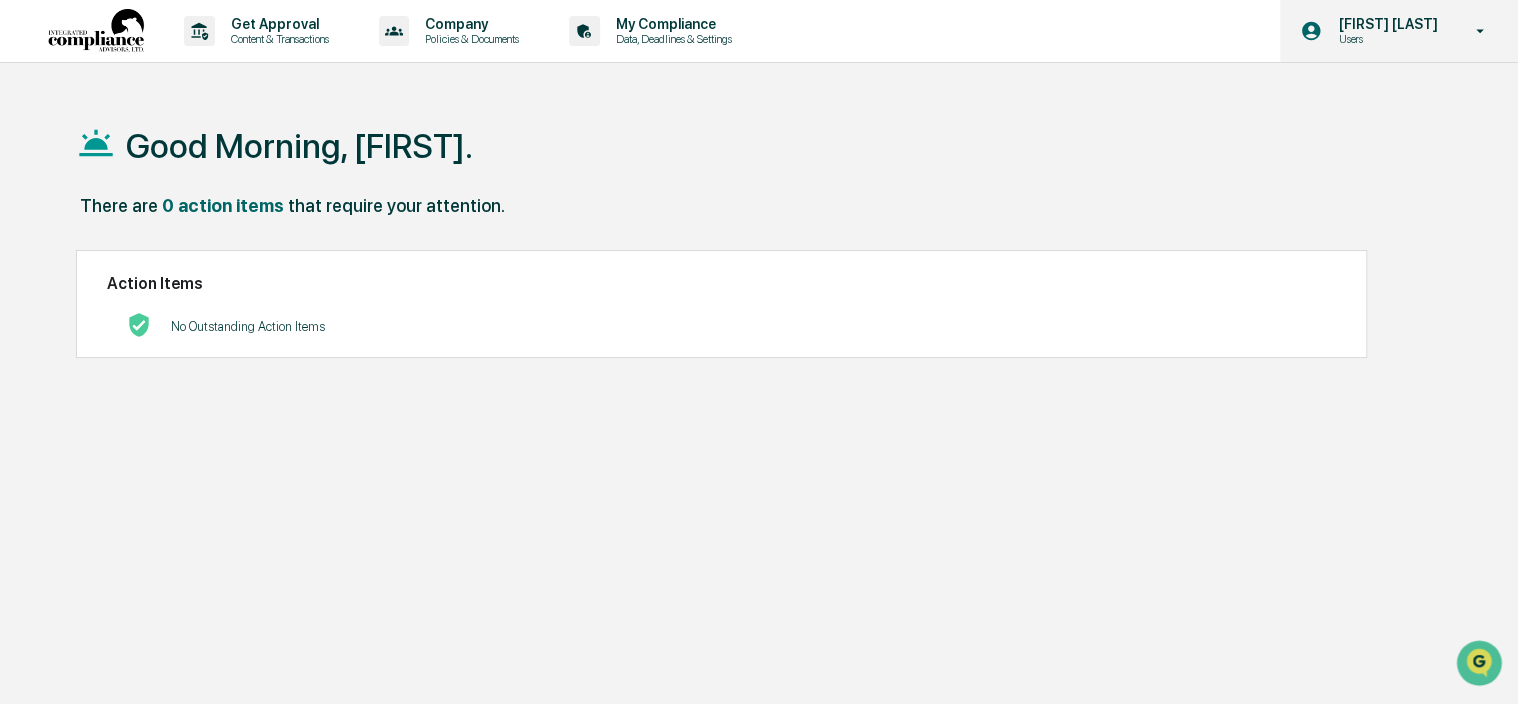 click on "[FIRST] [LAST]" at bounding box center [1384, 24] 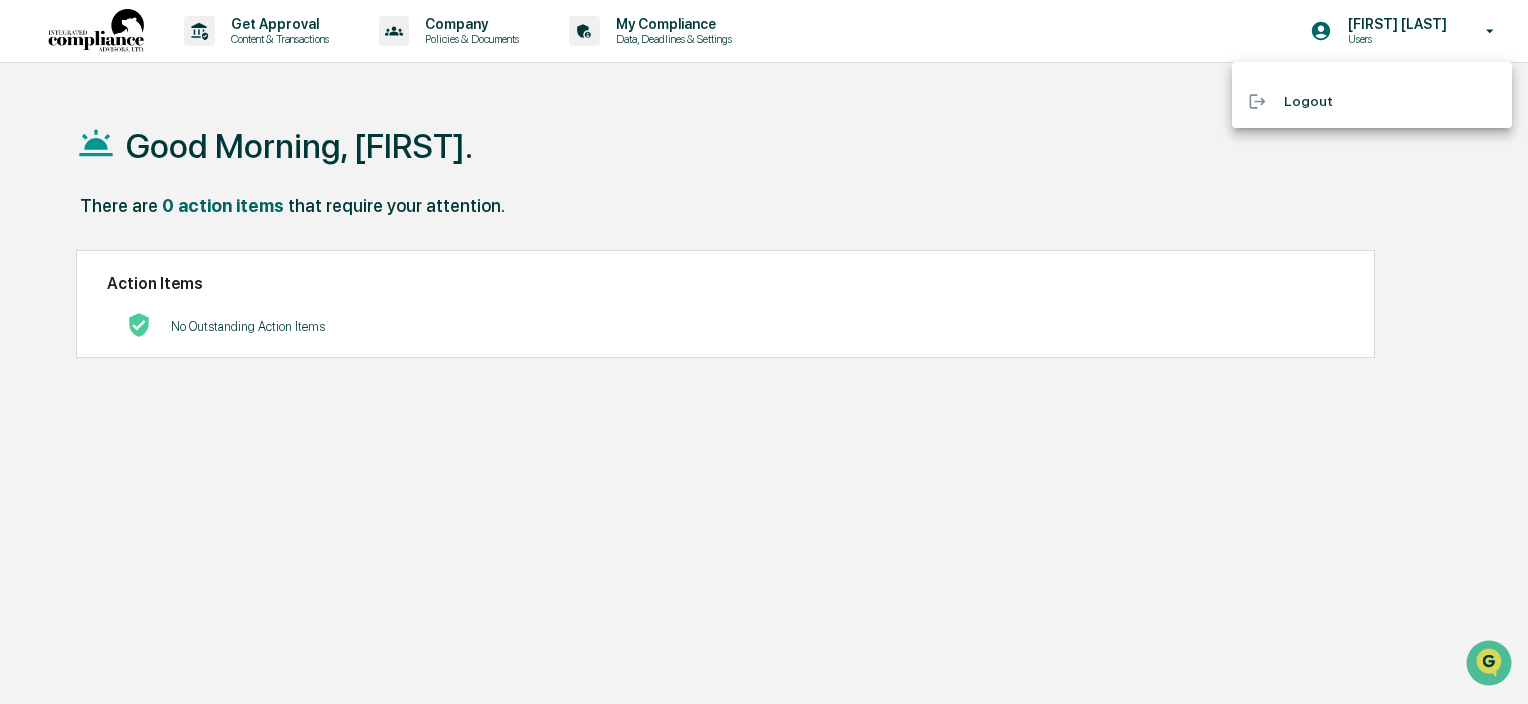 click on "Logout" at bounding box center [1372, 101] 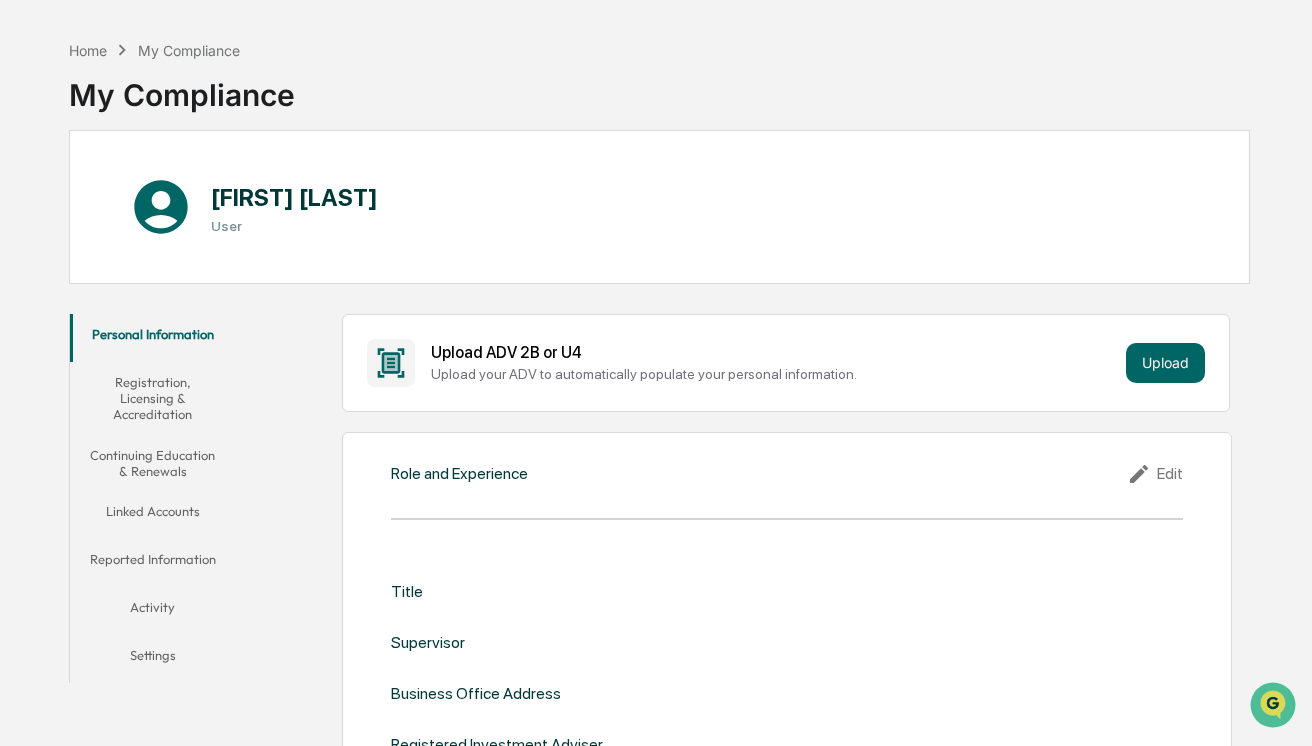 scroll, scrollTop: 100, scrollLeft: 0, axis: vertical 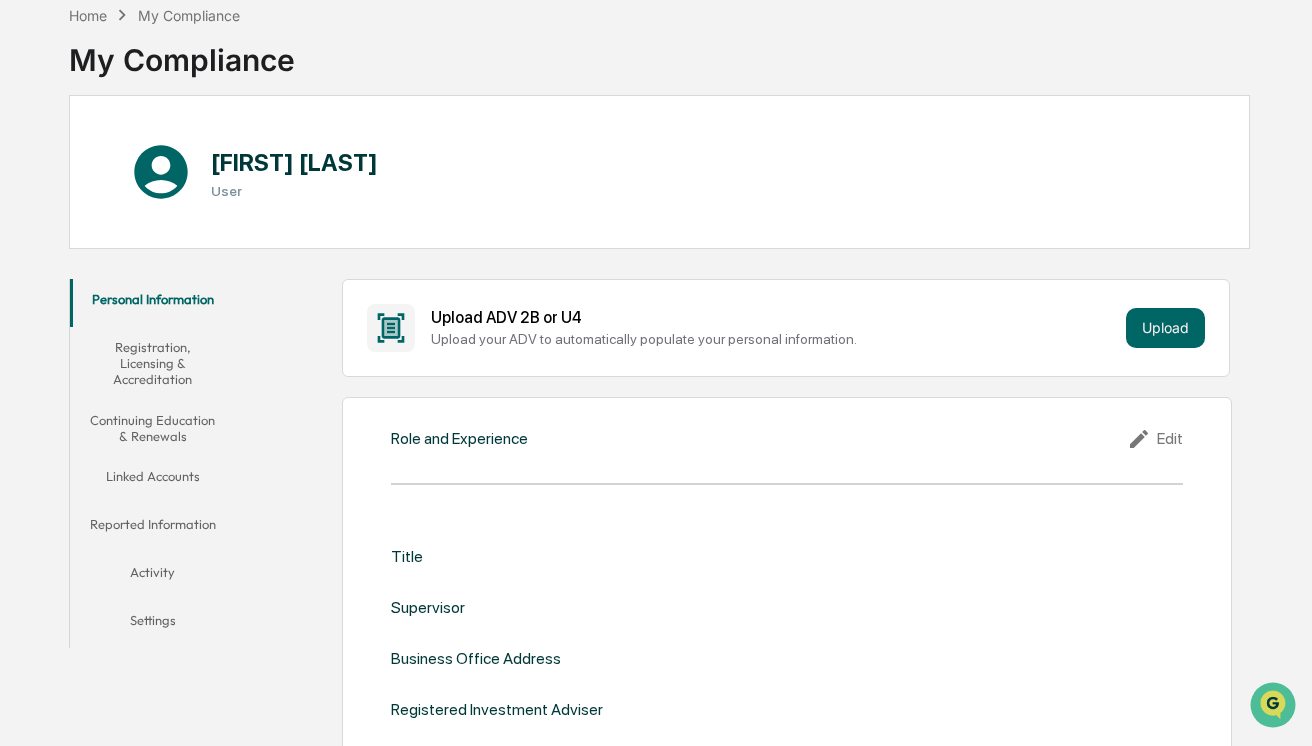click on "Role and Experience Edit Title Supervisor Business Office Address Registered Investment Adviser Registered Broker Affiliated with a Broker Dealer Licensed Insurance Agent" at bounding box center (787, 665) 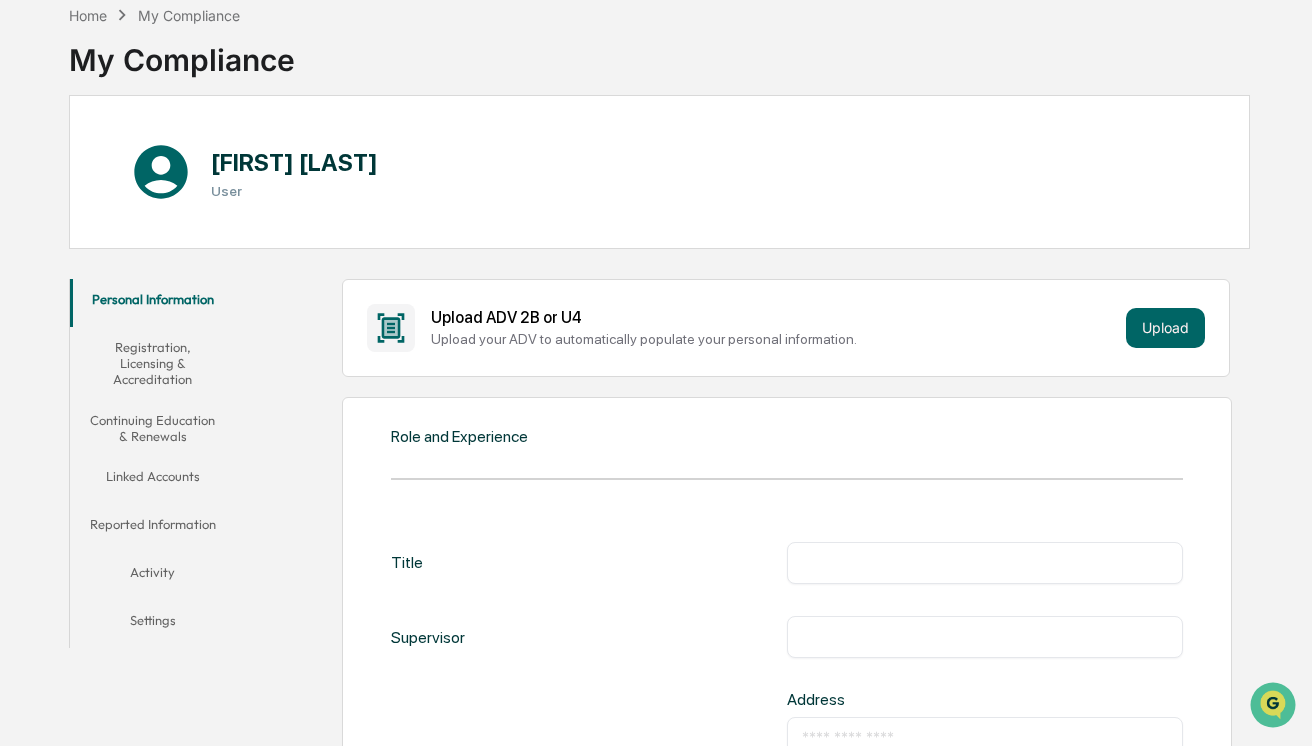click on "Role and Experience Title ​ Supervisor ​ Business Office Address Address ​ Apt/Suite (Optional) ​ City ​ State Zip Code ​ Registered Investment Adviser Registered Broker Affiliated with a Broker Dealer Licensed Insurance Agent Cancel Save" at bounding box center [787, 902] 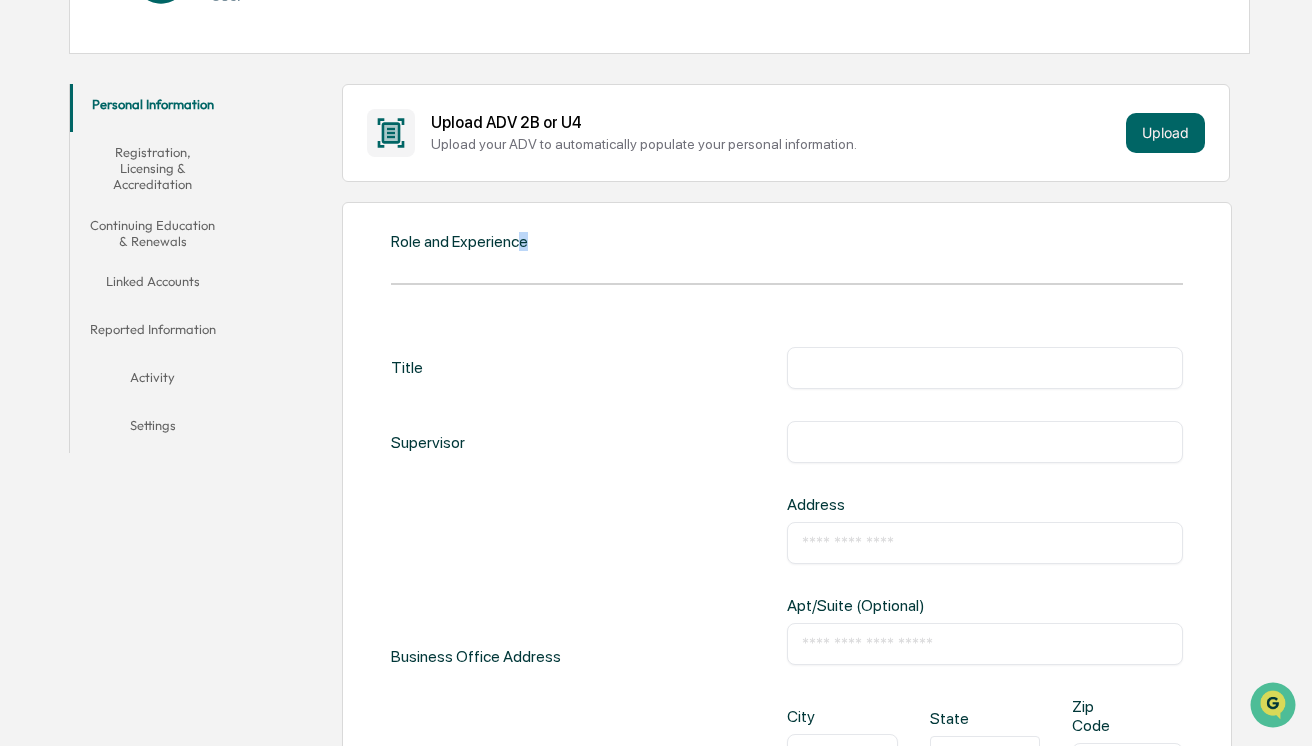 scroll, scrollTop: 300, scrollLeft: 0, axis: vertical 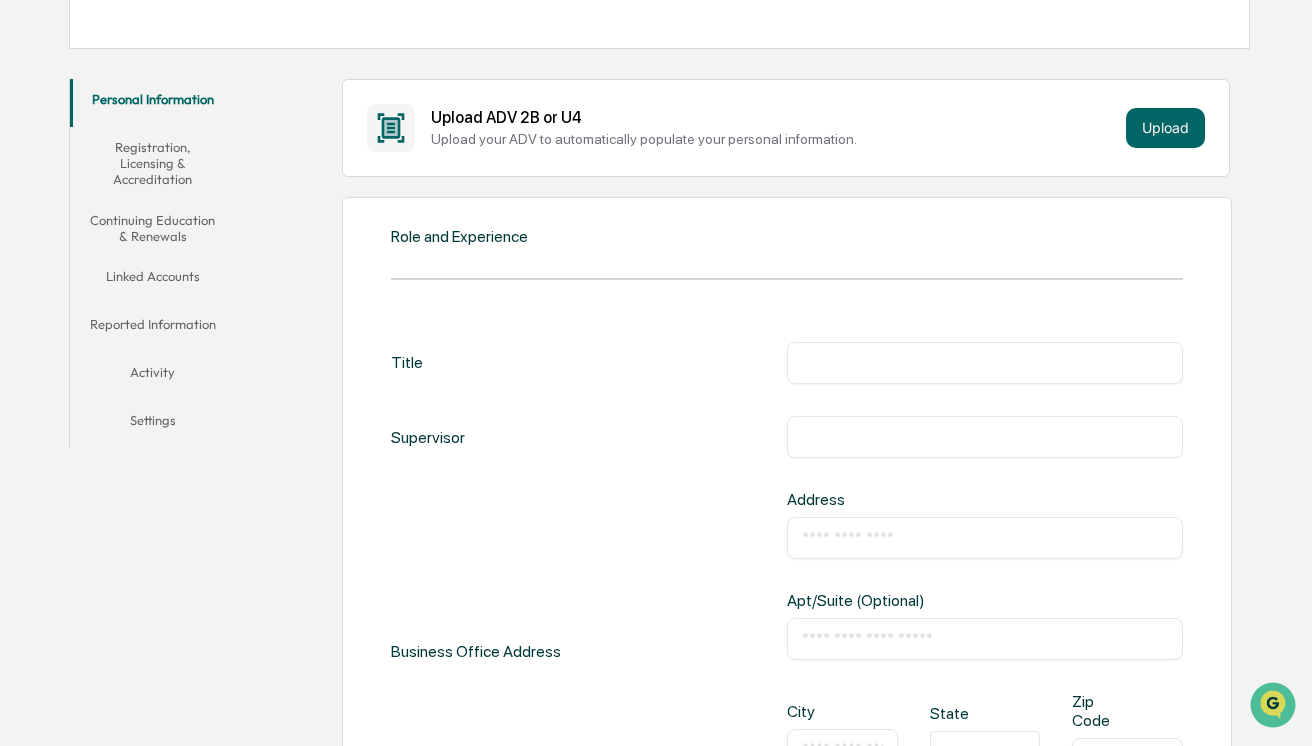 click on "Title ​" at bounding box center [787, 363] 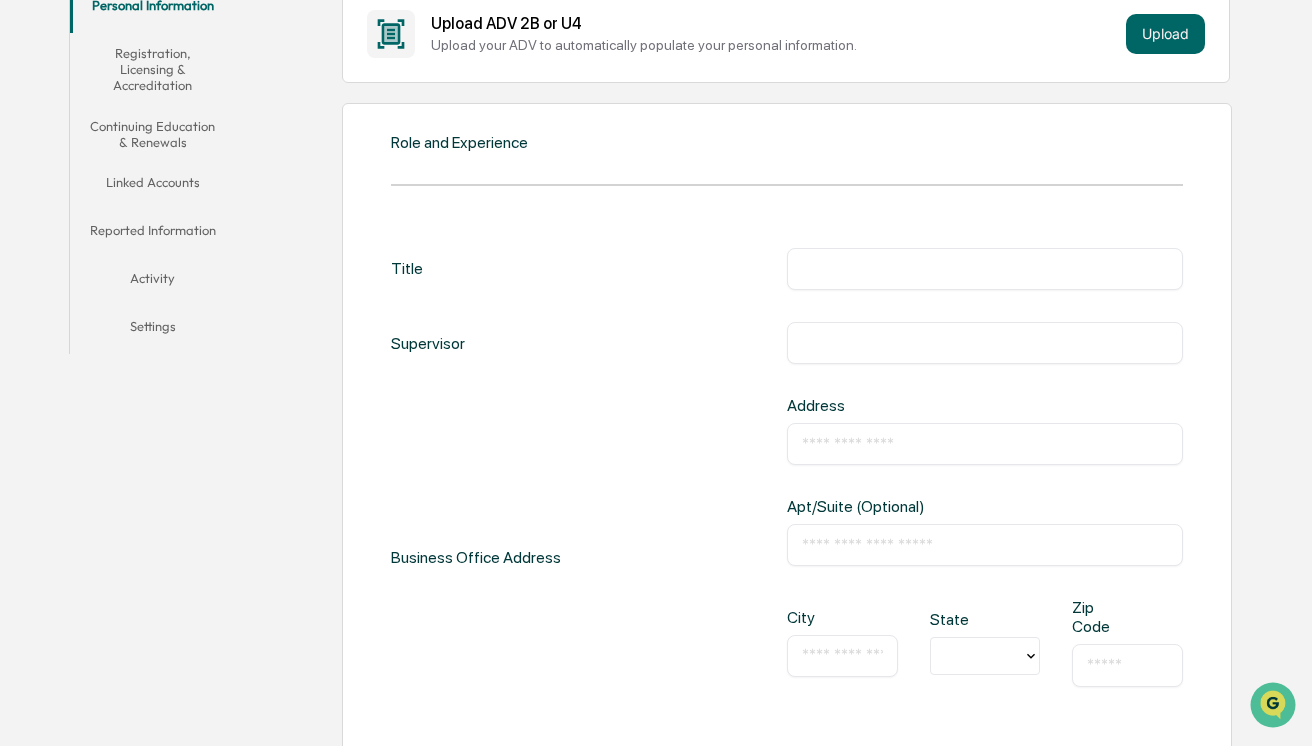 scroll, scrollTop: 500, scrollLeft: 0, axis: vertical 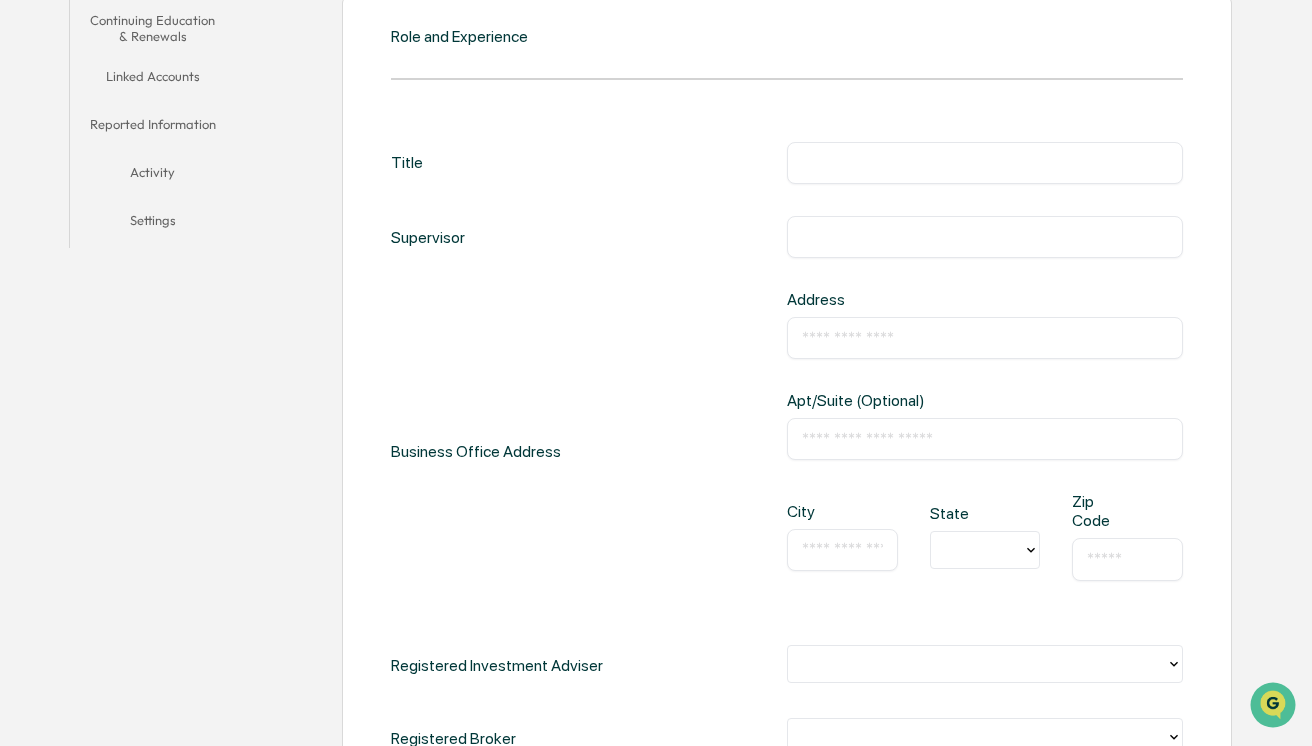 click on "Title ​ Supervisor ​ Business Office Address Address ​ Apt/Suite (Optional) ​ City ​ State Zip Code ​ Registered Investment Adviser Registered Broker Affiliated with a Broker Dealer Licensed Insurance Agent" at bounding box center [787, 523] 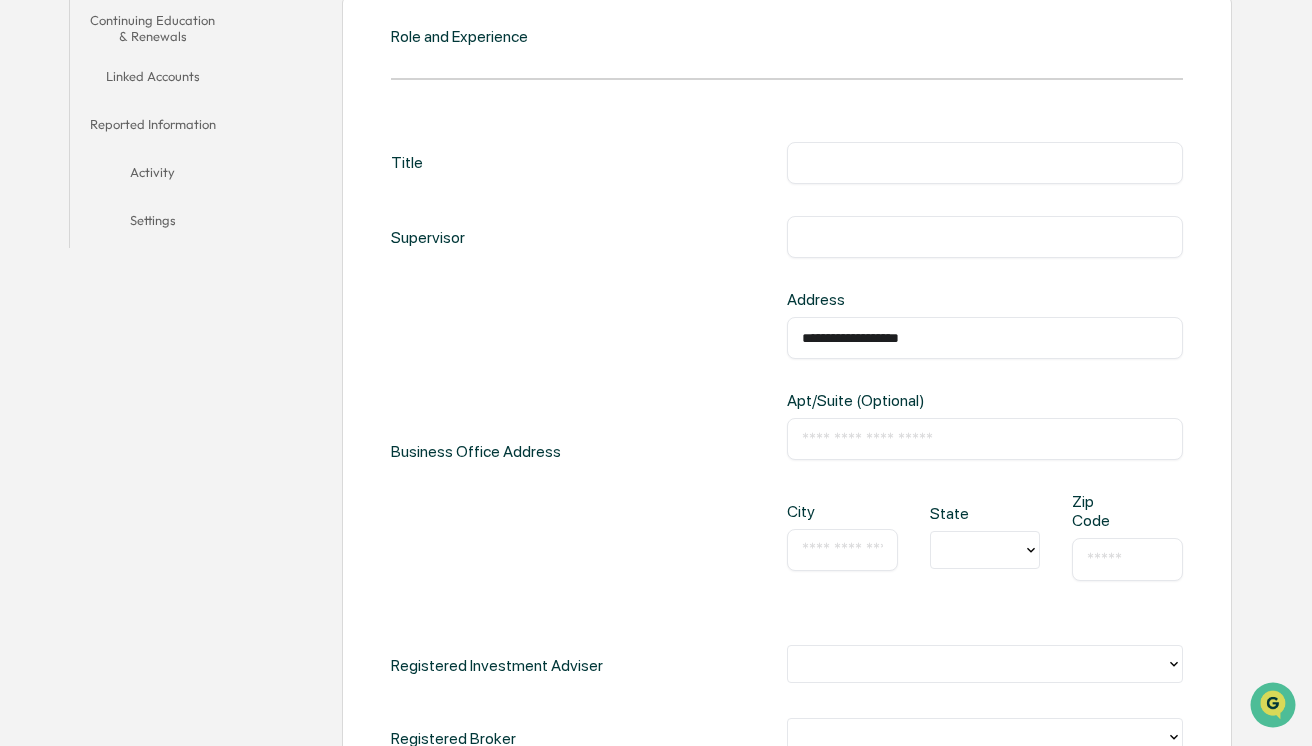 type on "*******" 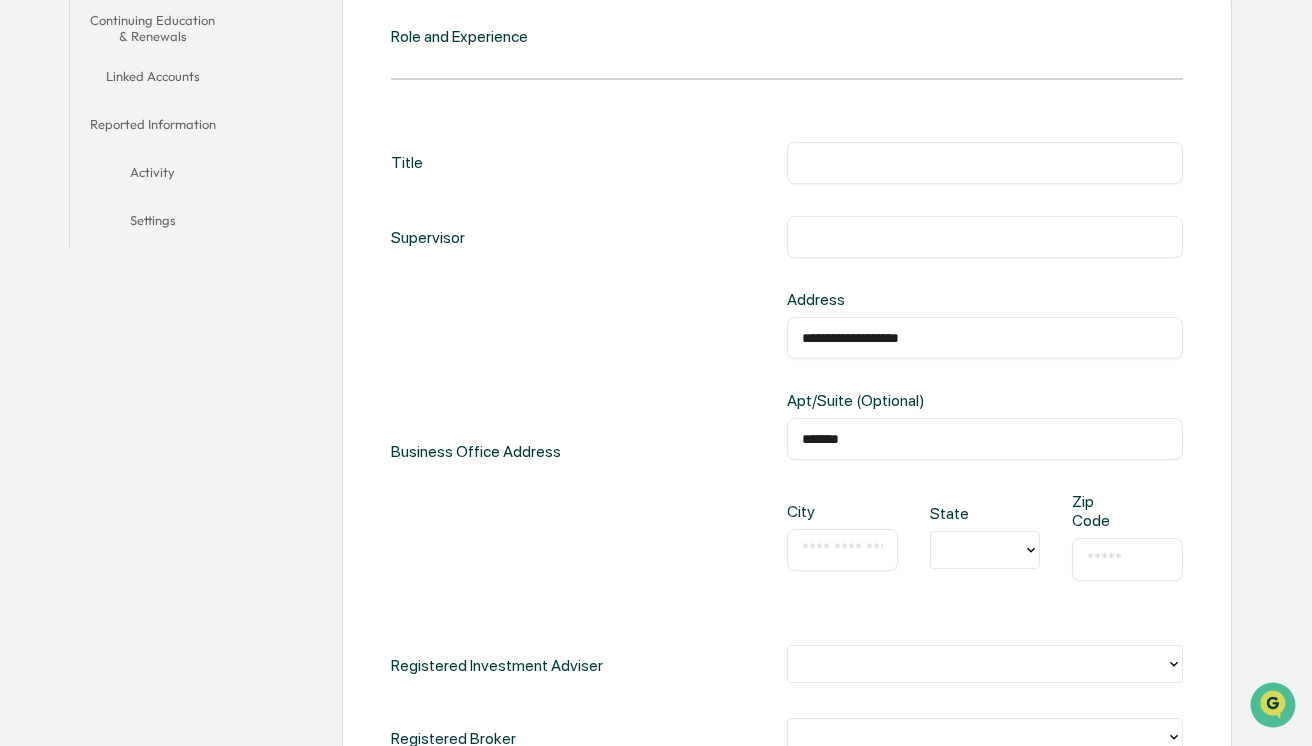 type on "********" 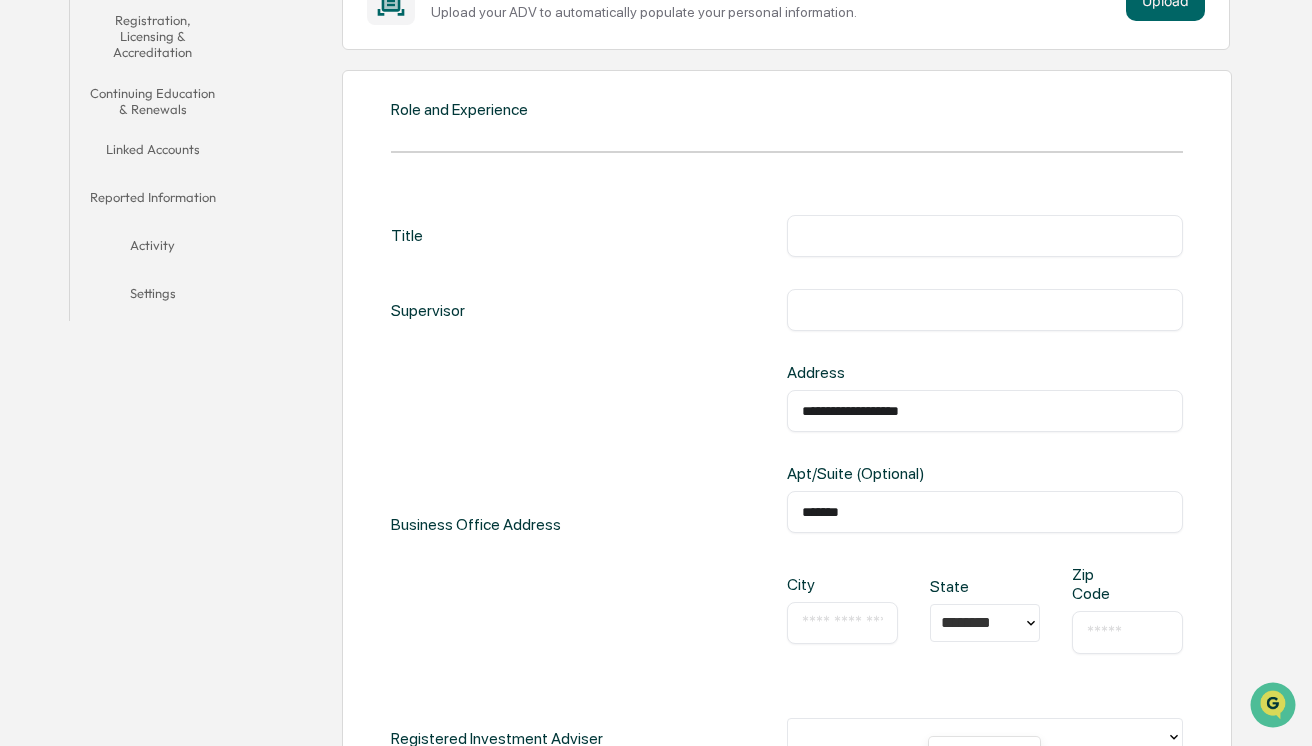 scroll, scrollTop: 300, scrollLeft: 0, axis: vertical 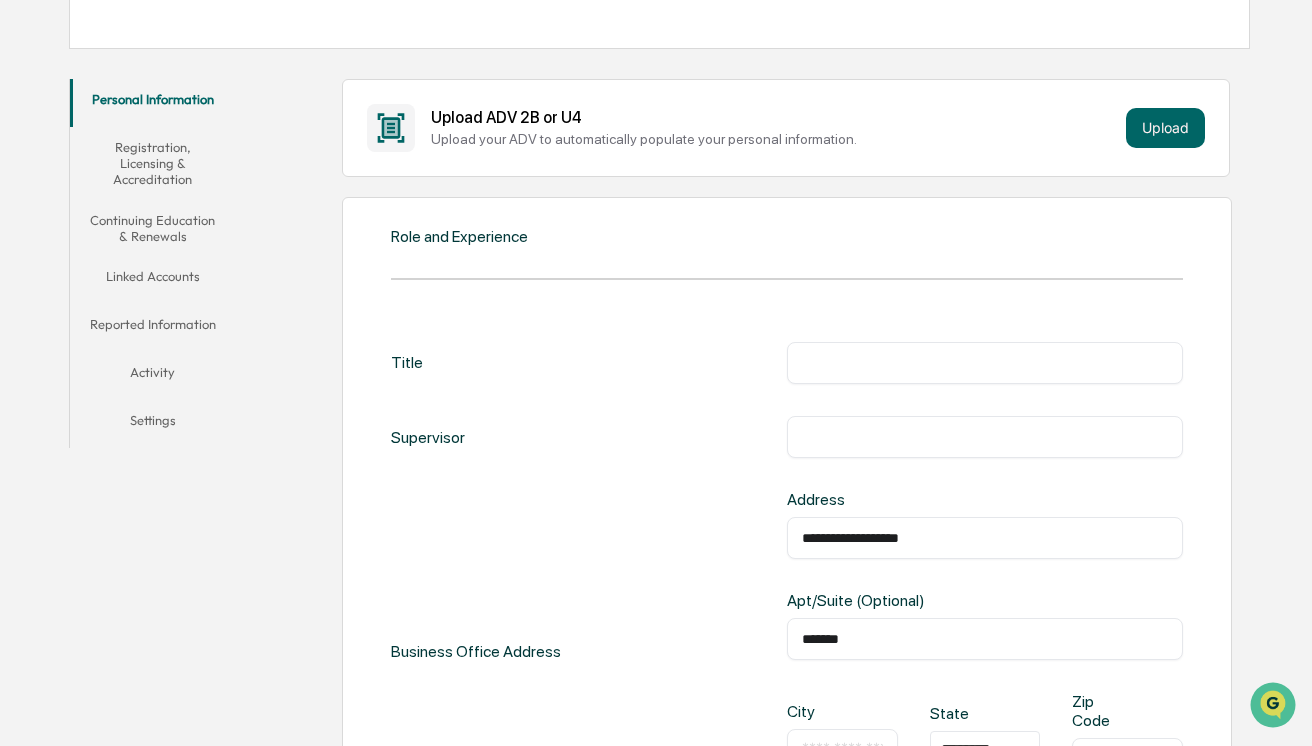click on "Role and Experience" at bounding box center (459, 236) 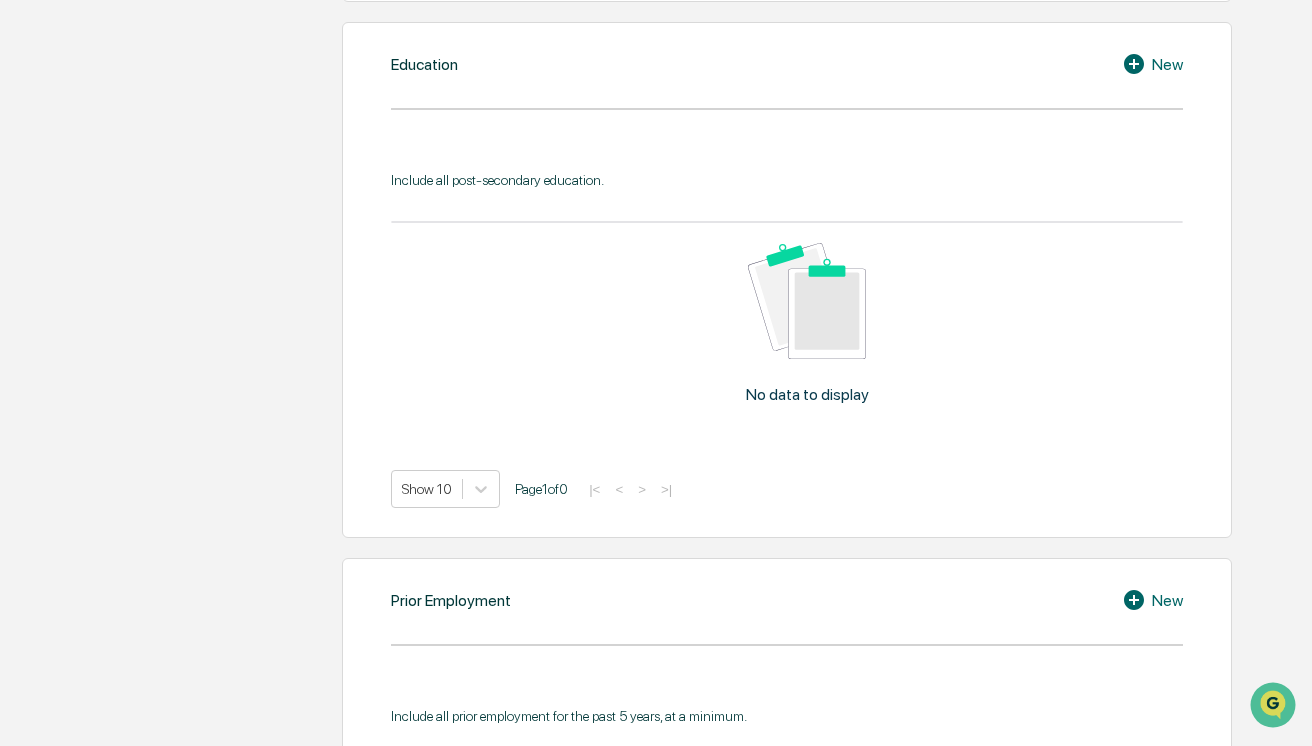 scroll, scrollTop: 1300, scrollLeft: 0, axis: vertical 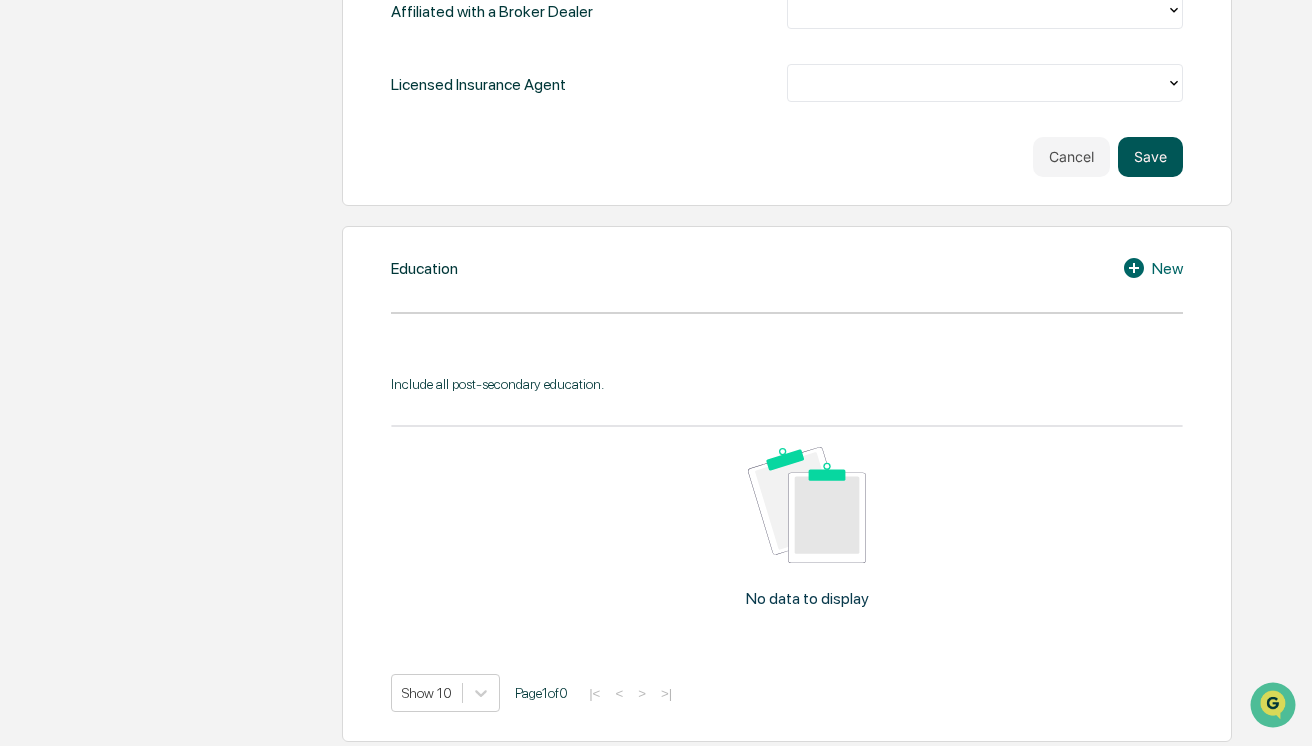 click on "Save" at bounding box center [1150, 157] 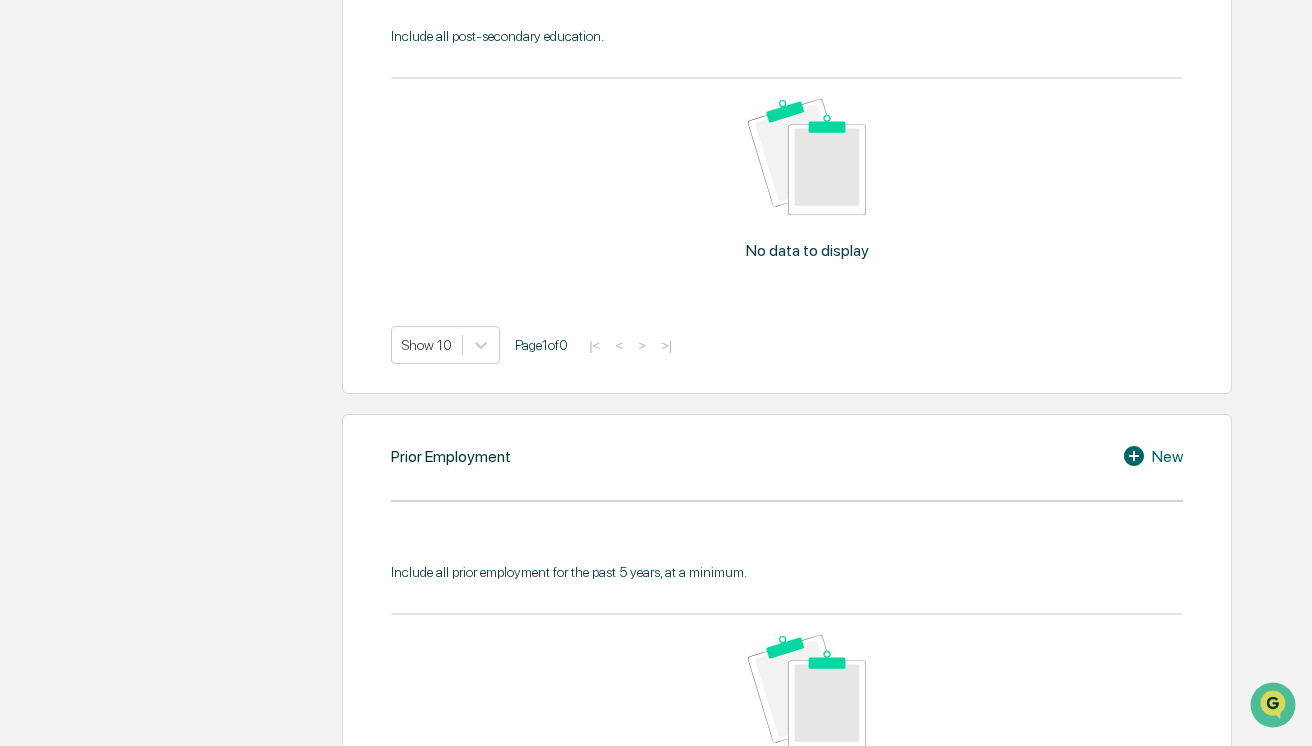 scroll, scrollTop: 1824, scrollLeft: 0, axis: vertical 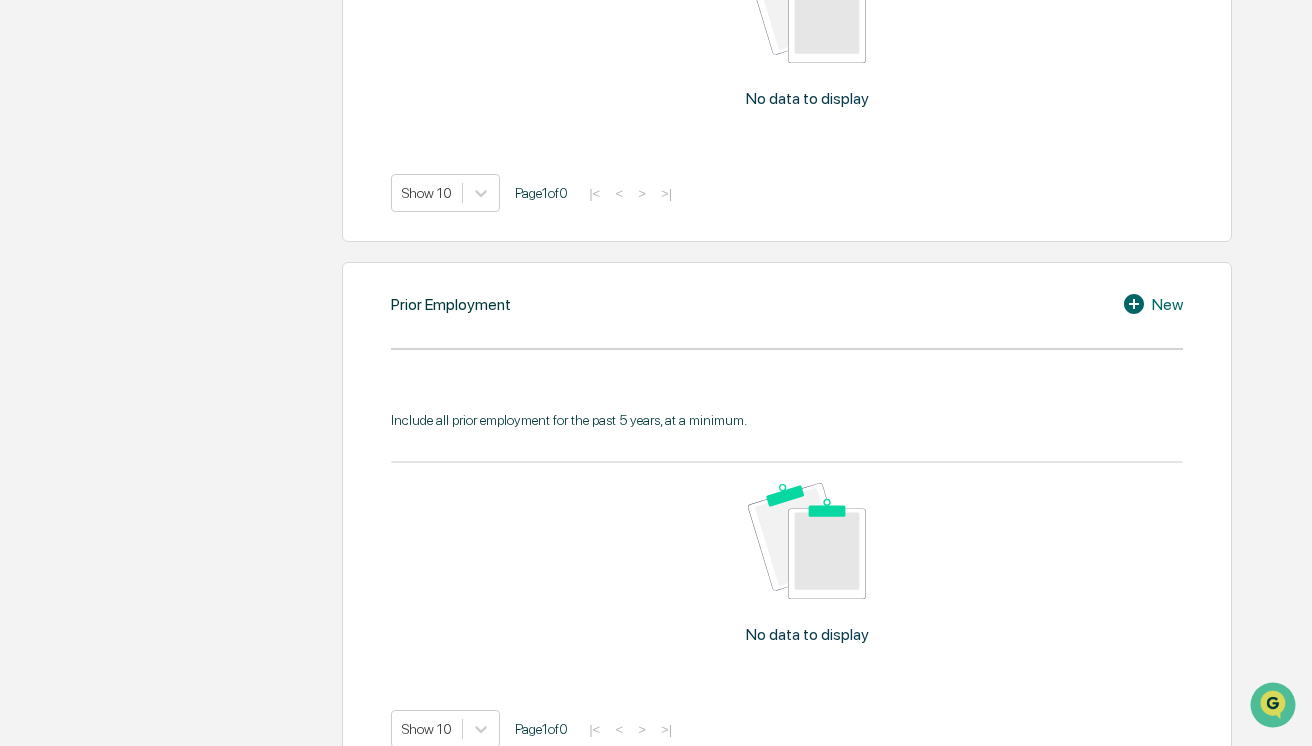 click on "Prior Employment New Include all prior employment for the past 5 years, at a minimum. No data to display Show 10 Page  1  of  0   |<   <   >   >|" at bounding box center [787, 520] 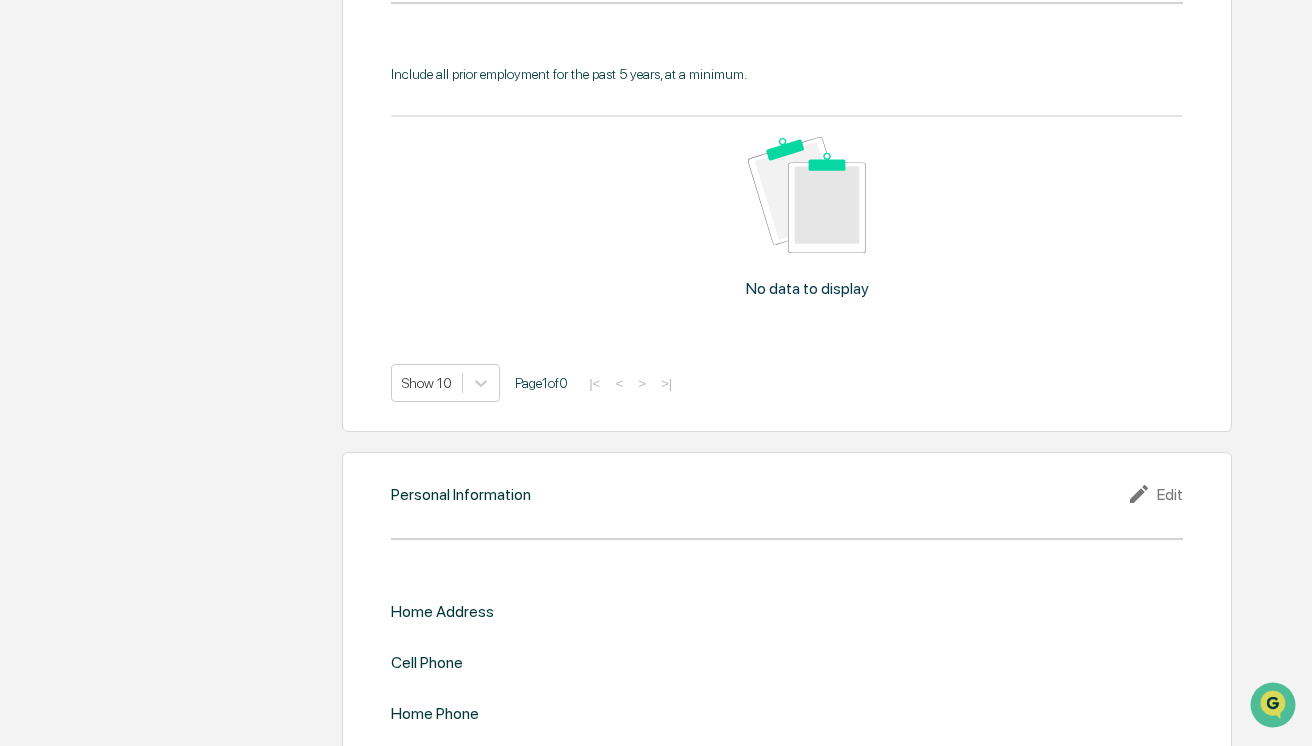 scroll, scrollTop: 2216, scrollLeft: 0, axis: vertical 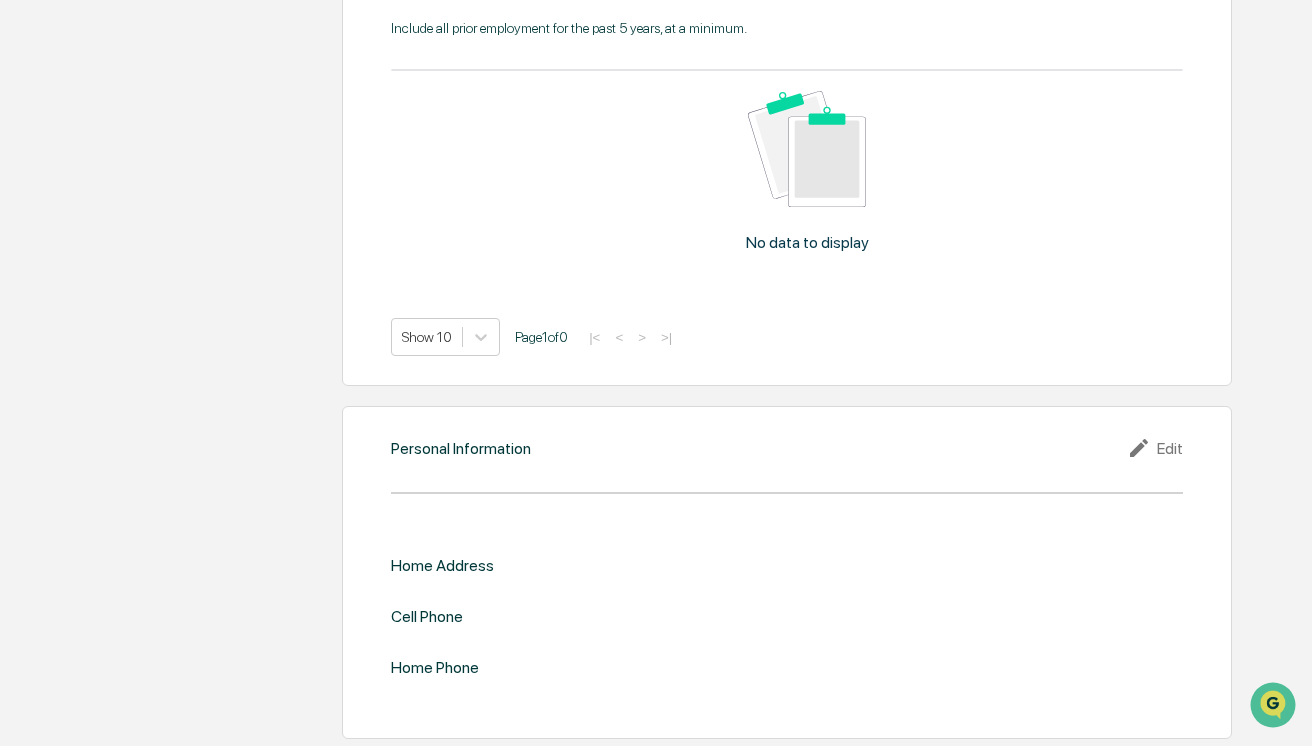 click at bounding box center [985, 616] 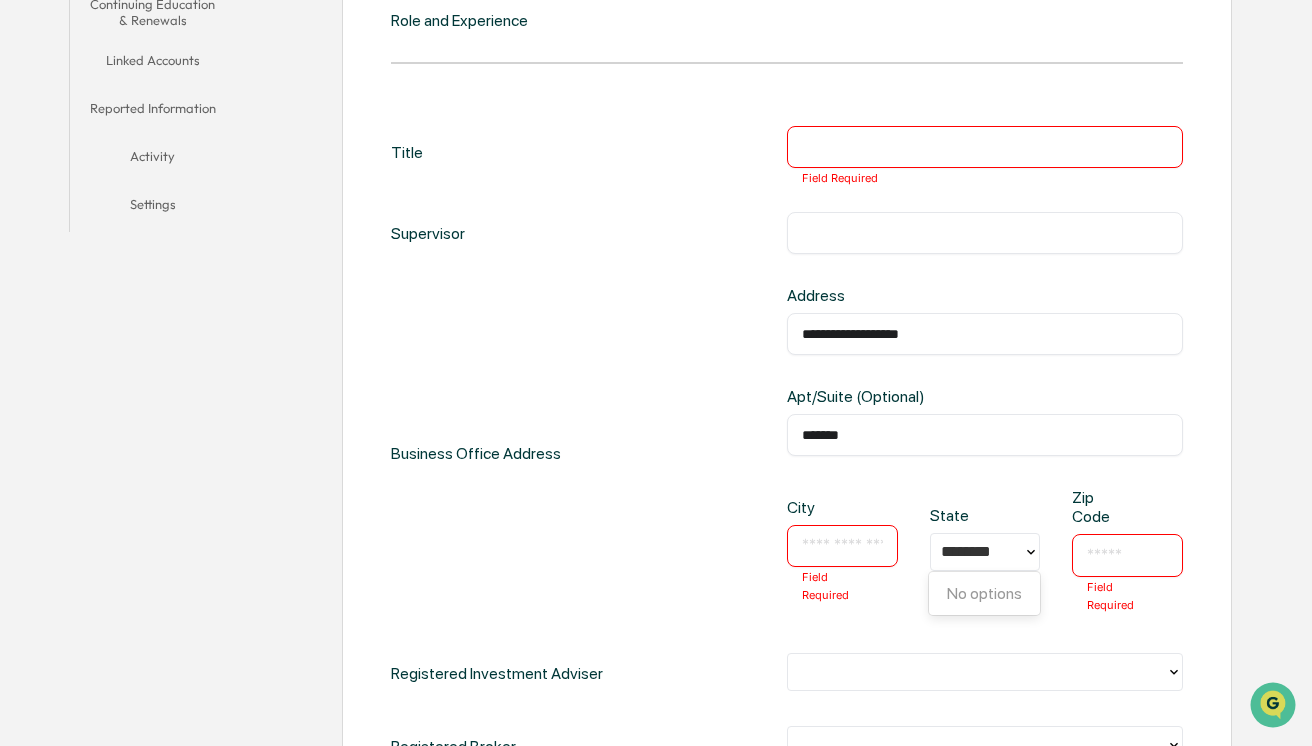 scroll, scrollTop: 0, scrollLeft: 0, axis: both 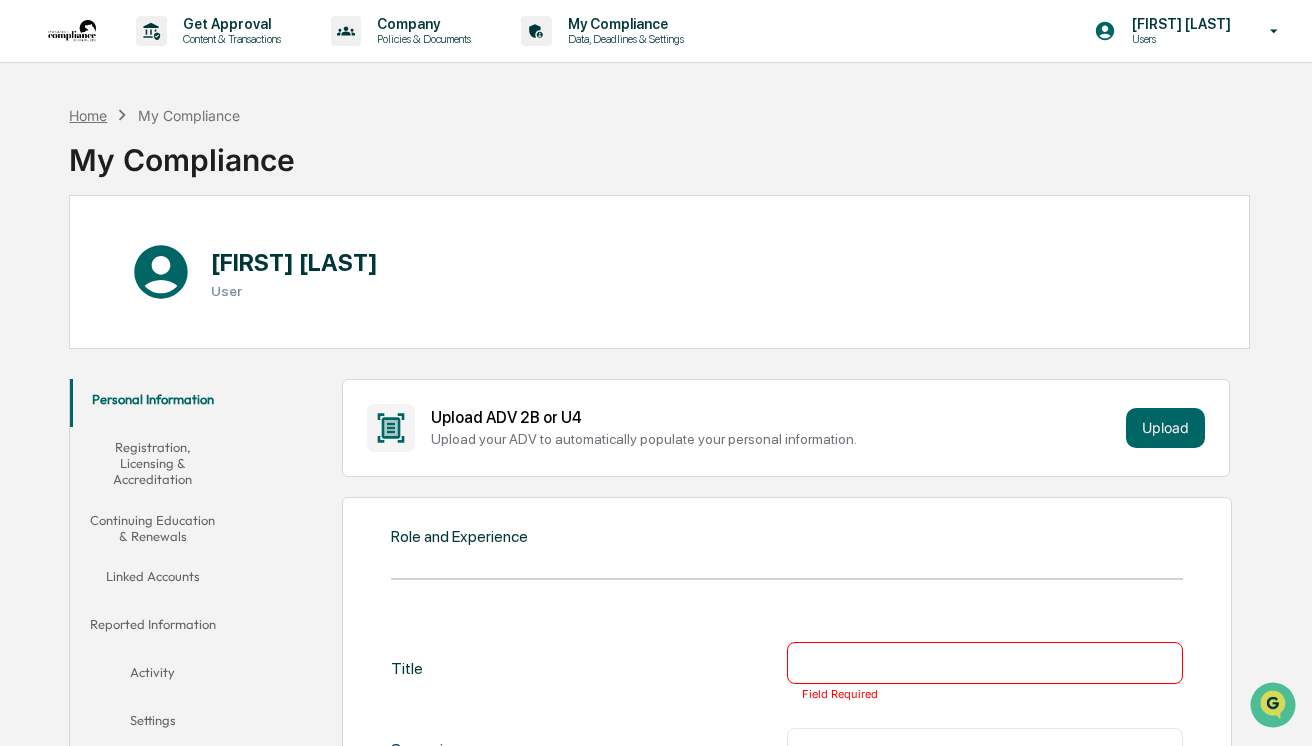 click on "Home" at bounding box center (88, 115) 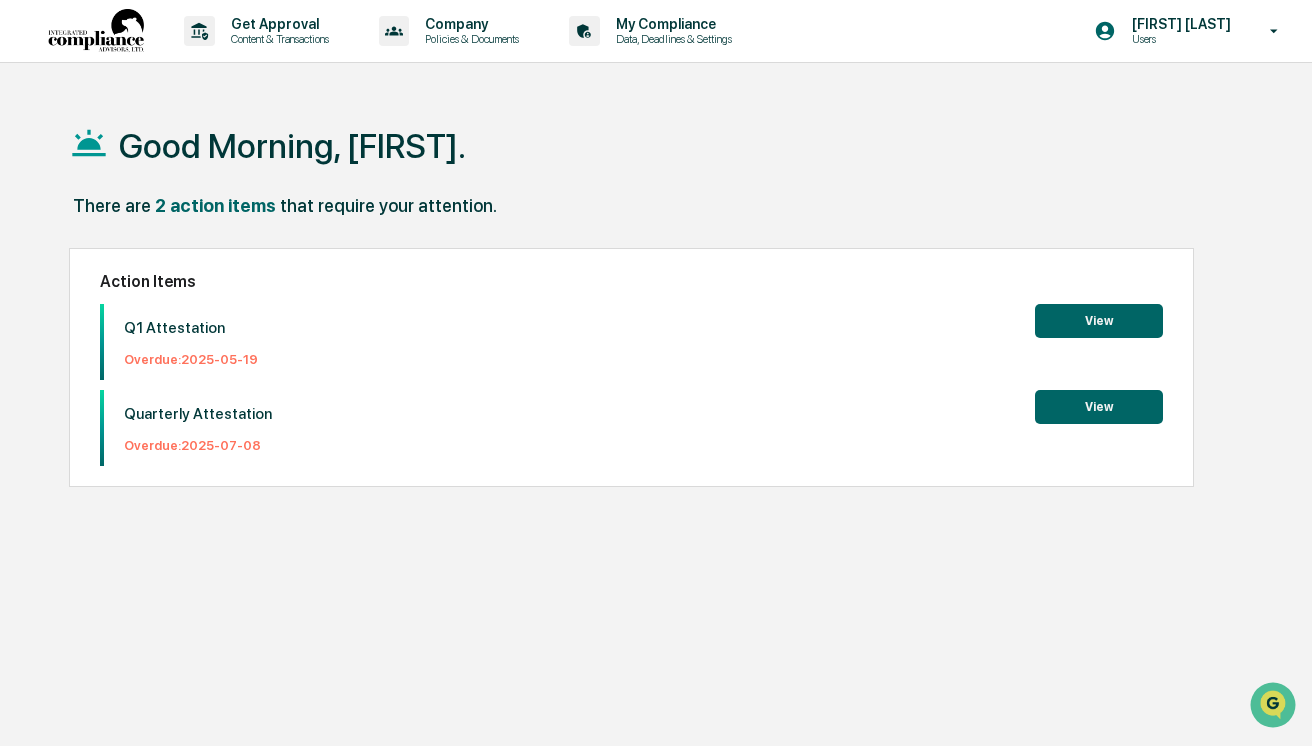 drag, startPoint x: 178, startPoint y: 364, endPoint x: 604, endPoint y: 383, distance: 426.4235 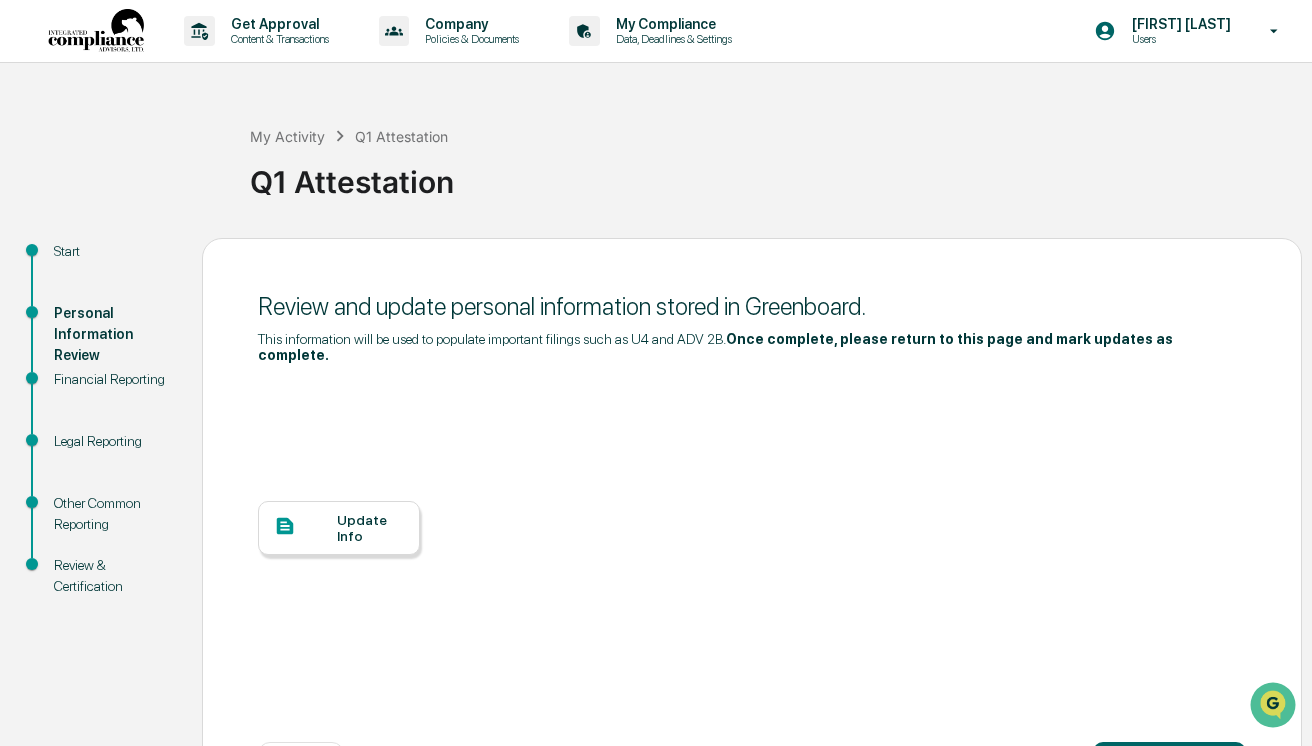 click on "Personal Information Review" at bounding box center [112, 334] 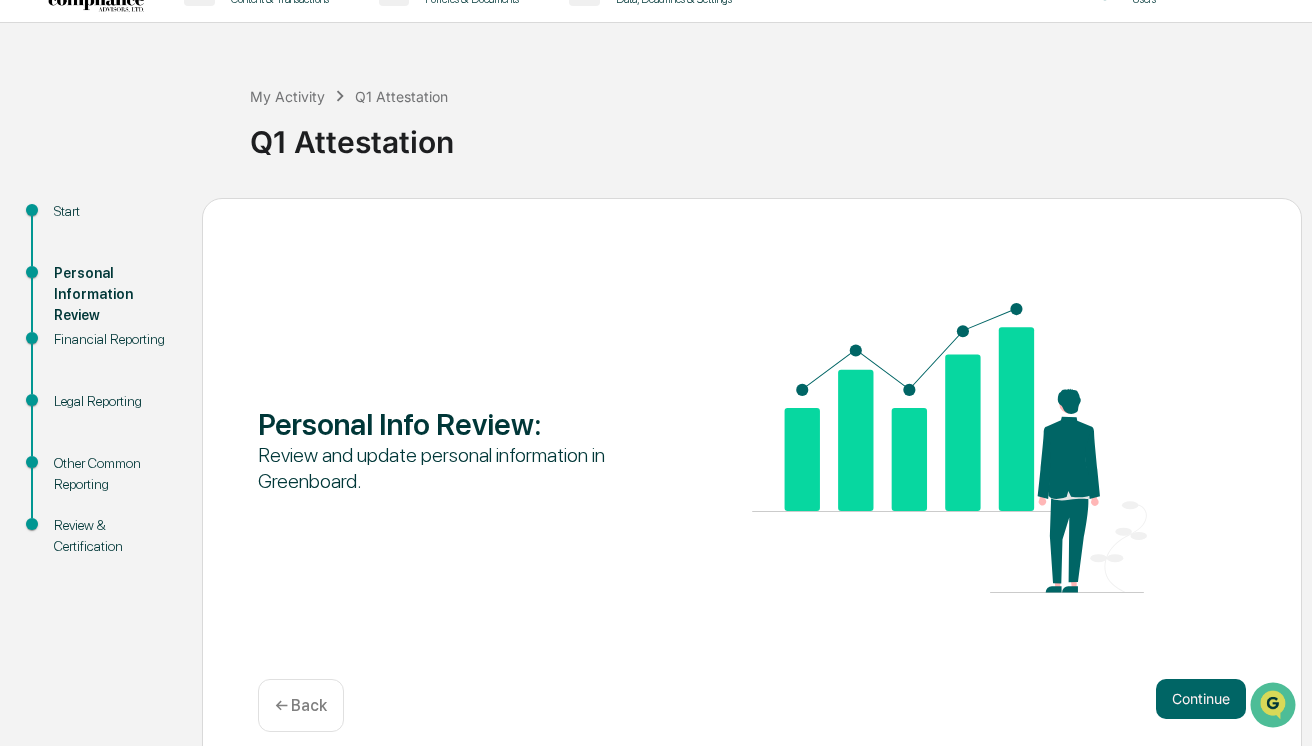 scroll, scrollTop: 58, scrollLeft: 0, axis: vertical 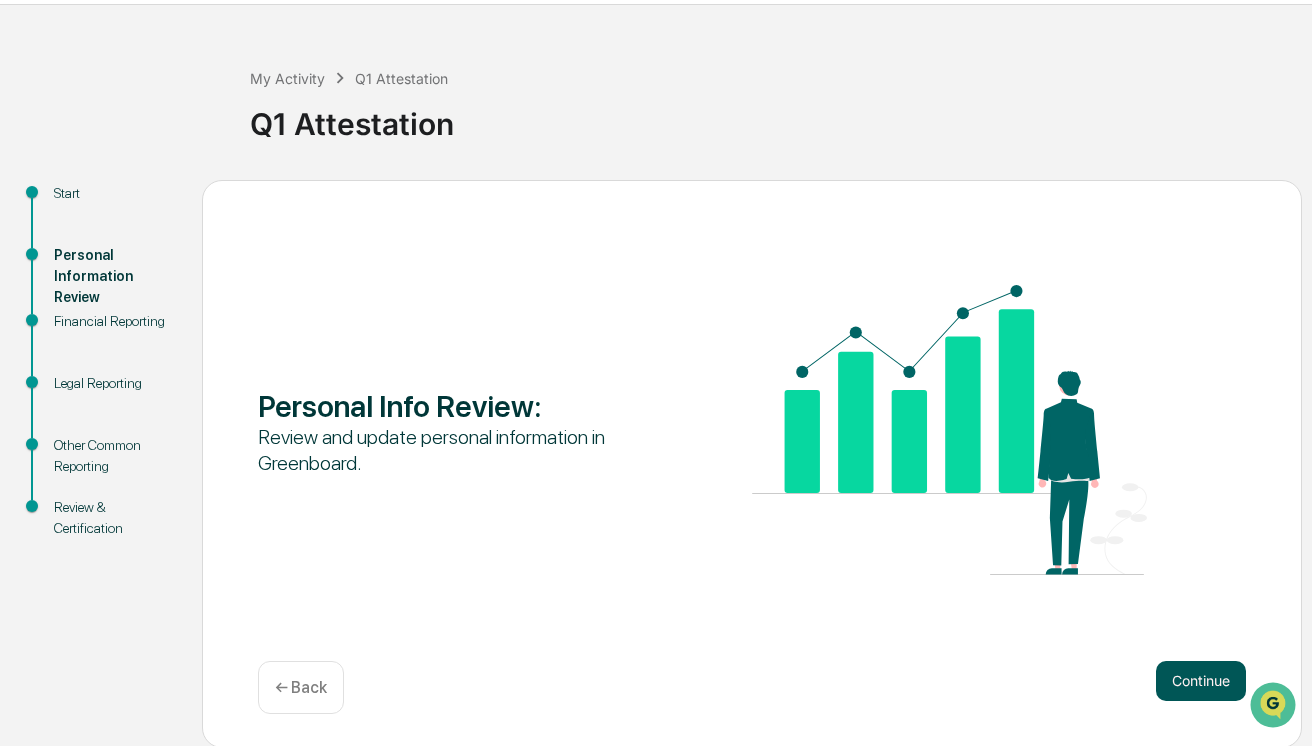 click on "Continue" at bounding box center (1201, 681) 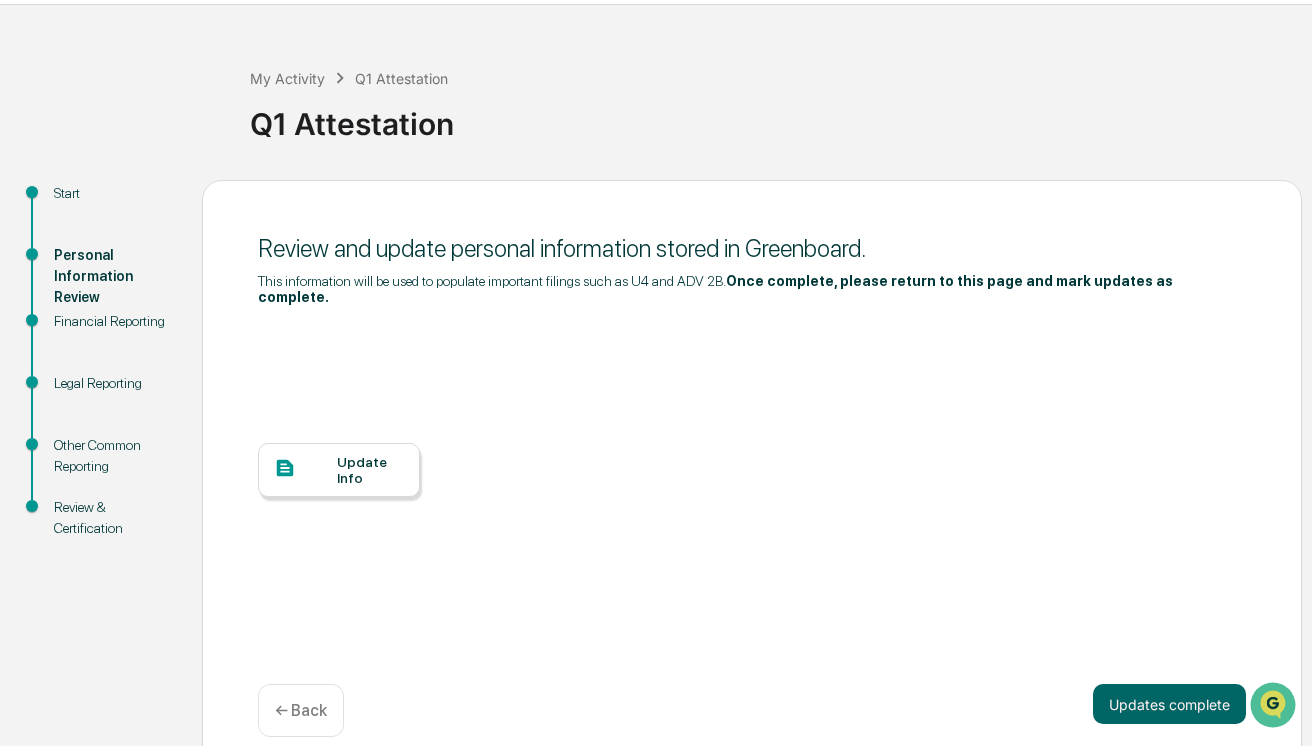 click on "Update Info" at bounding box center [752, 485] 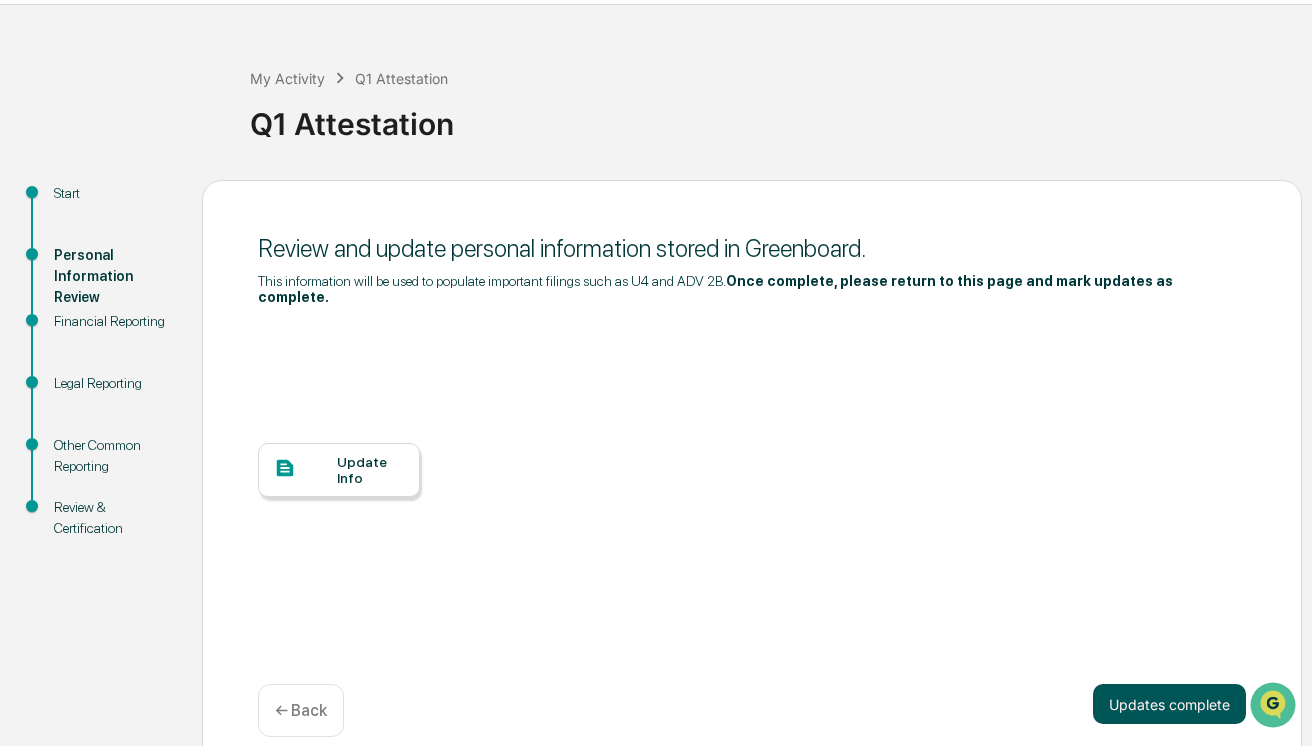 click on "Updates complete" at bounding box center [1169, 704] 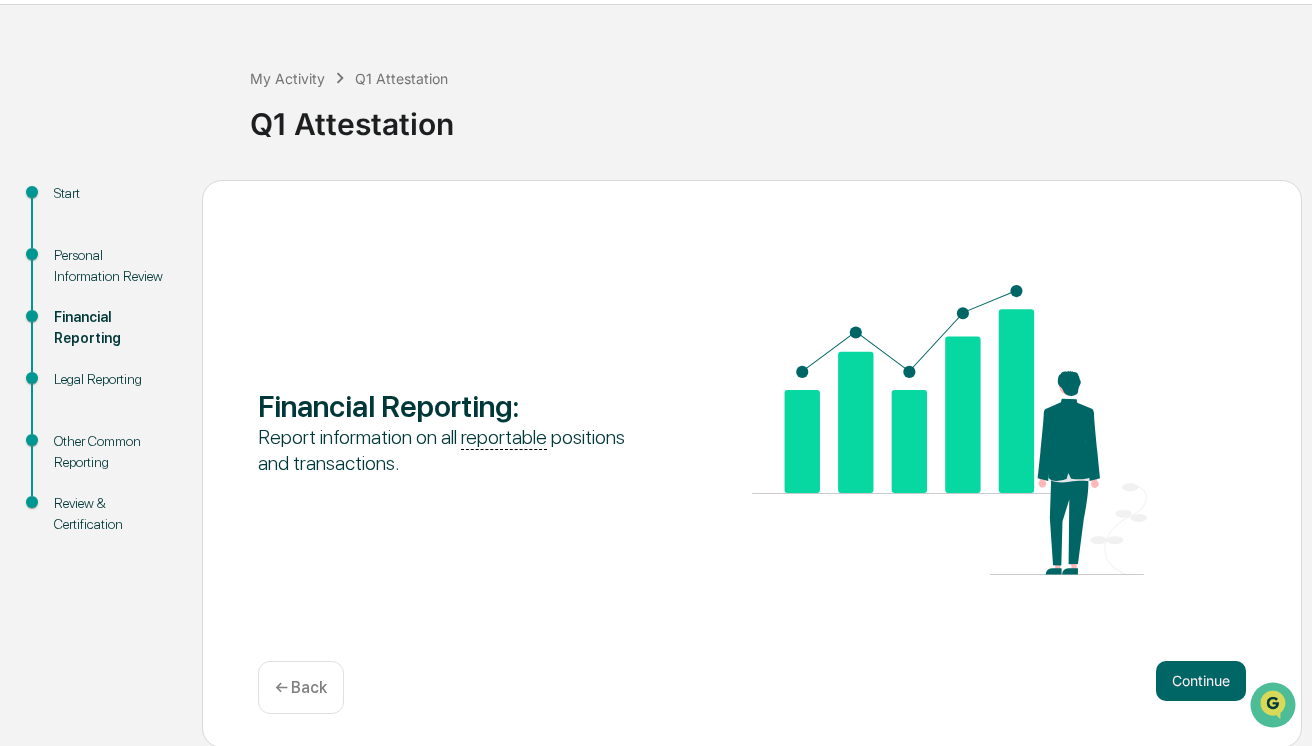 drag, startPoint x: 434, startPoint y: 585, endPoint x: 411, endPoint y: 578, distance: 24.04163 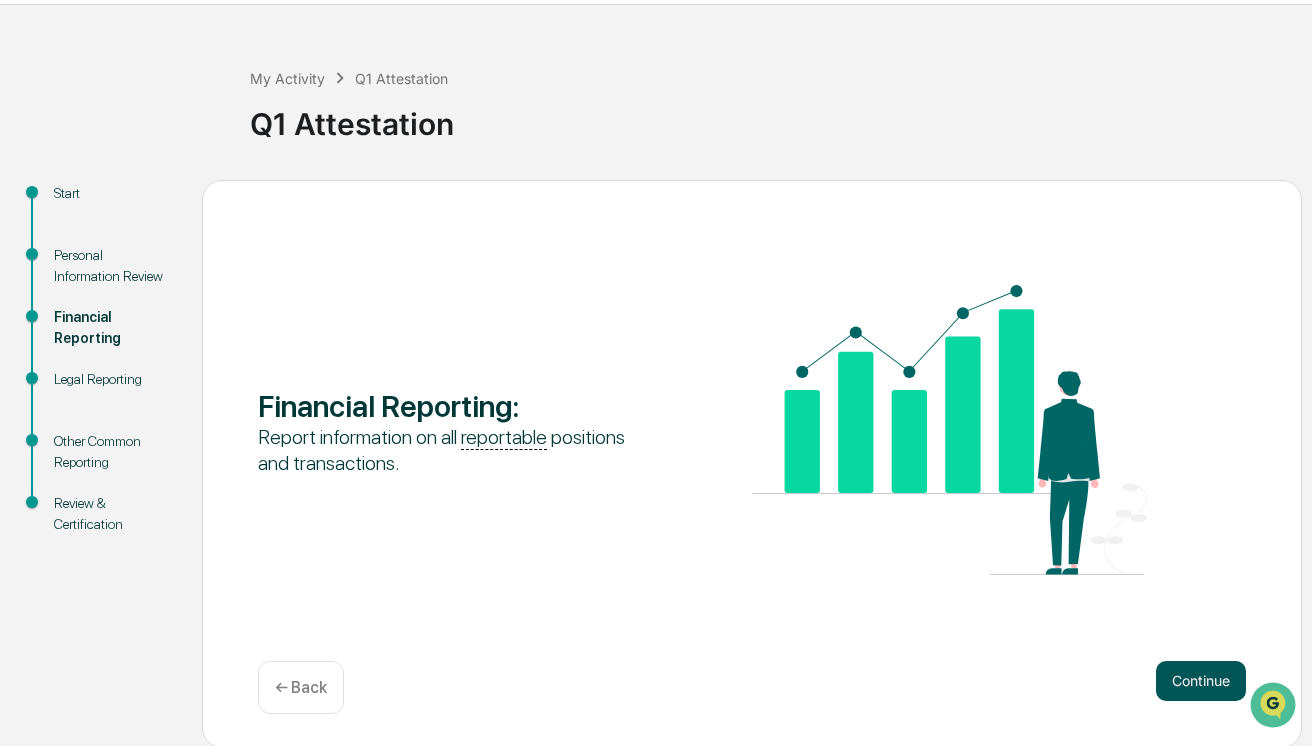 click on "Continue" at bounding box center [1201, 681] 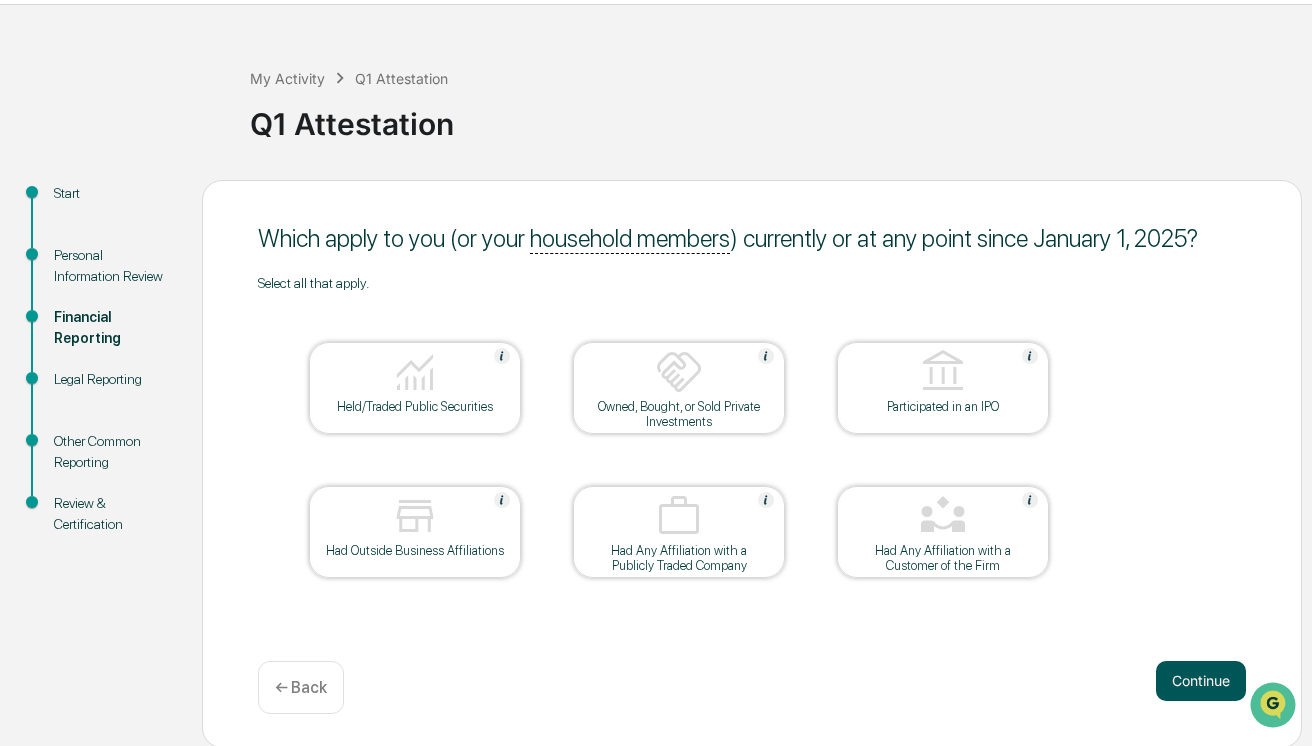 click on "Continue" at bounding box center (1201, 681) 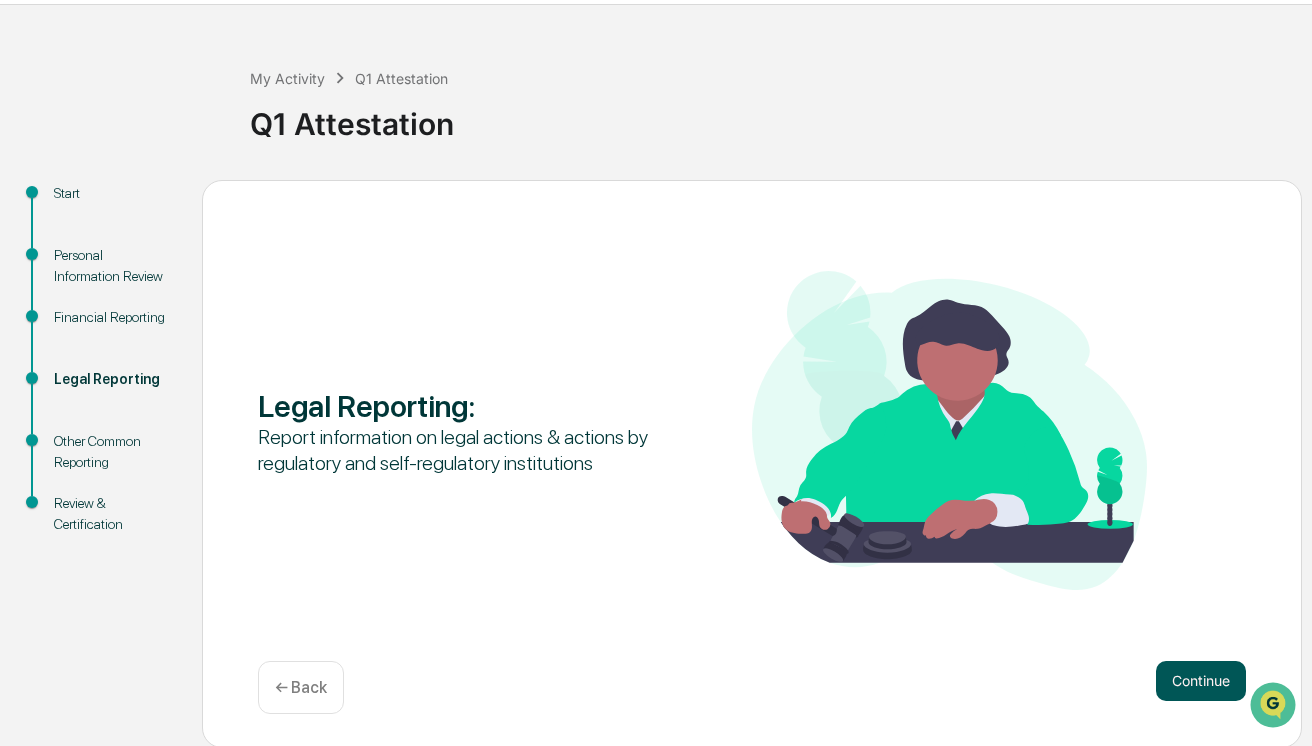 click on "Continue" at bounding box center [1201, 681] 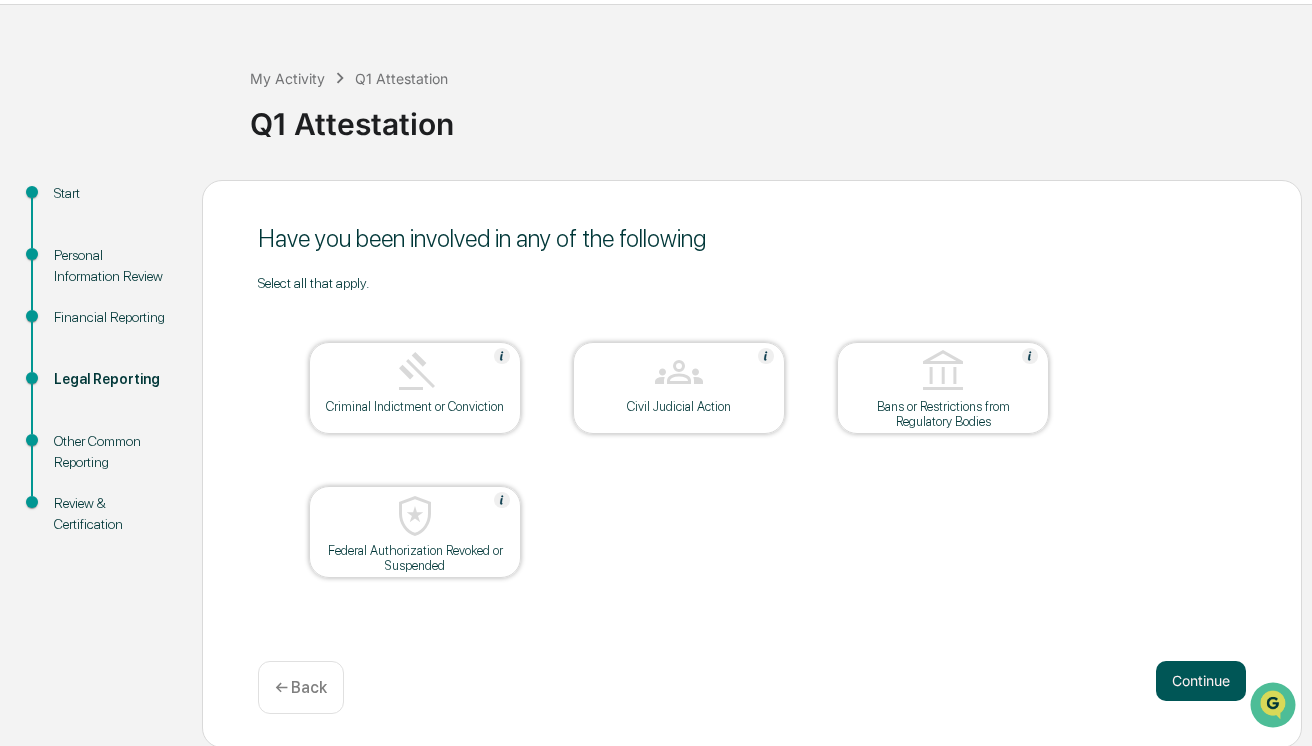 click on "Continue" at bounding box center [1201, 681] 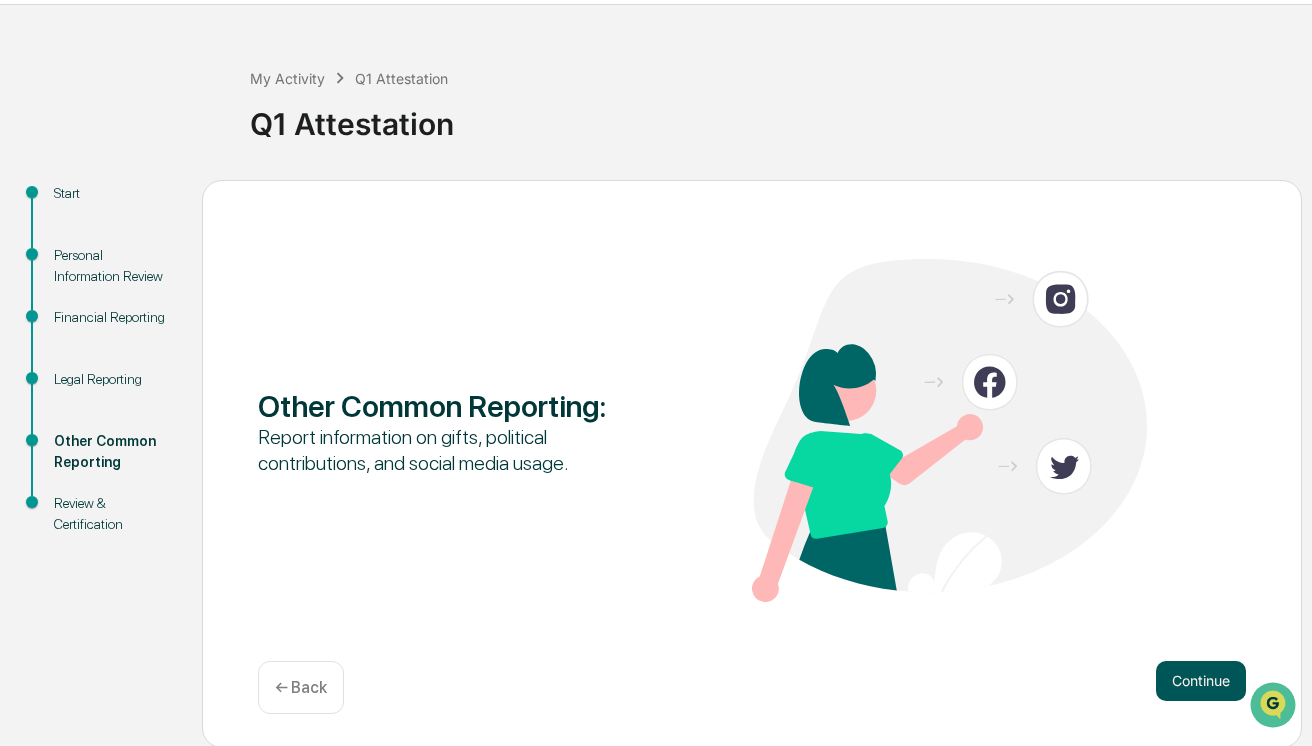 click on "Continue" at bounding box center (1201, 681) 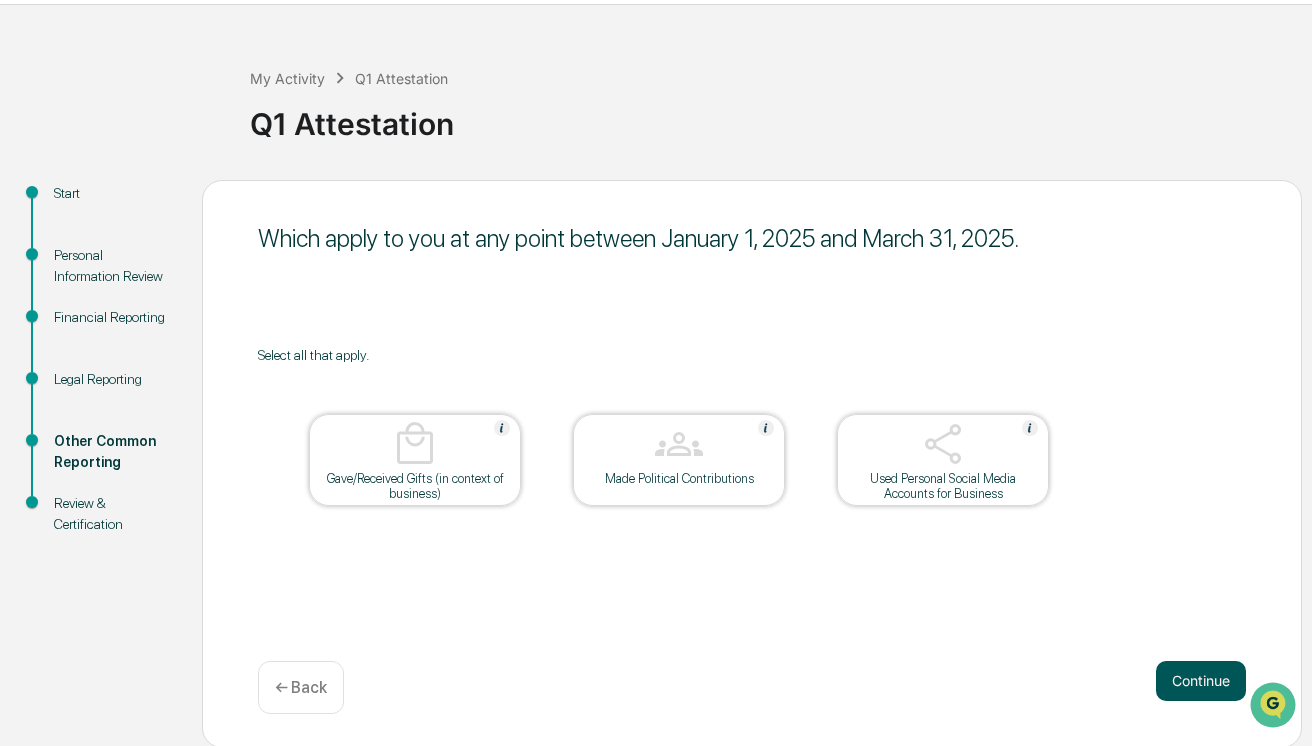 click on "Continue" at bounding box center [1201, 681] 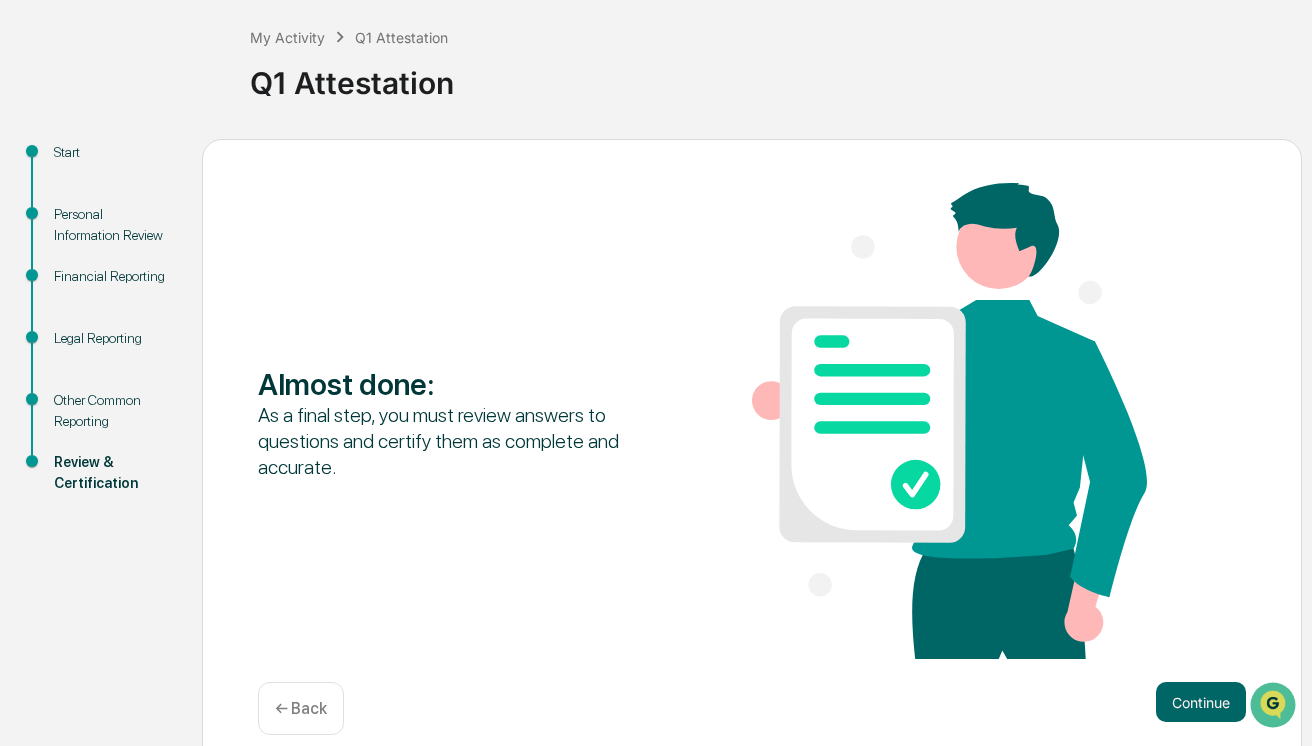 scroll, scrollTop: 121, scrollLeft: 0, axis: vertical 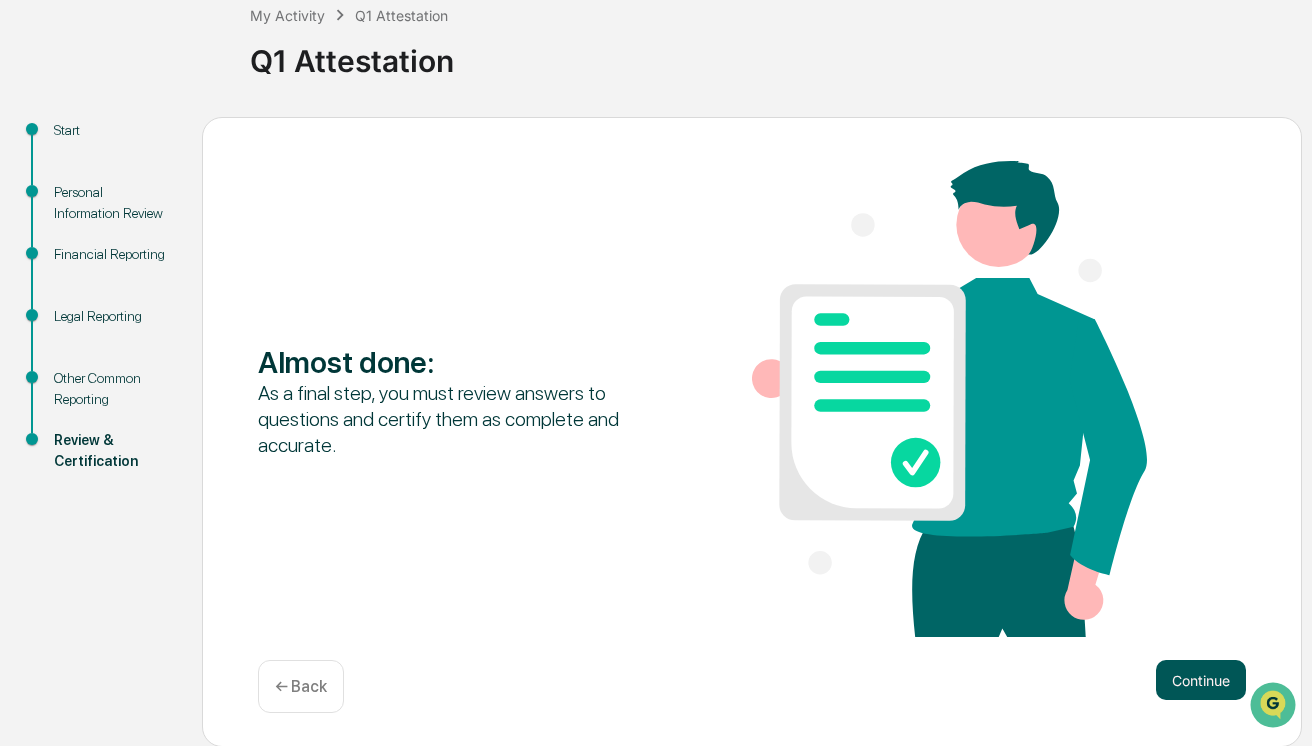 click on "Continue" at bounding box center [1201, 680] 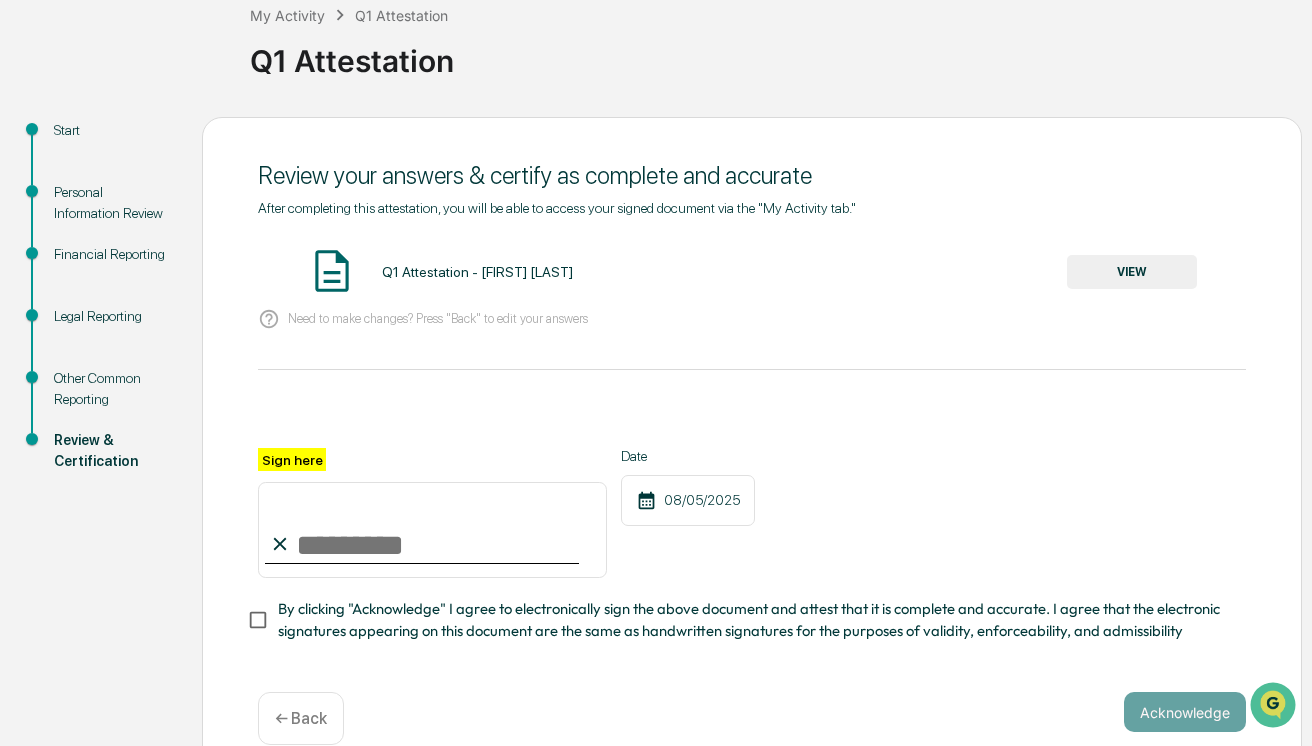 click on "Personal Information Review" at bounding box center (112, 203) 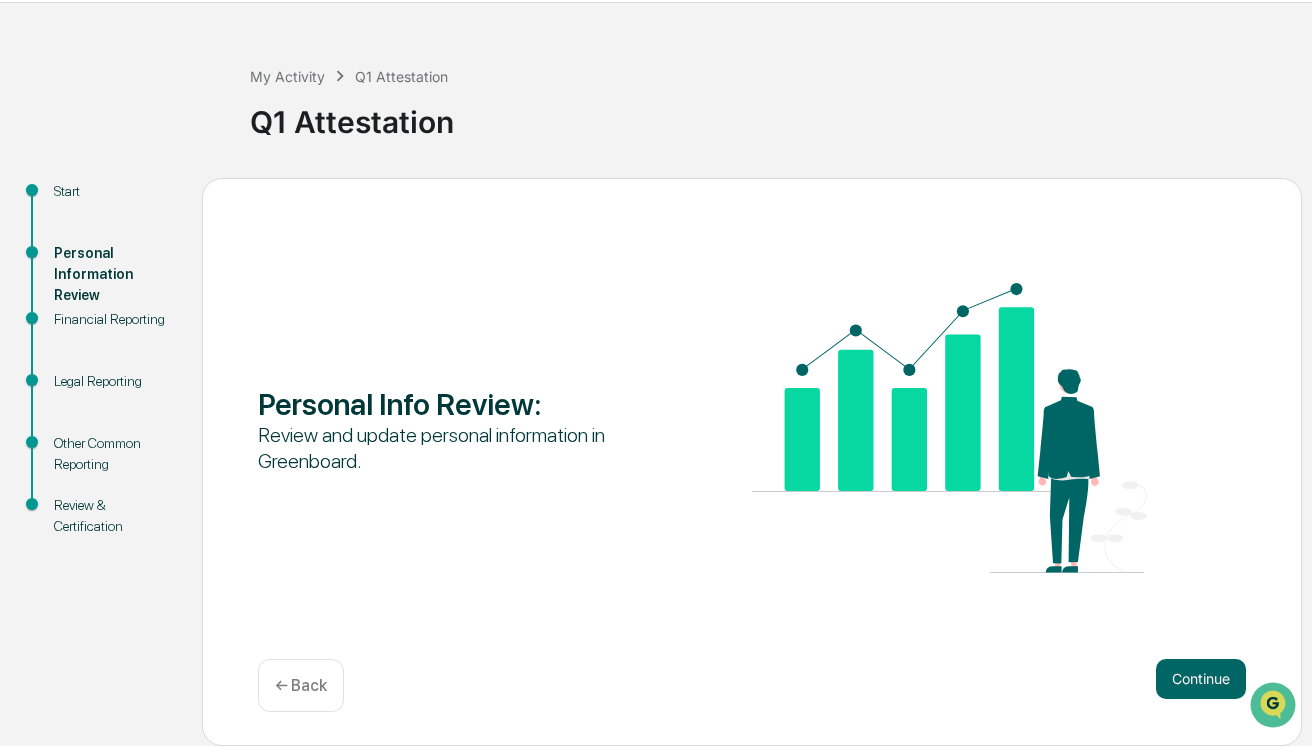 scroll, scrollTop: 58, scrollLeft: 0, axis: vertical 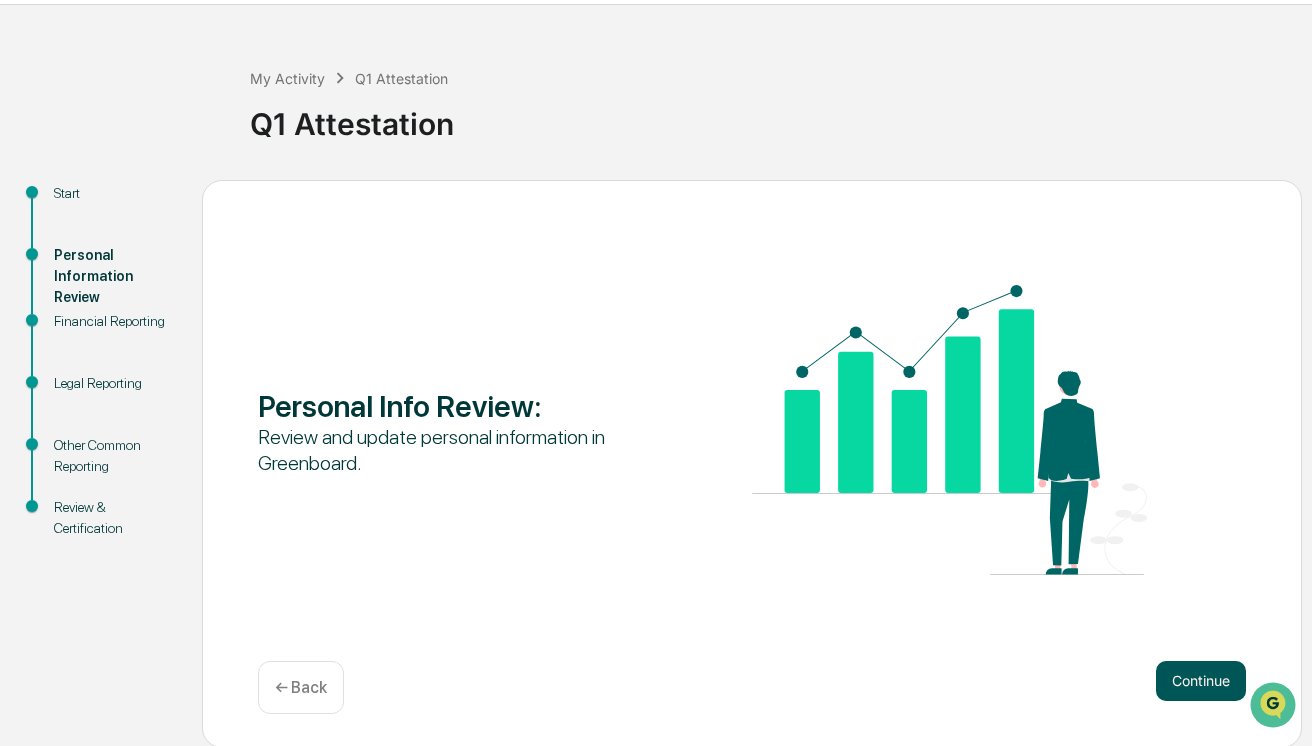 click on "Continue" at bounding box center [1201, 681] 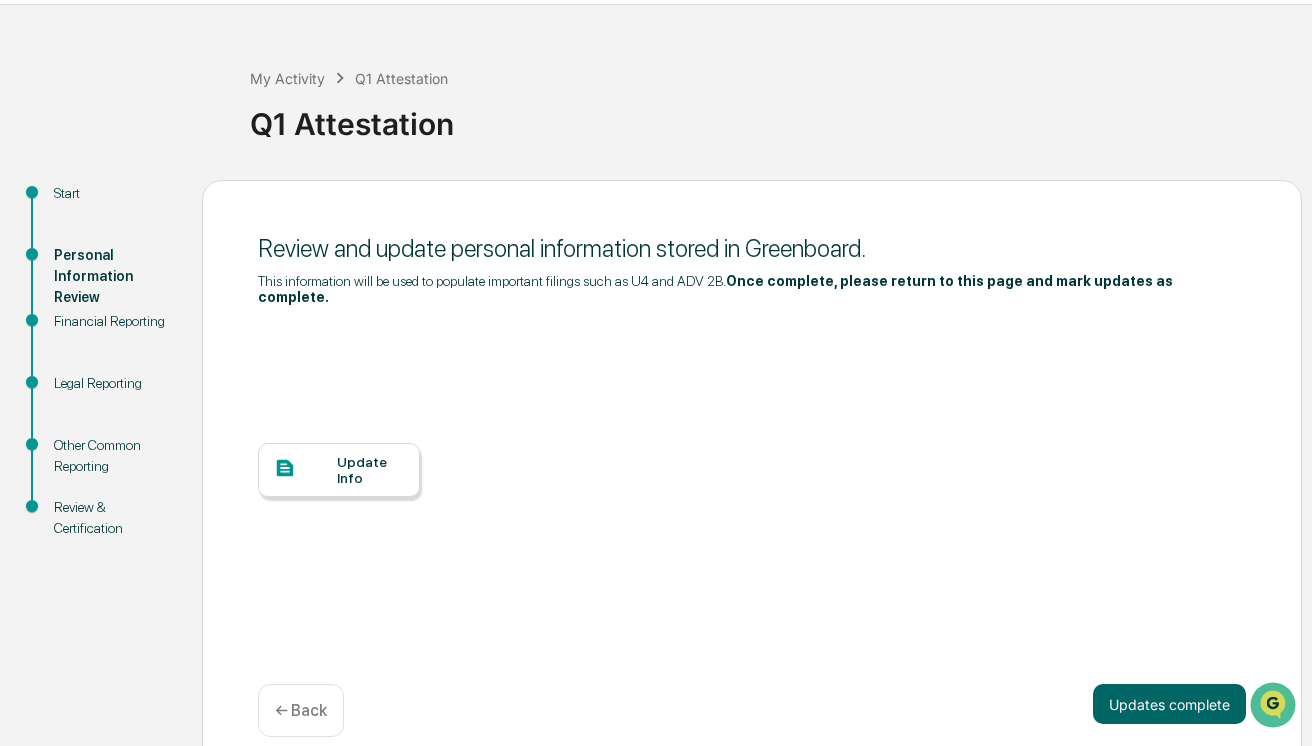 drag, startPoint x: 852, startPoint y: 516, endPoint x: 676, endPoint y: 505, distance: 176.34341 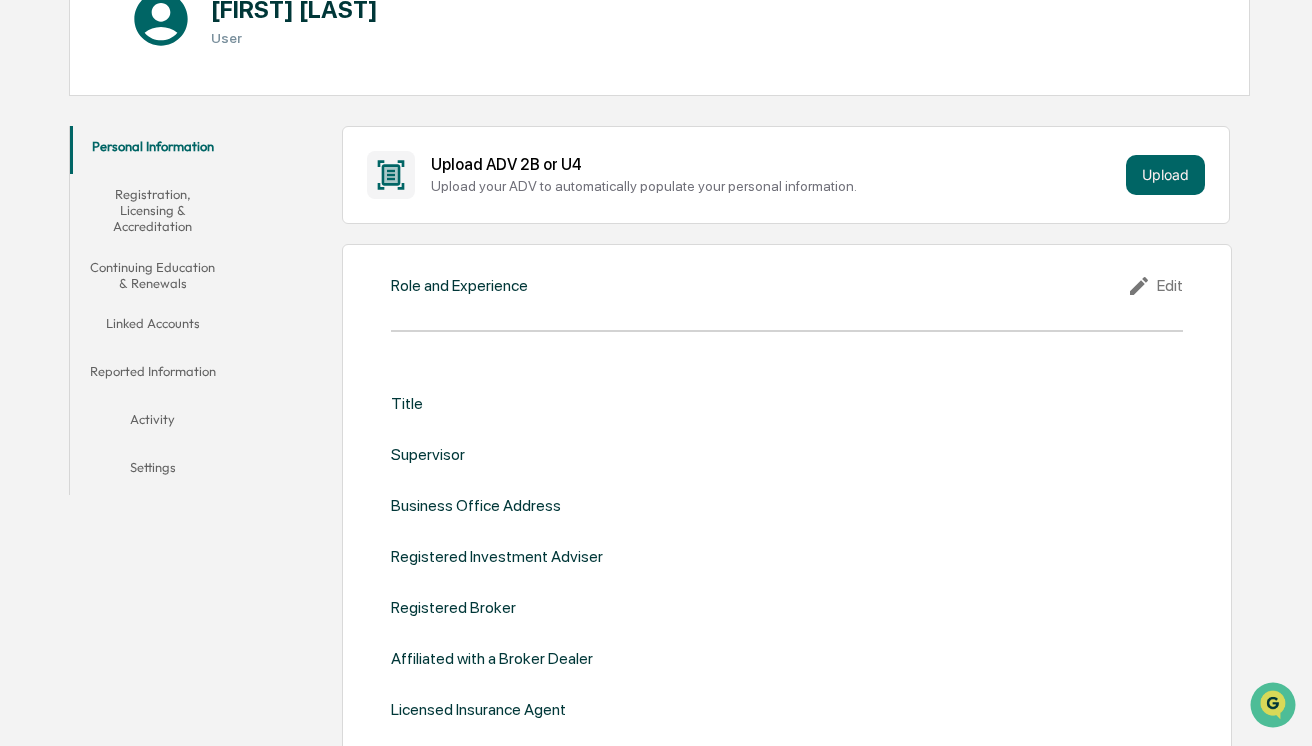 scroll, scrollTop: 300, scrollLeft: 0, axis: vertical 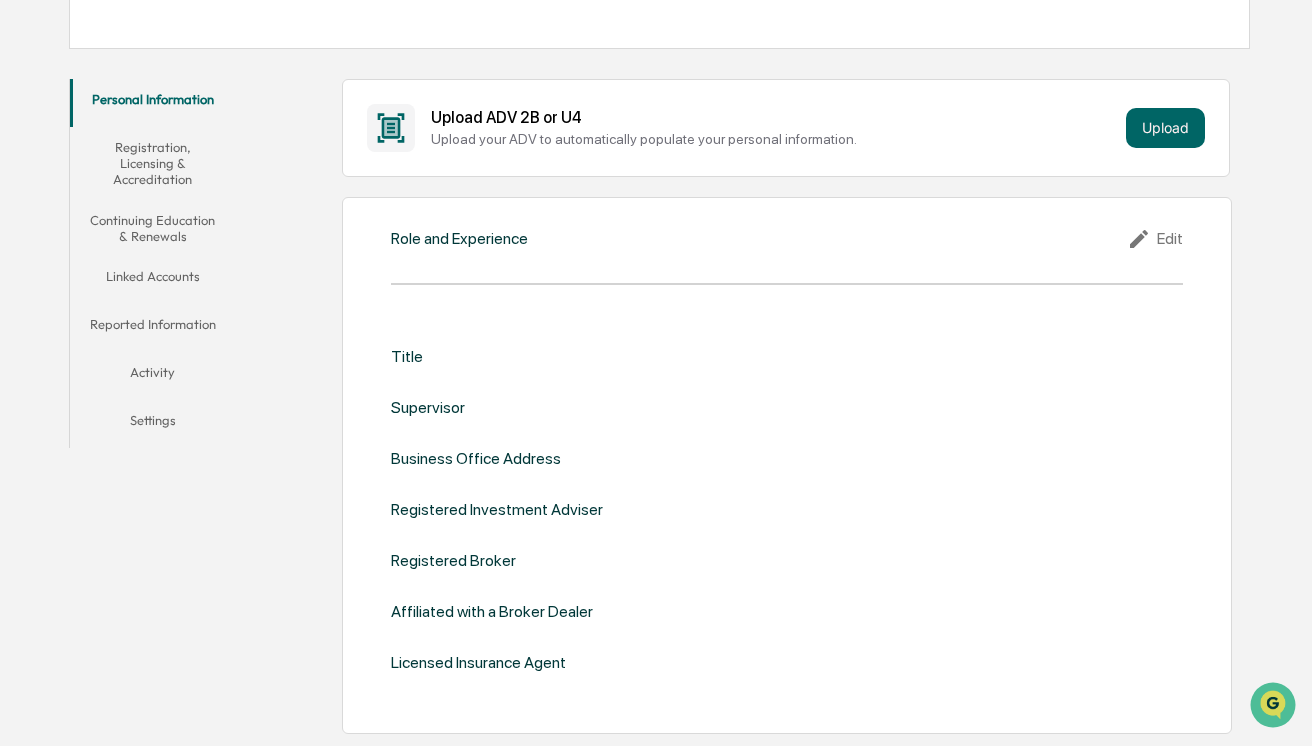 click on "Role and Experience" at bounding box center (459, 238) 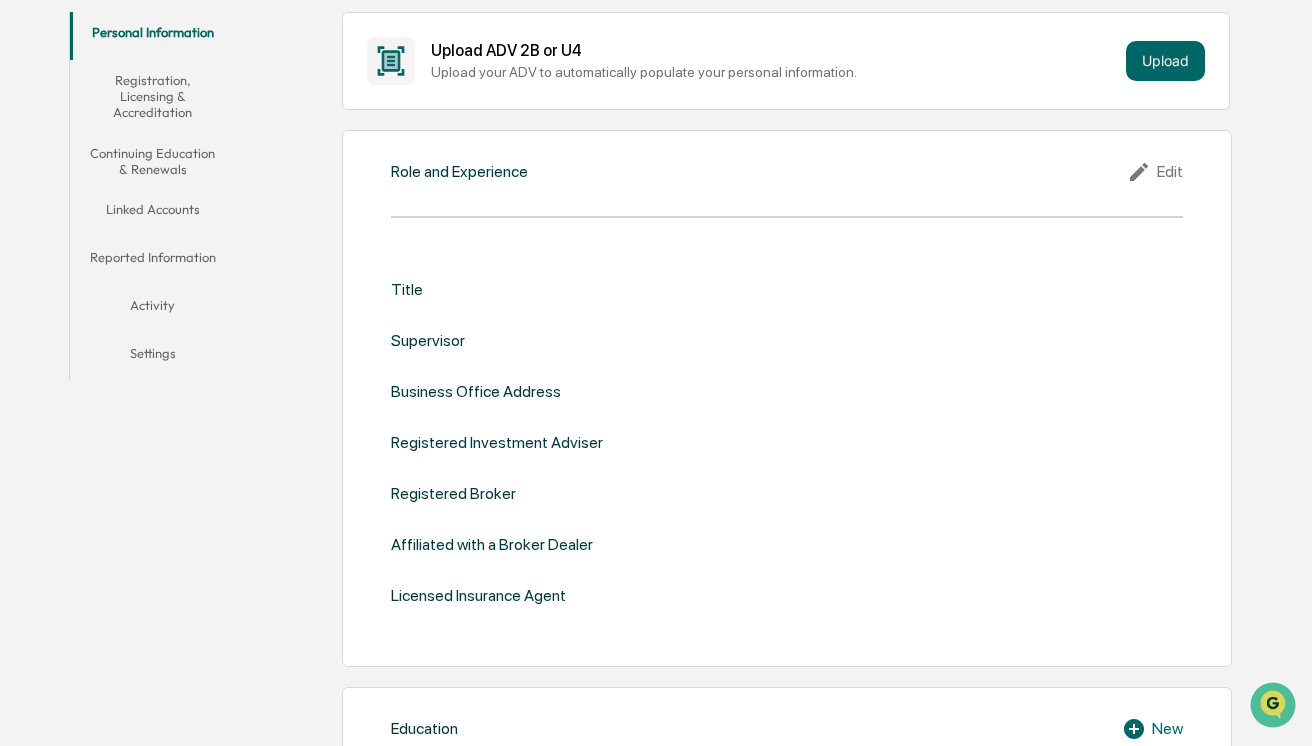 scroll, scrollTop: 400, scrollLeft: 0, axis: vertical 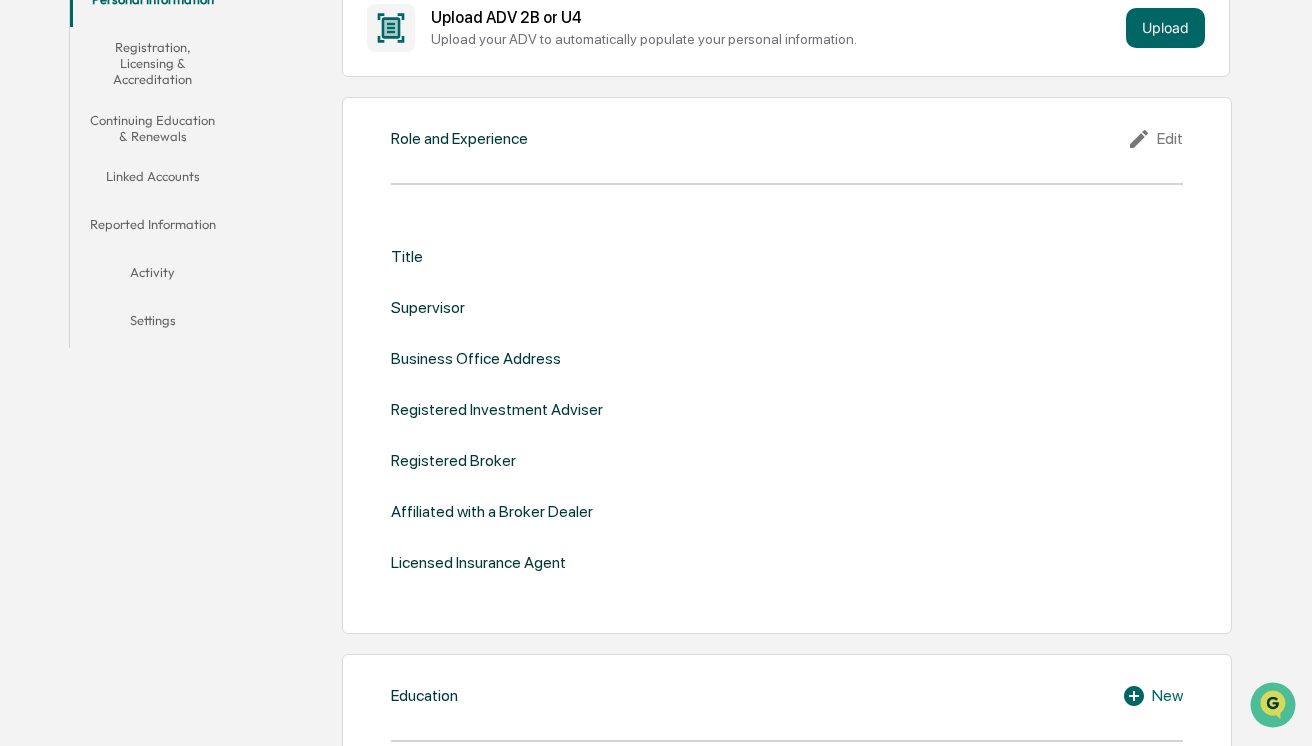click on "Edit" at bounding box center (1155, 139) 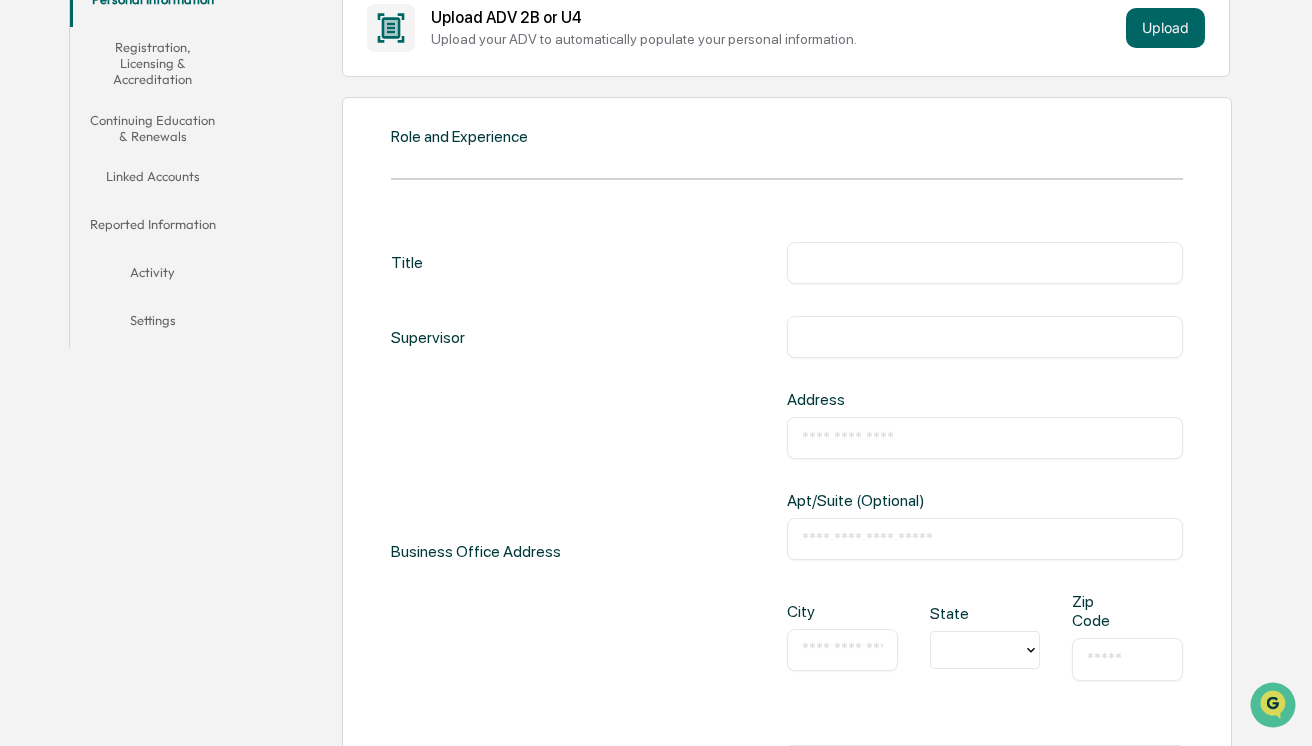 click on "Role and Experience Title ​ Supervisor ​ Business Office Address Address ​ Apt/Suite (Optional) ​ City ​ State Zip Code ​ Registered Investment Adviser Registered Broker Affiliated with a Broker Dealer Licensed Insurance Agent Cancel Save" at bounding box center (787, 602) 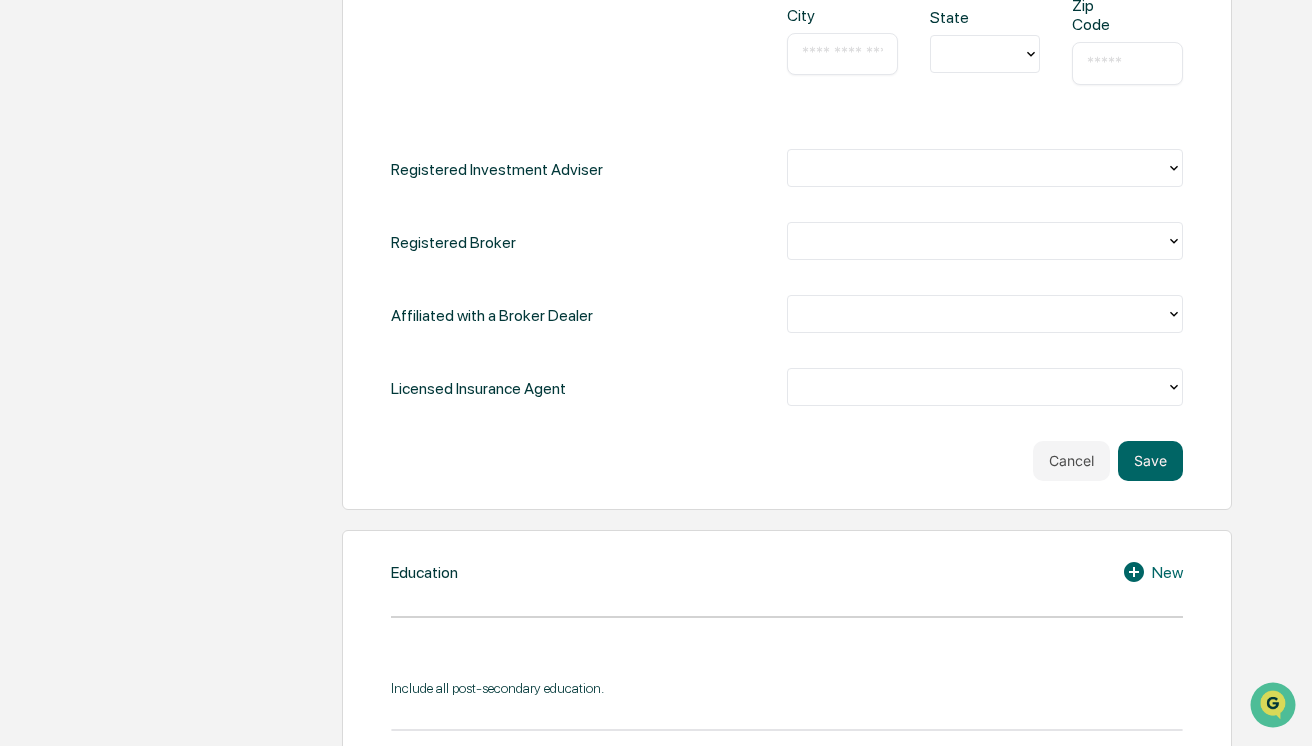 scroll, scrollTop: 1100, scrollLeft: 0, axis: vertical 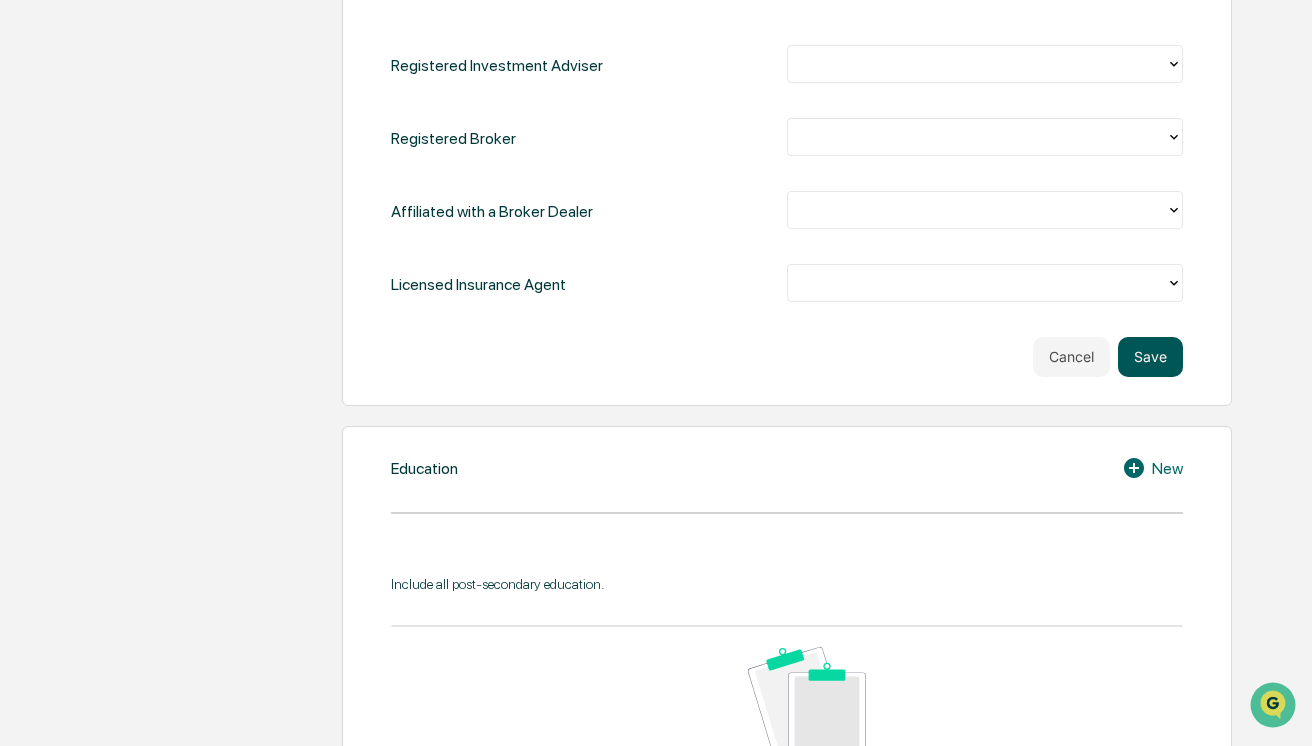 click on "Save" at bounding box center [1150, 357] 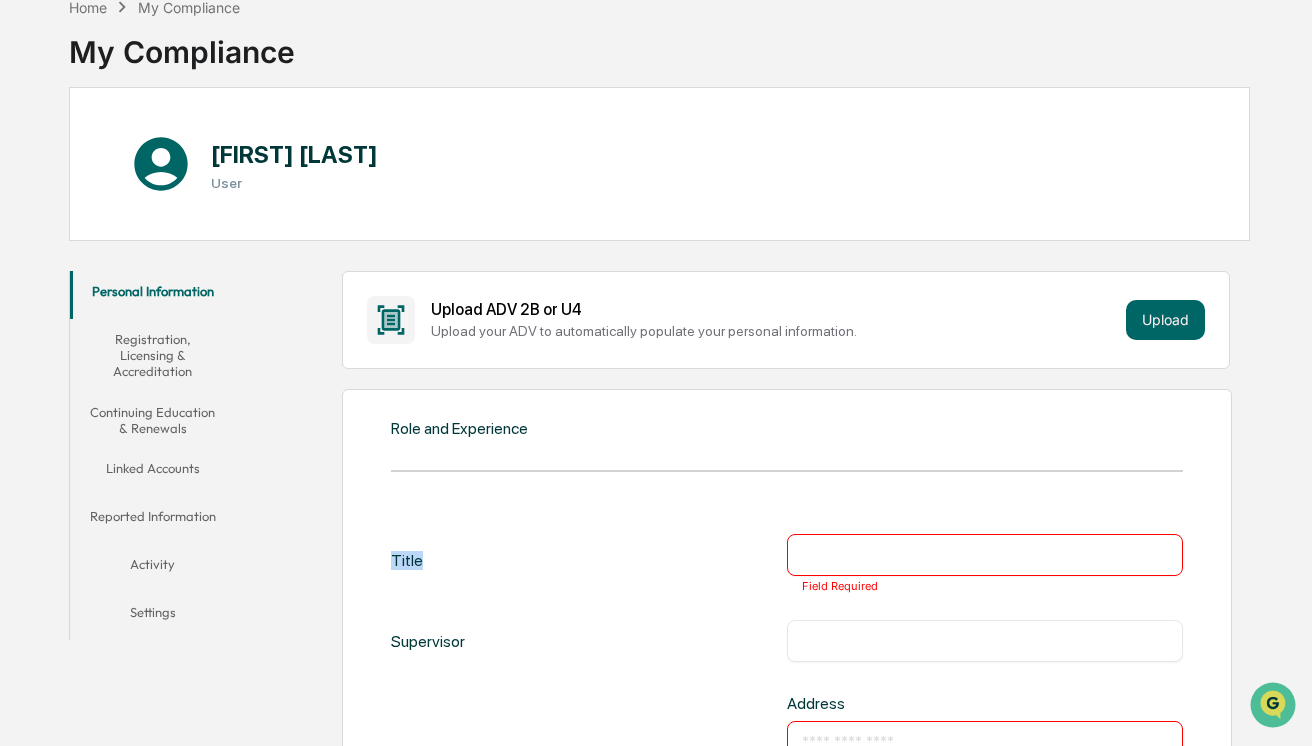 scroll, scrollTop: 0, scrollLeft: 0, axis: both 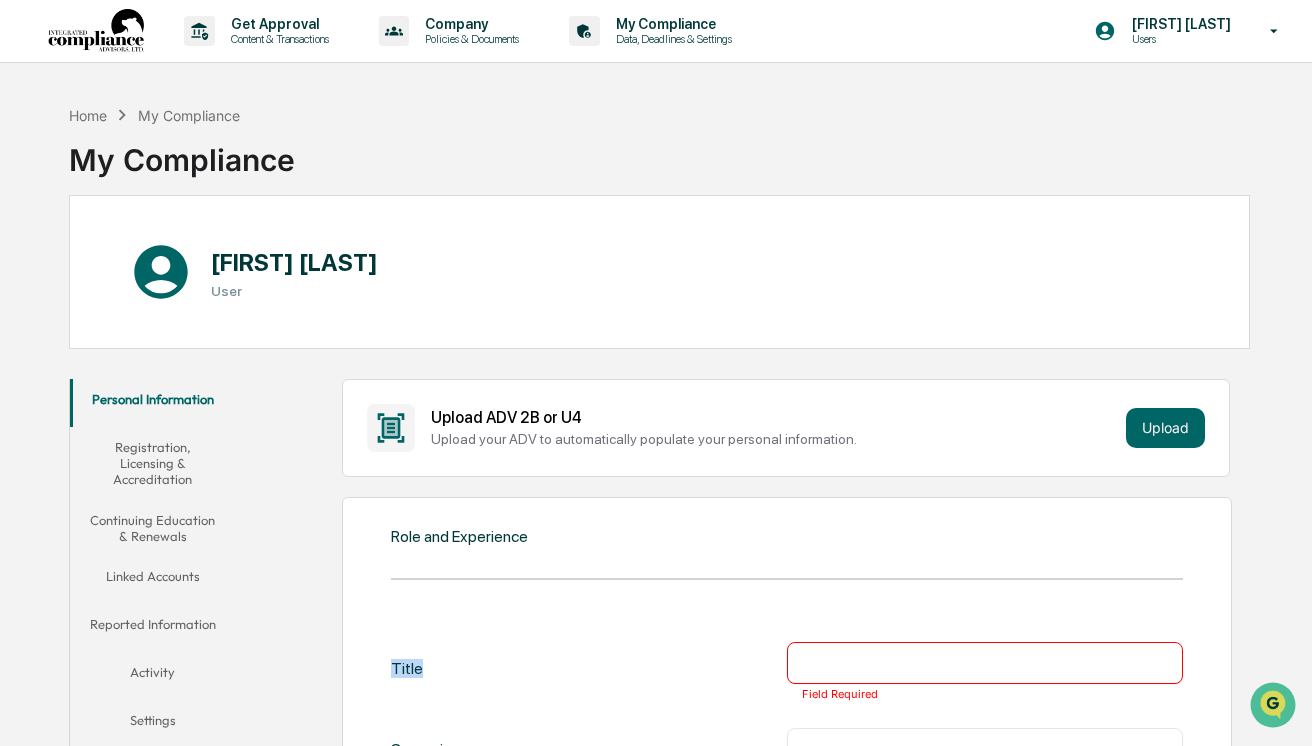 click on "Registration, Licensing & Accreditation" at bounding box center (152, 463) 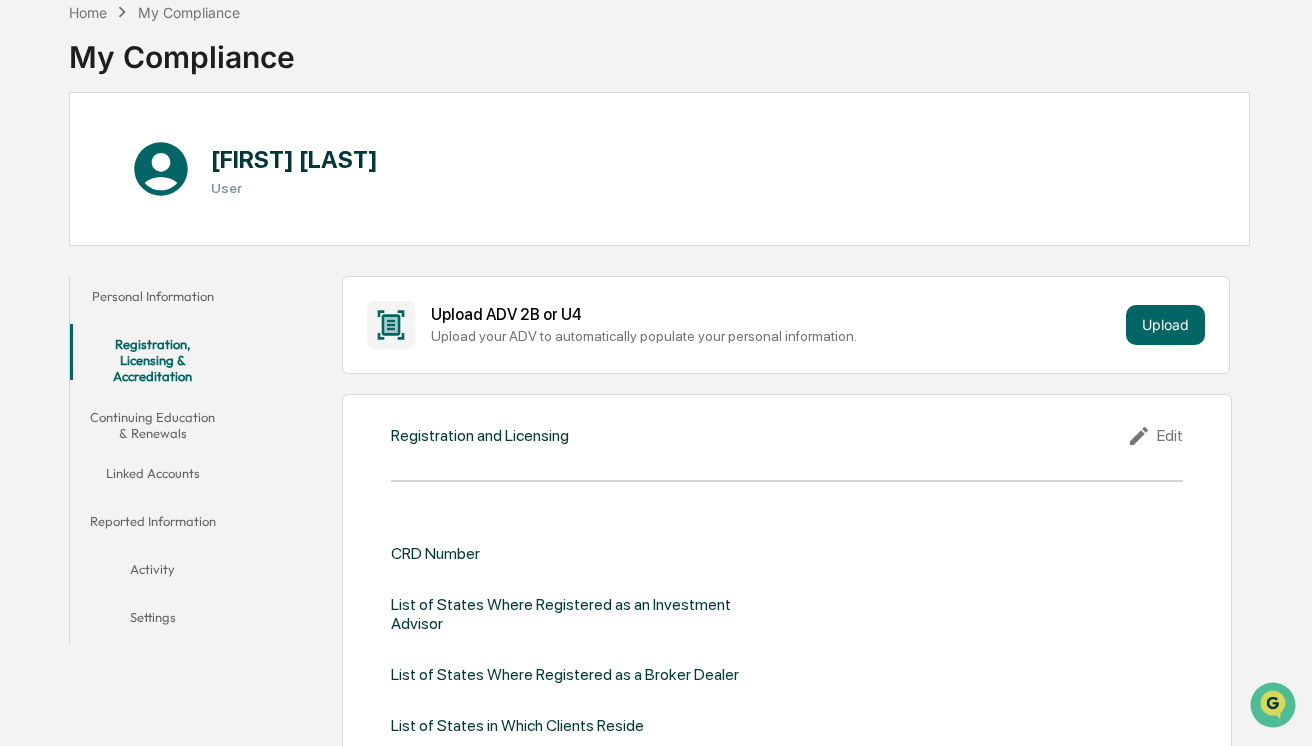 scroll, scrollTop: 400, scrollLeft: 0, axis: vertical 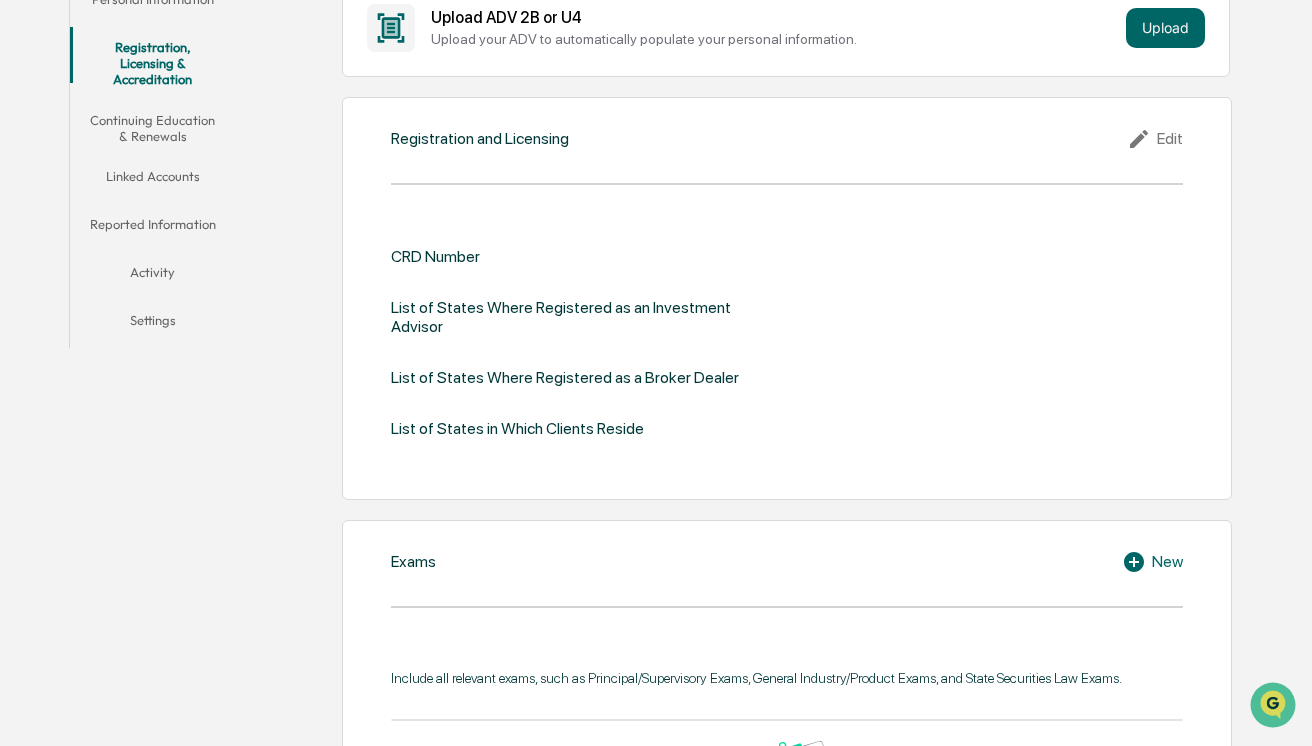 click on "Continuing Education & Renewals" at bounding box center (152, 128) 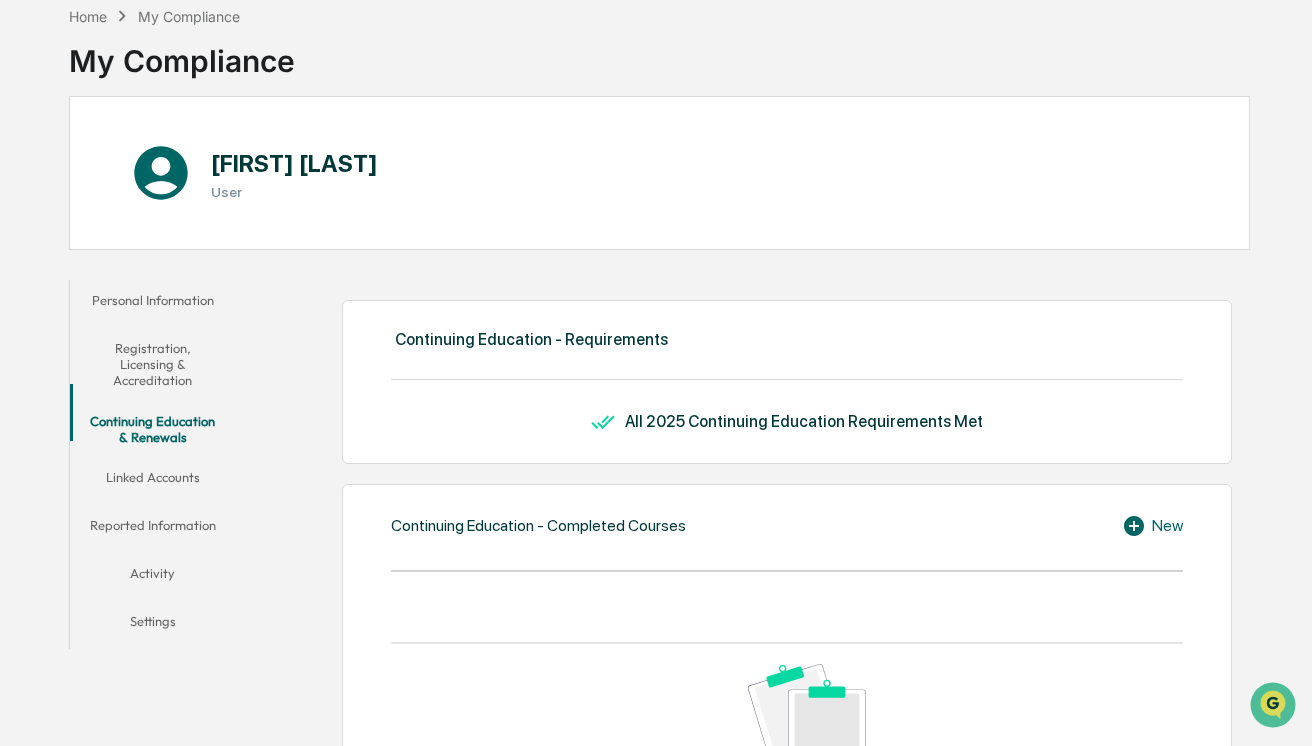 scroll, scrollTop: 0, scrollLeft: 0, axis: both 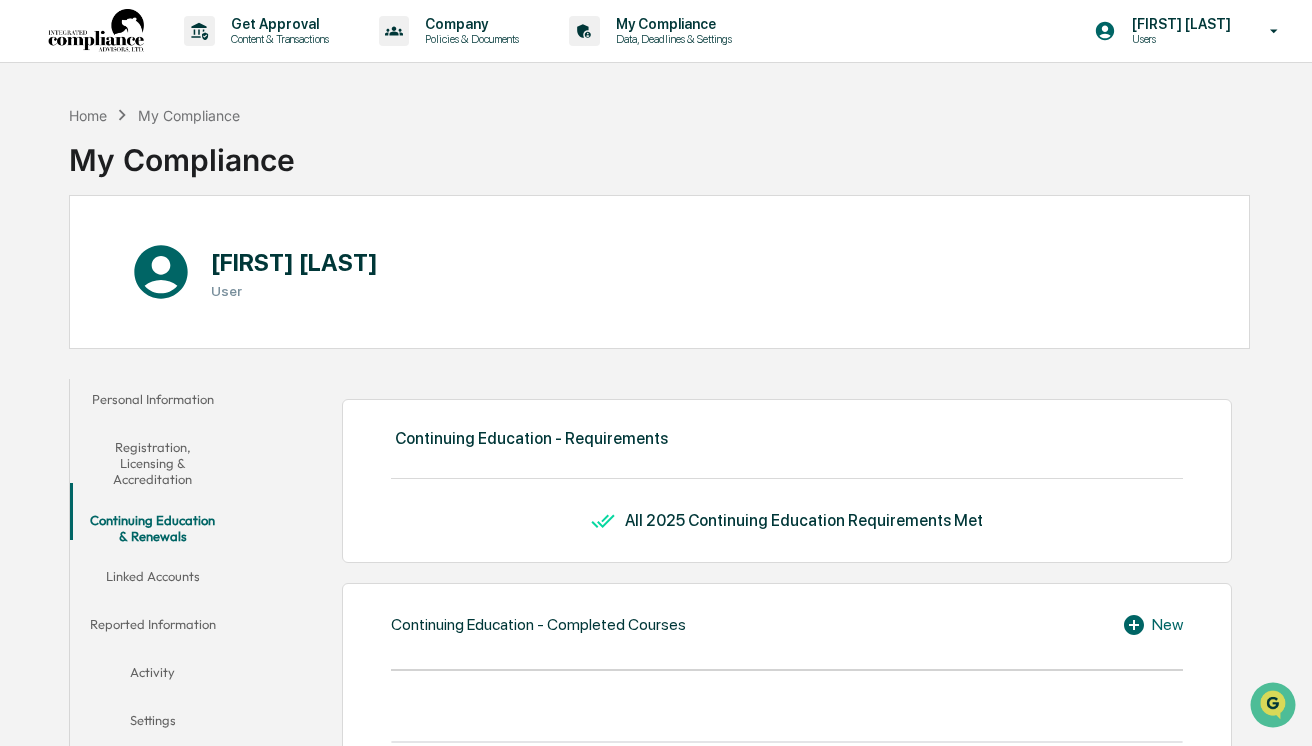 click on "Linked Accounts" at bounding box center (152, 580) 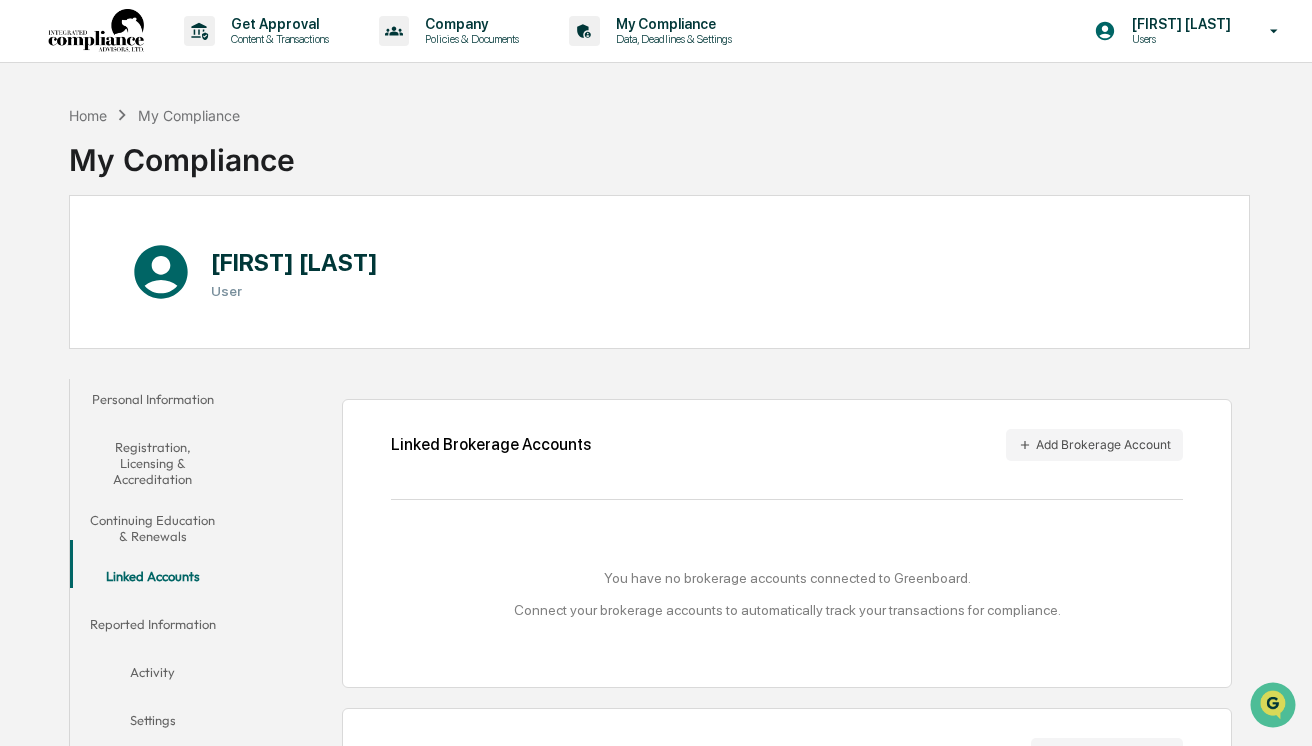 scroll, scrollTop: 163, scrollLeft: 0, axis: vertical 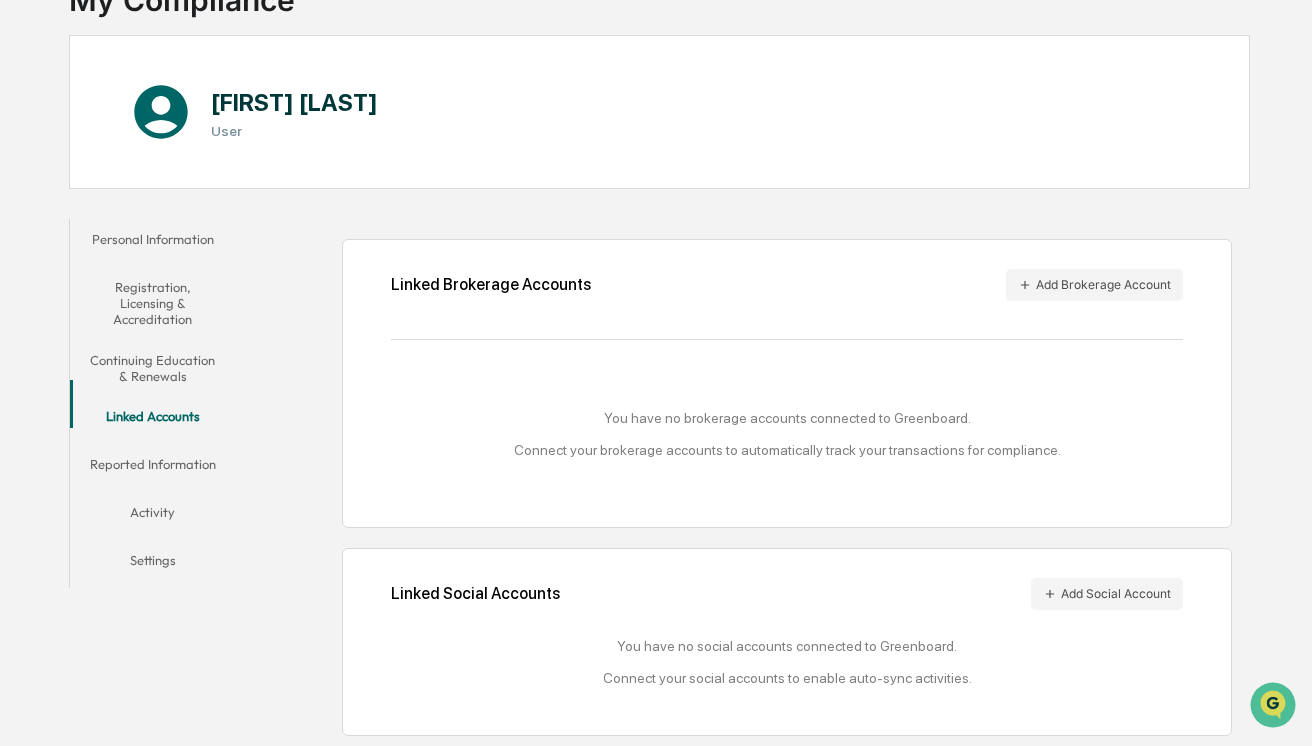 click on "Reported Information" at bounding box center (152, 468) 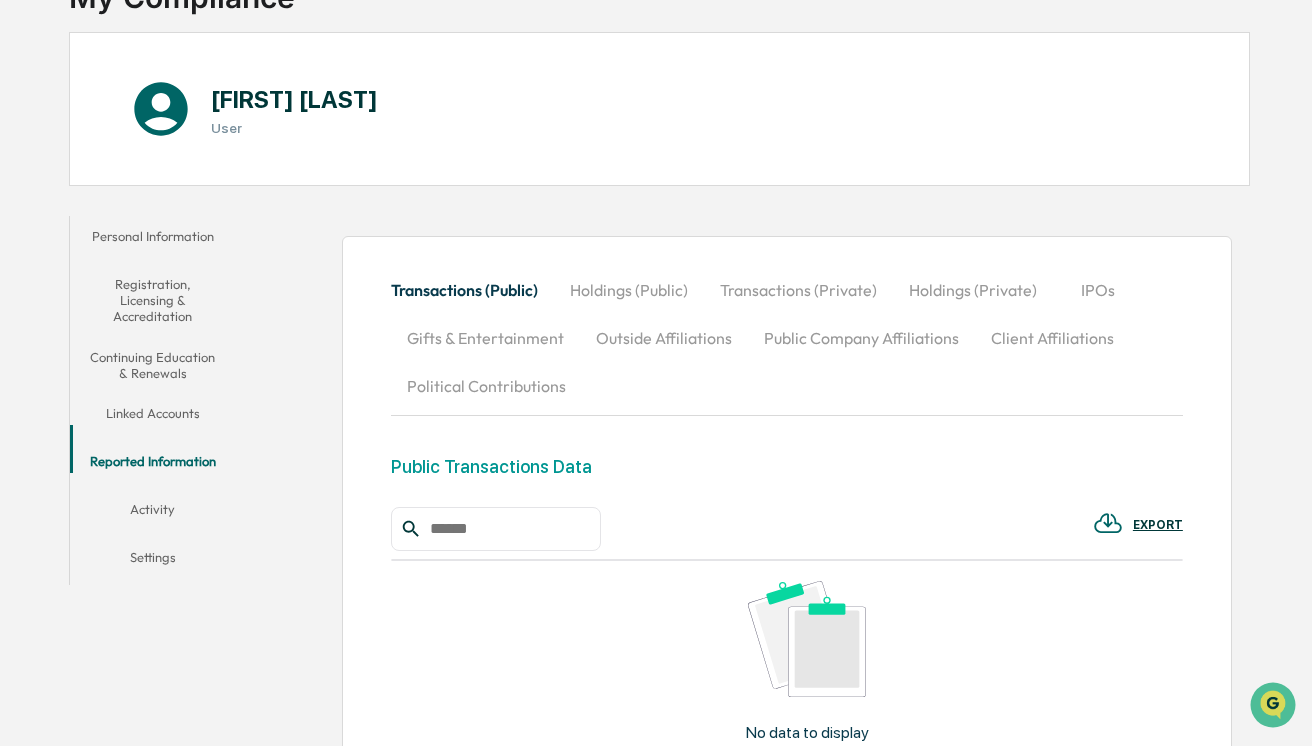 click on "Activity" at bounding box center [152, 513] 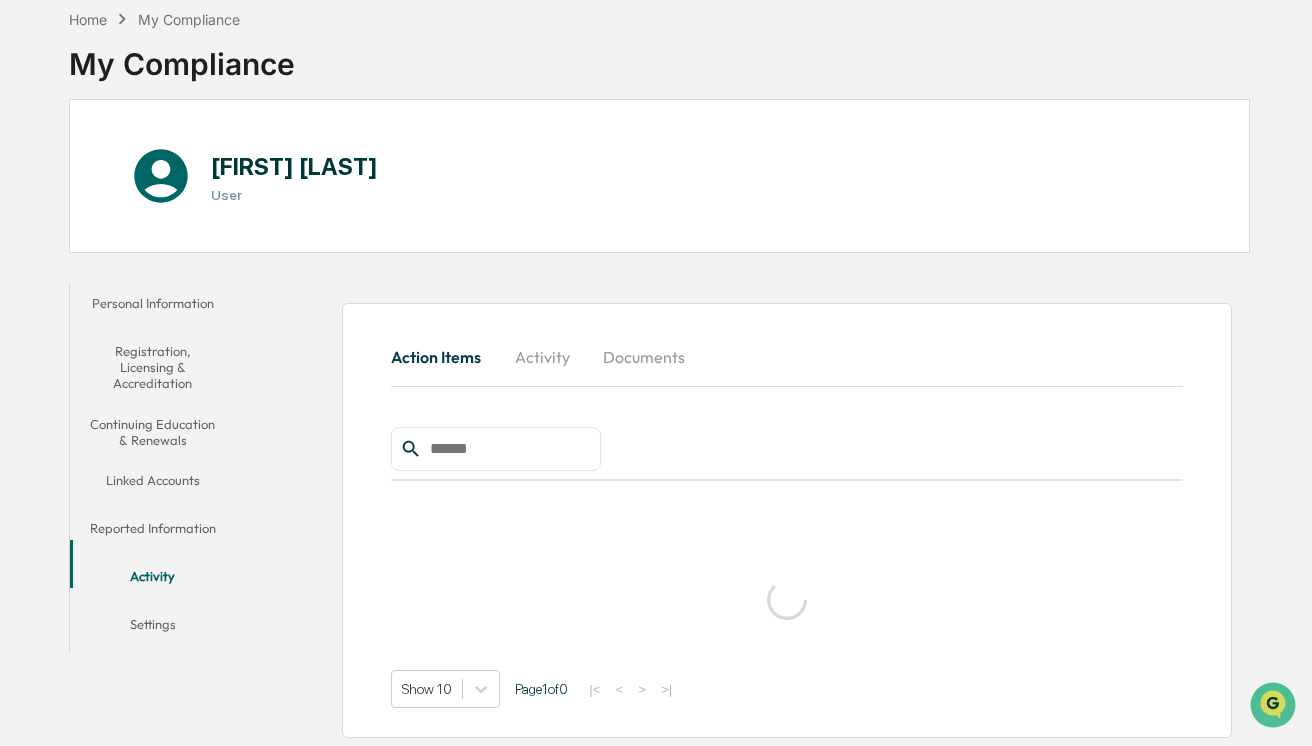 scroll, scrollTop: 95, scrollLeft: 0, axis: vertical 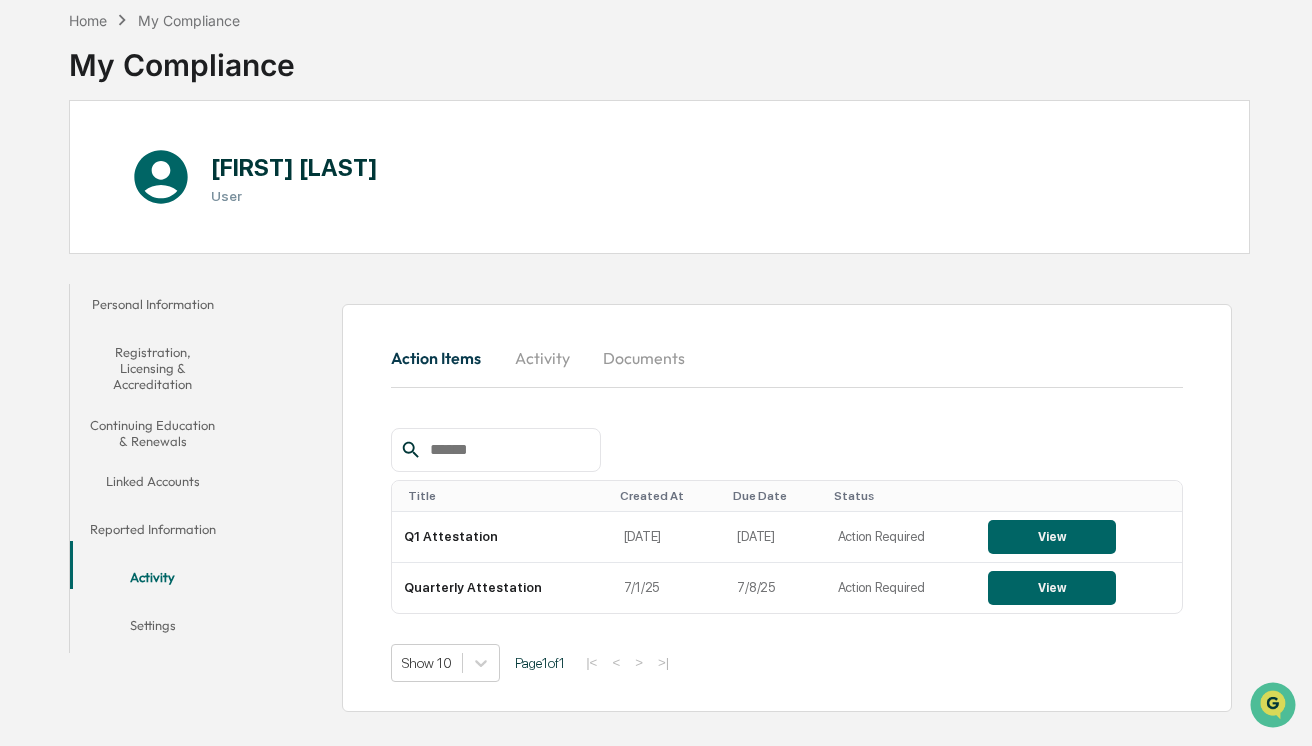 click on "Settings" at bounding box center [152, 629] 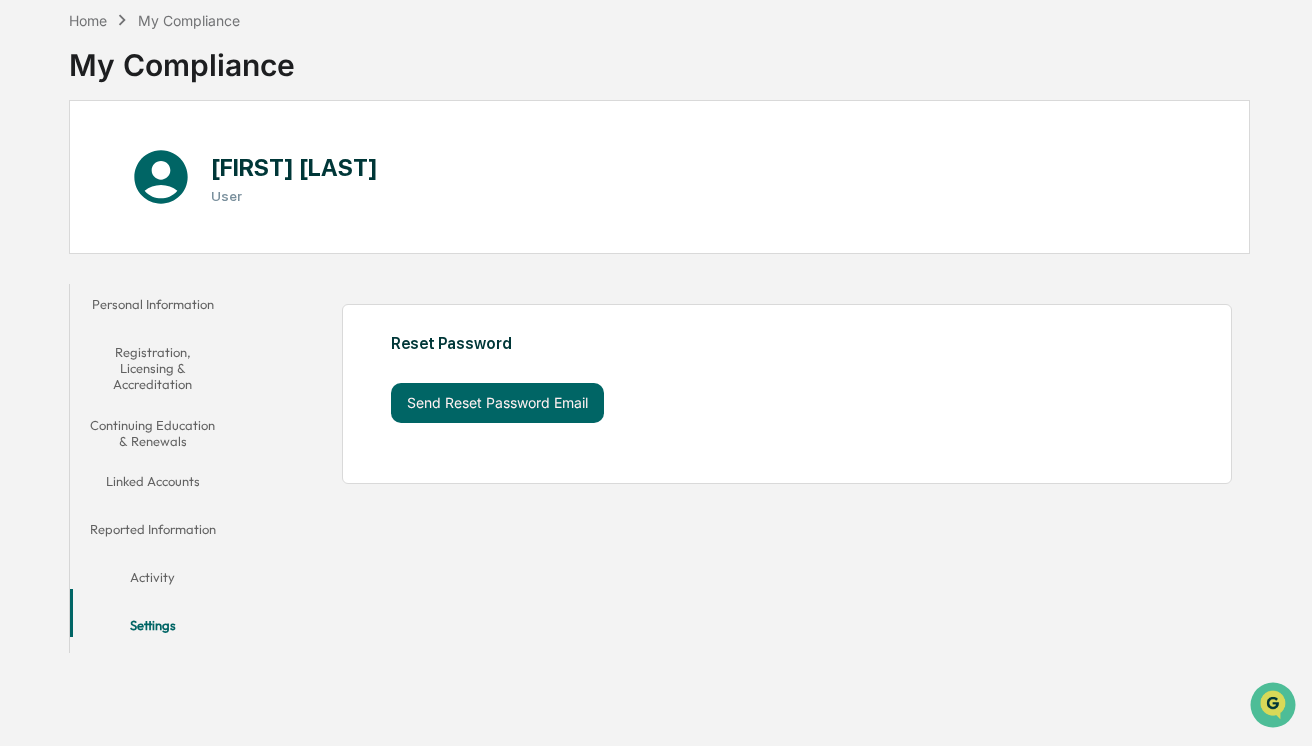 click on "Activity" at bounding box center (152, 581) 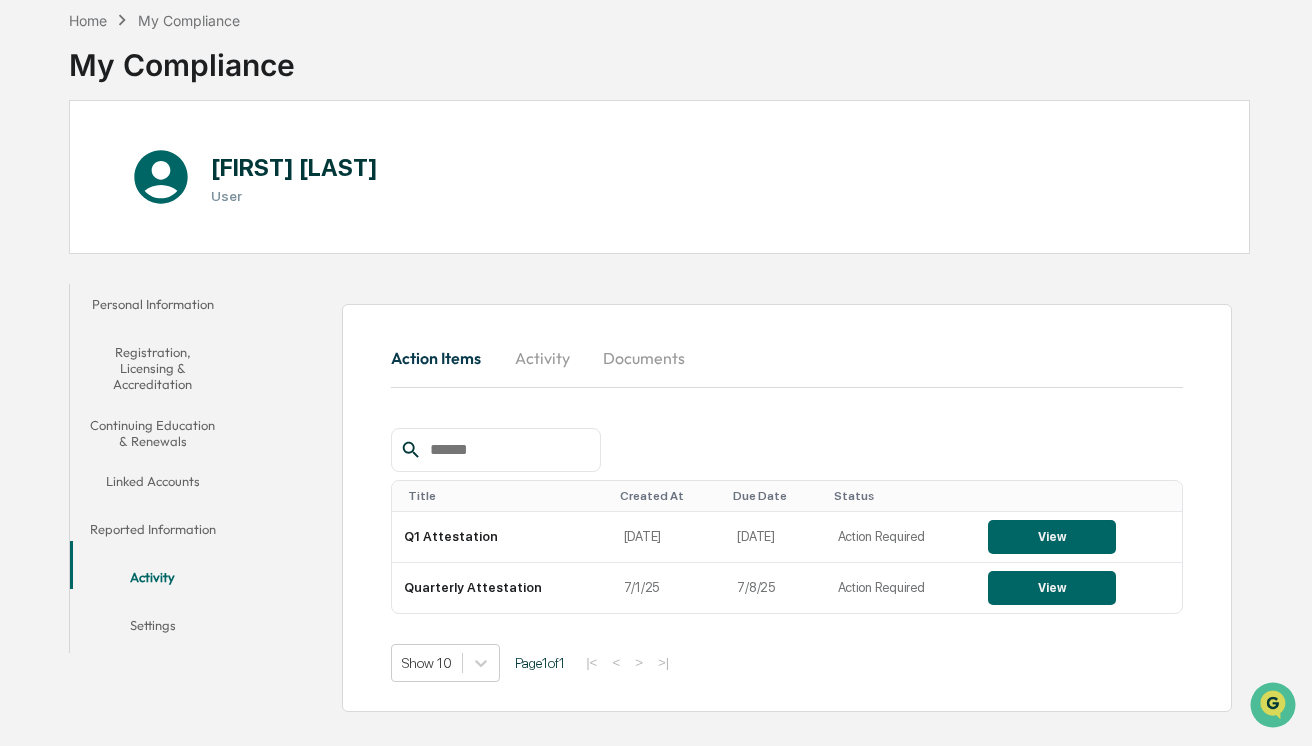 click on "Settings" at bounding box center (152, 629) 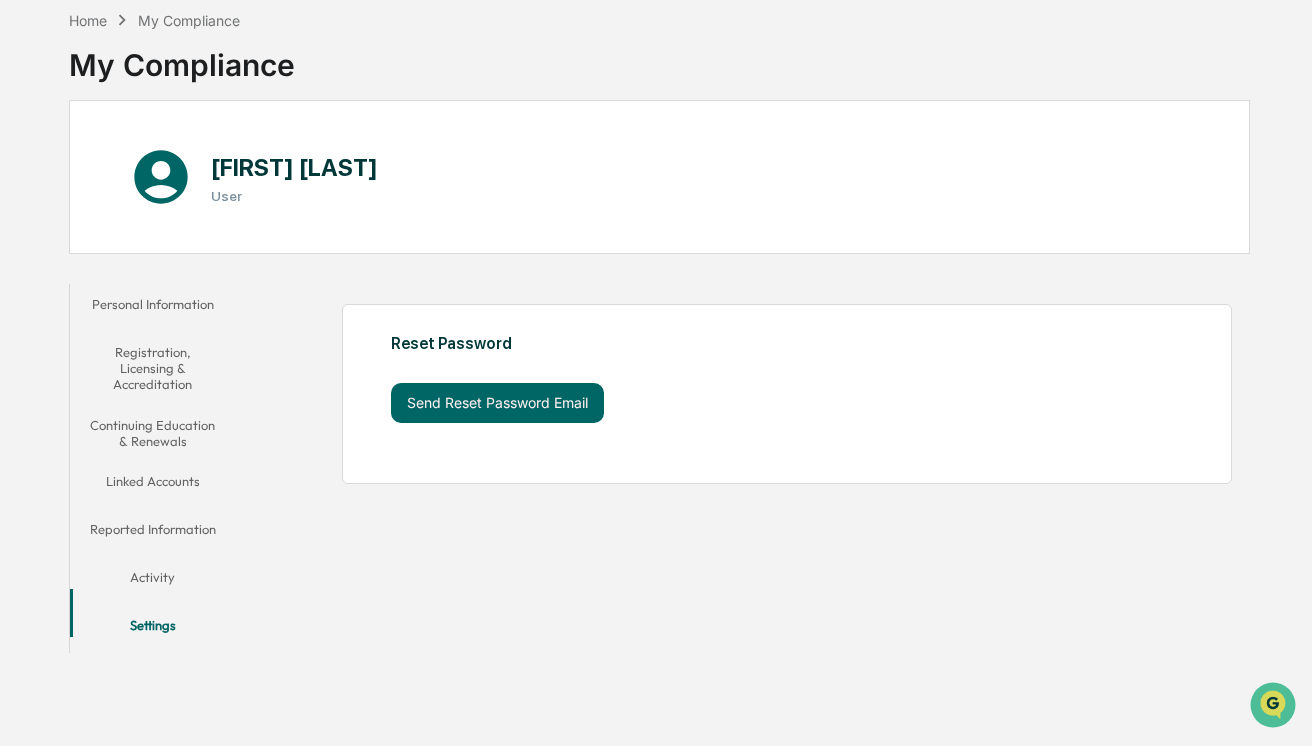 click on "Personal Information" at bounding box center [152, 308] 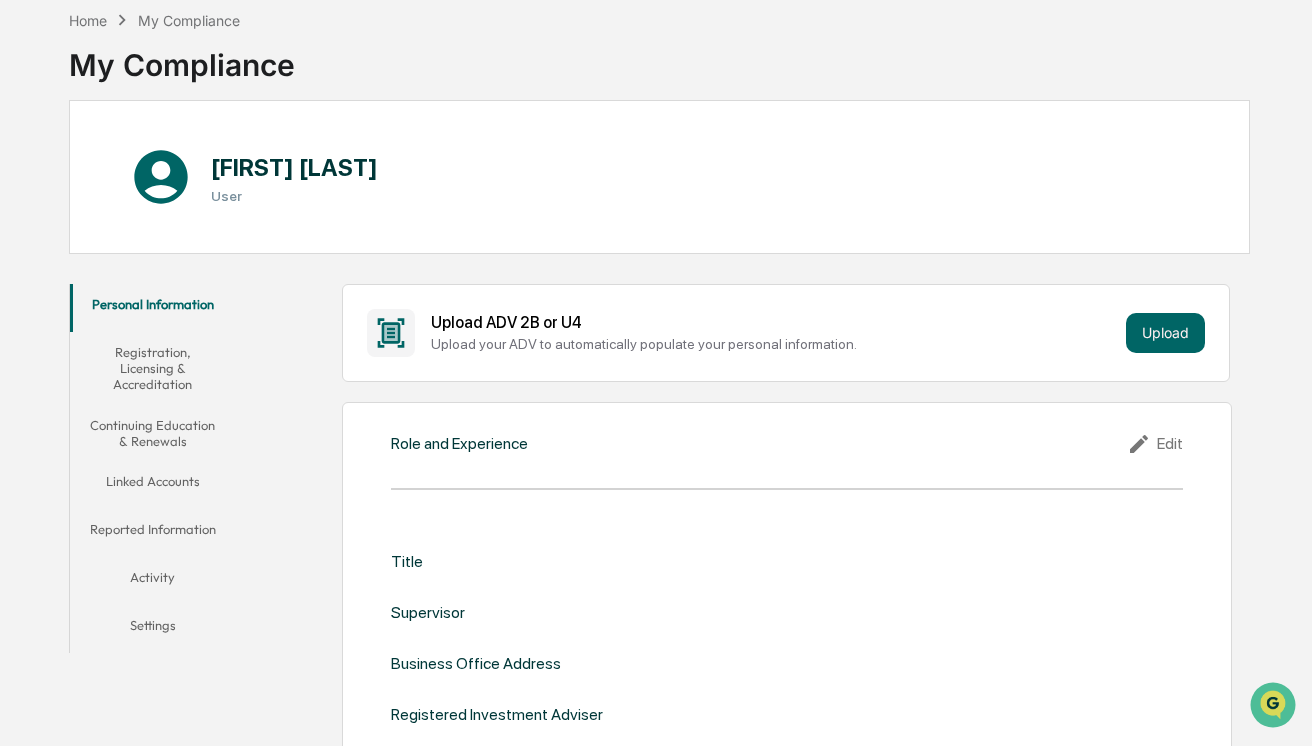 click on "Settings" at bounding box center [152, 629] 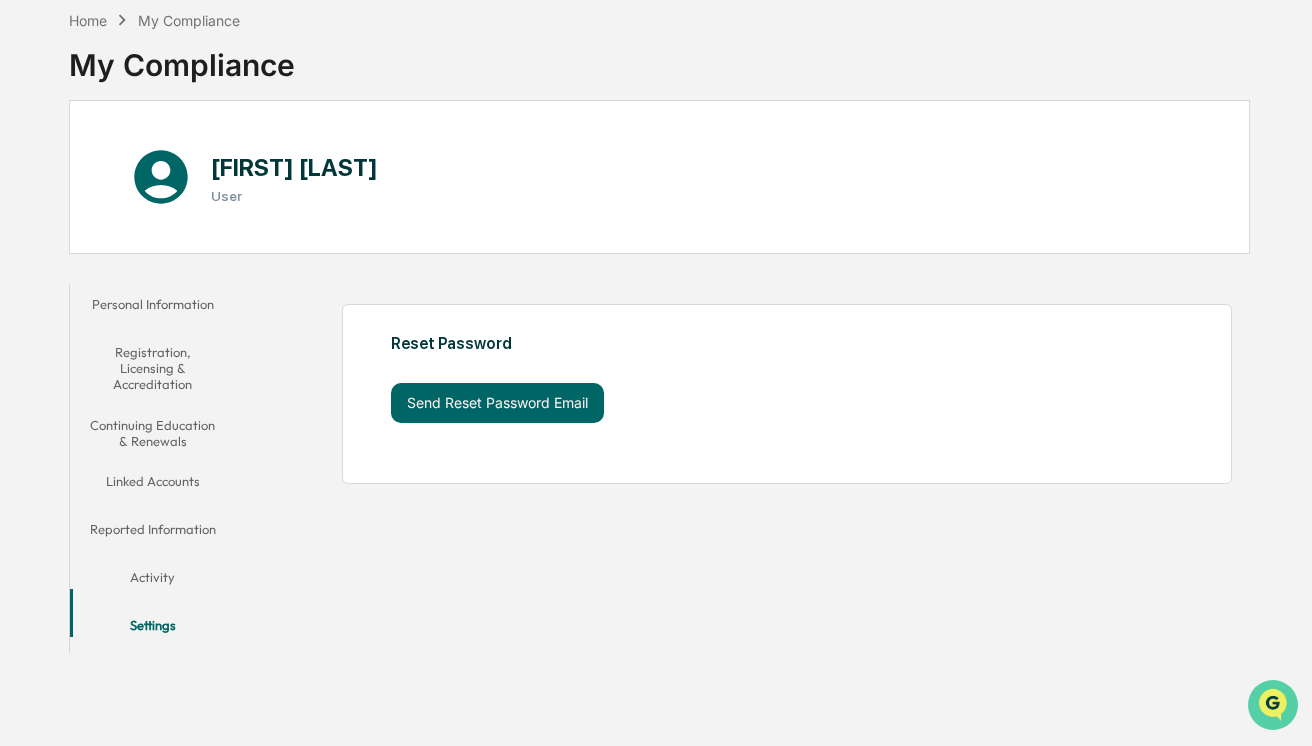 click at bounding box center (1273, 705) 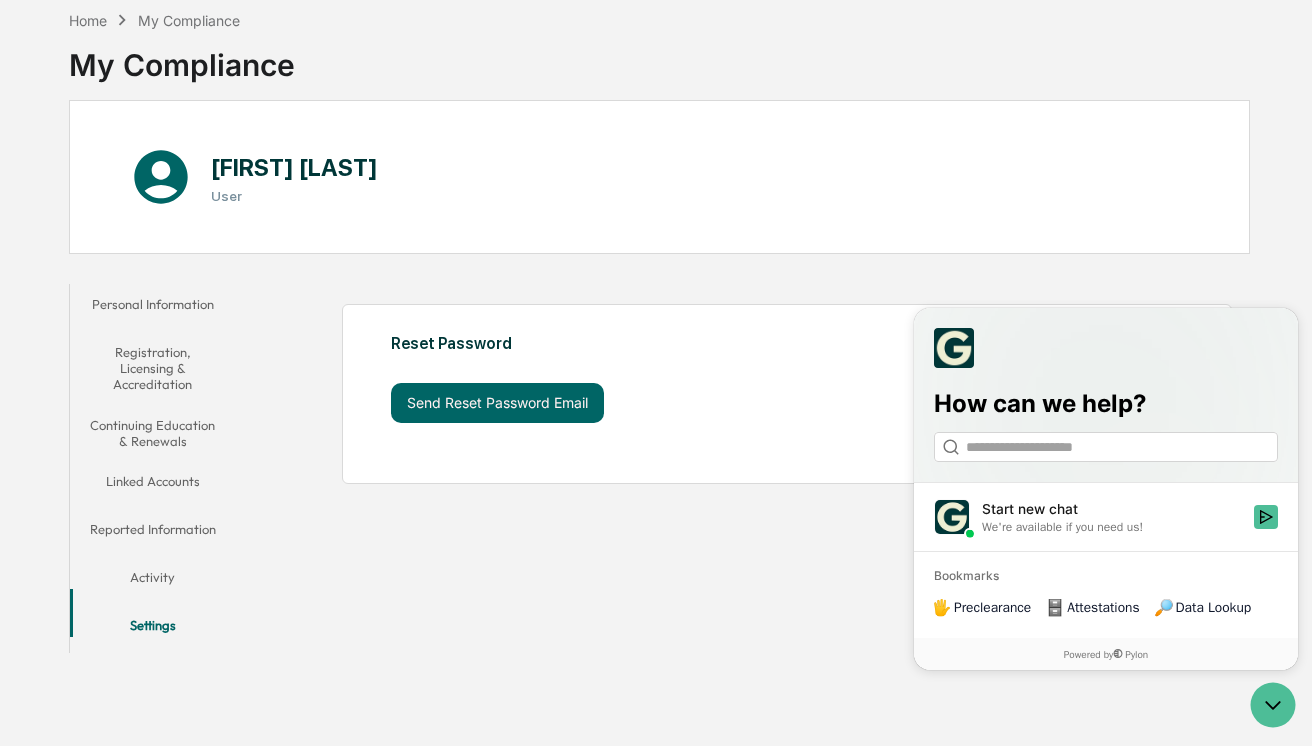 drag, startPoint x: 613, startPoint y: 615, endPoint x: 799, endPoint y: 538, distance: 201.30823 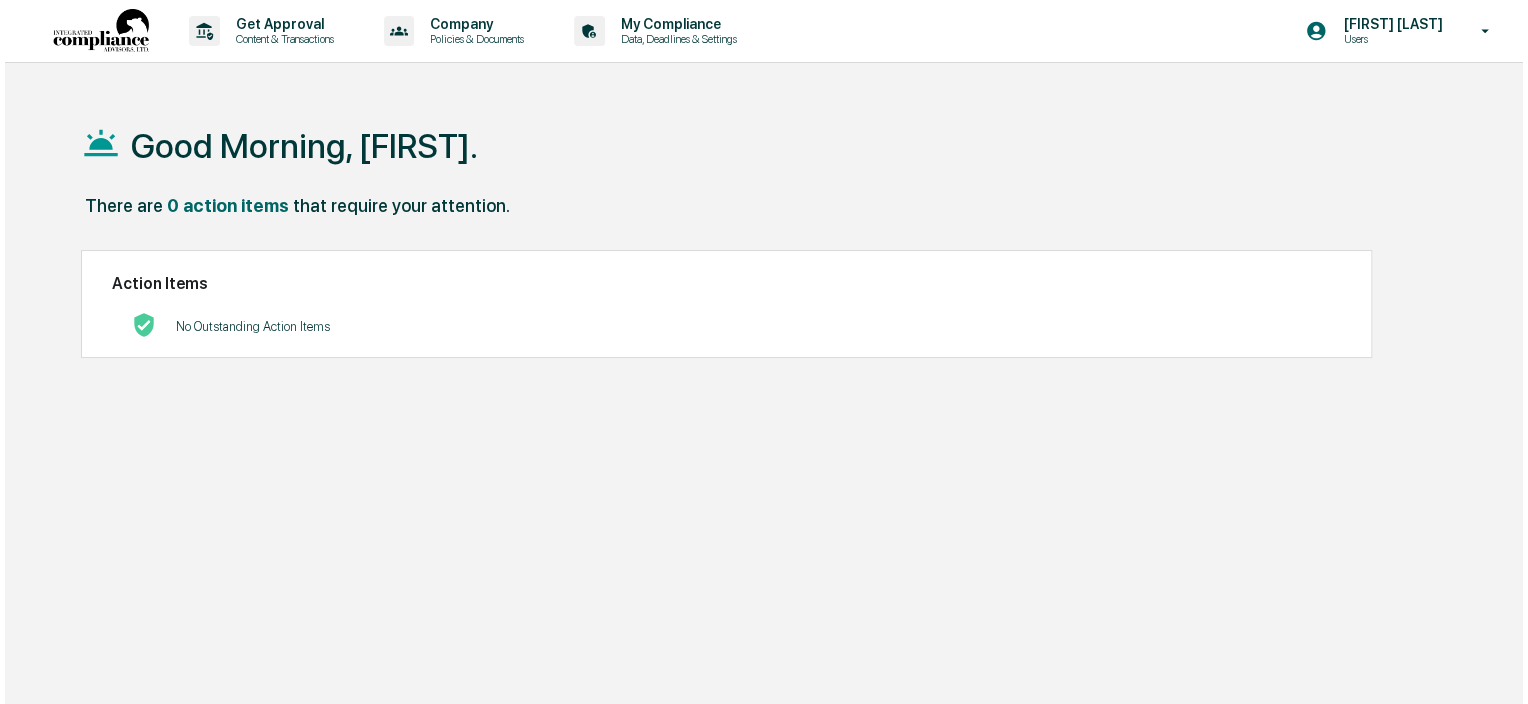 scroll, scrollTop: 0, scrollLeft: 0, axis: both 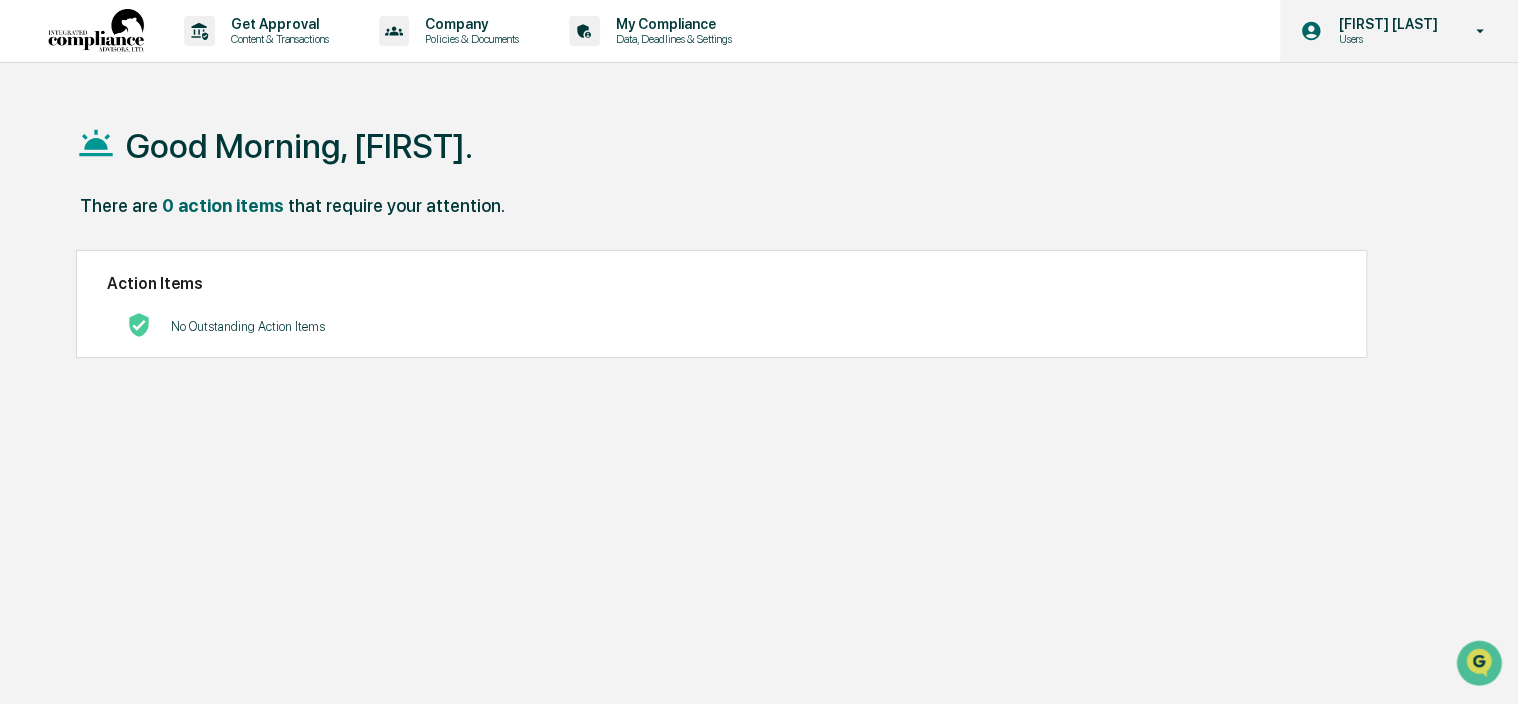 click 